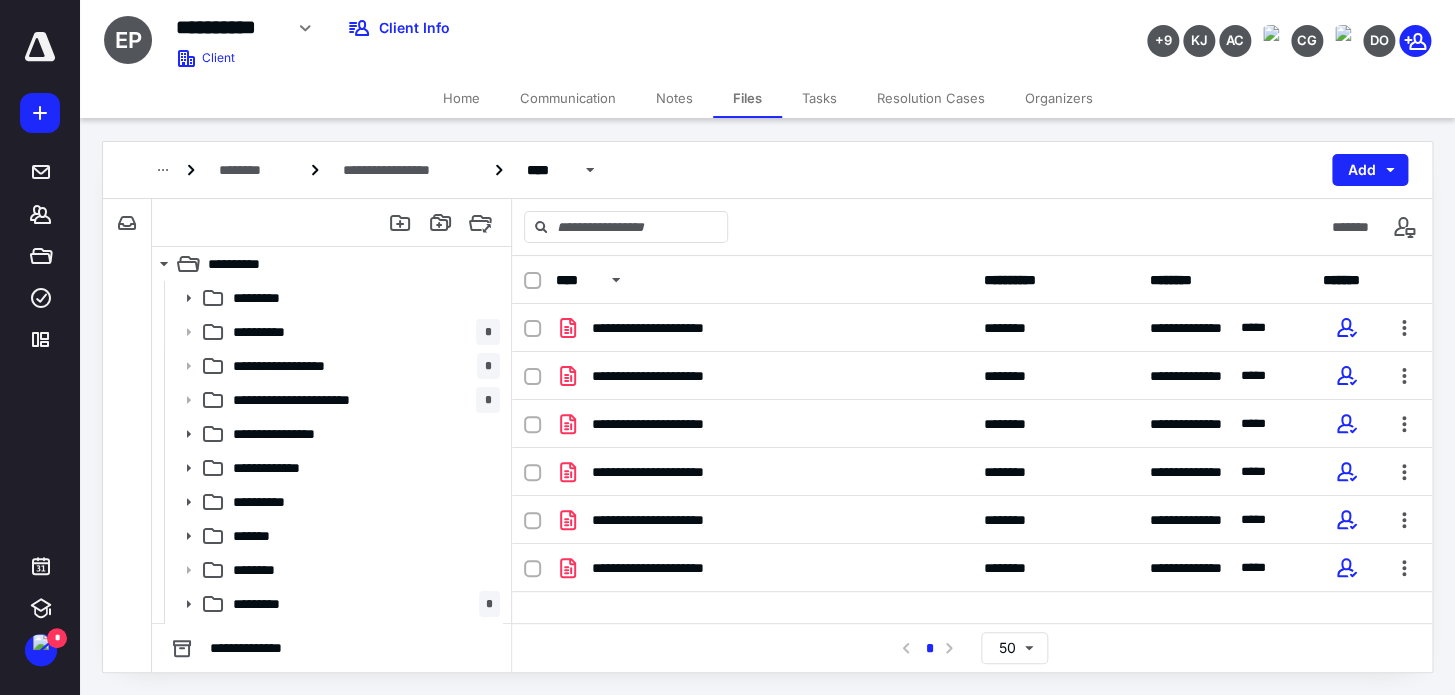 scroll, scrollTop: 0, scrollLeft: 0, axis: both 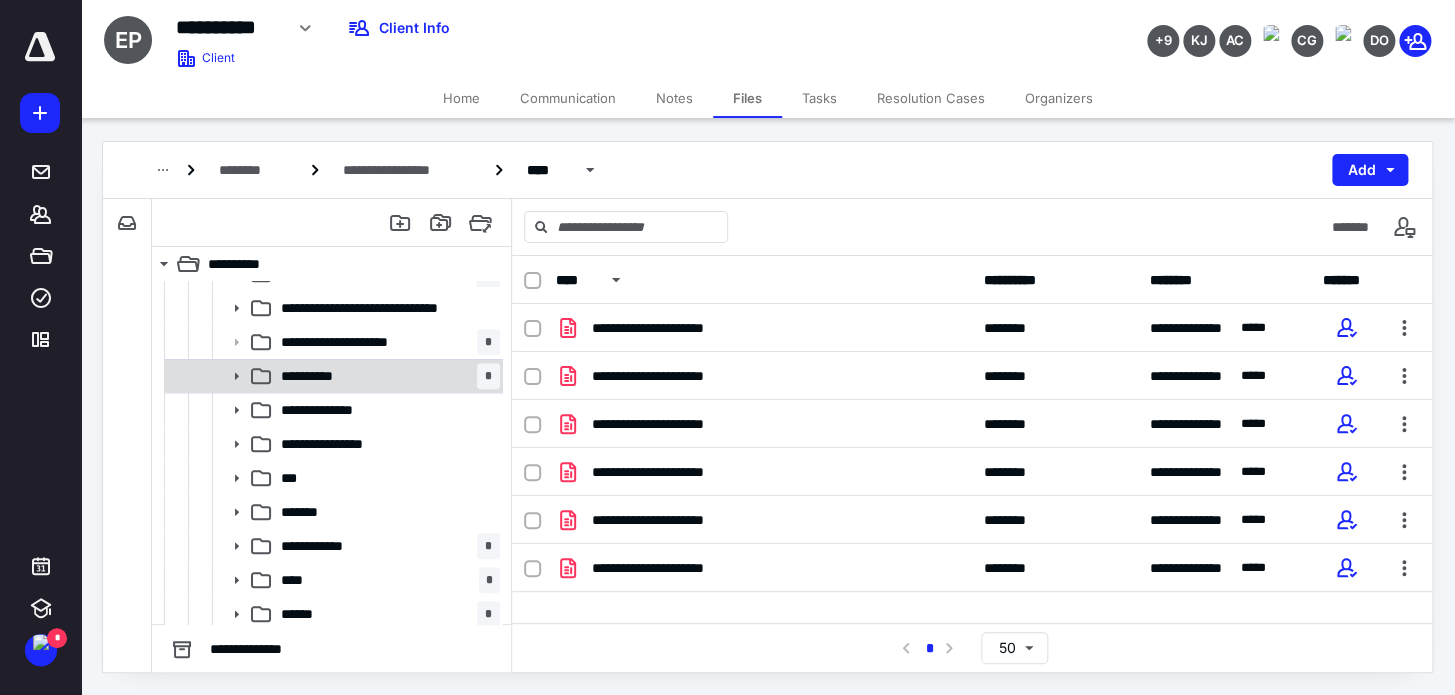 click on "**********" at bounding box center (386, 376) 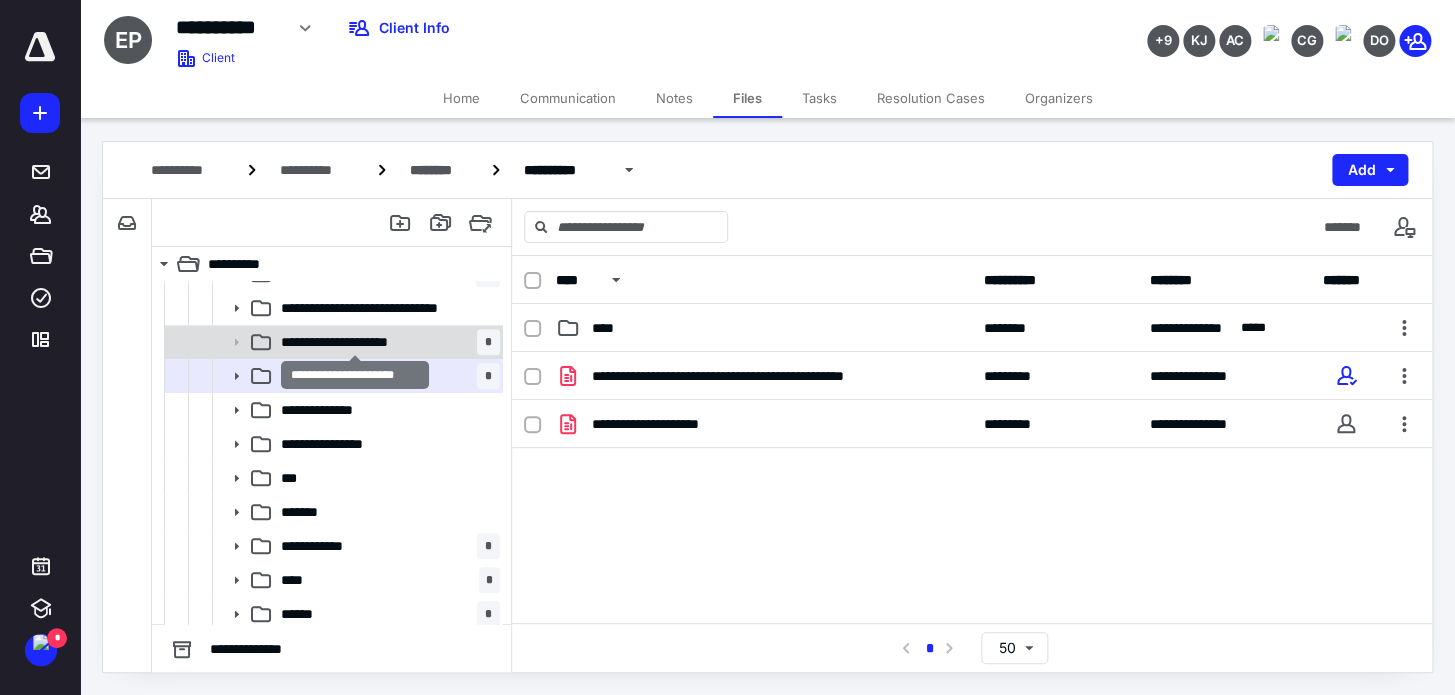 click on "**********" at bounding box center [355, 342] 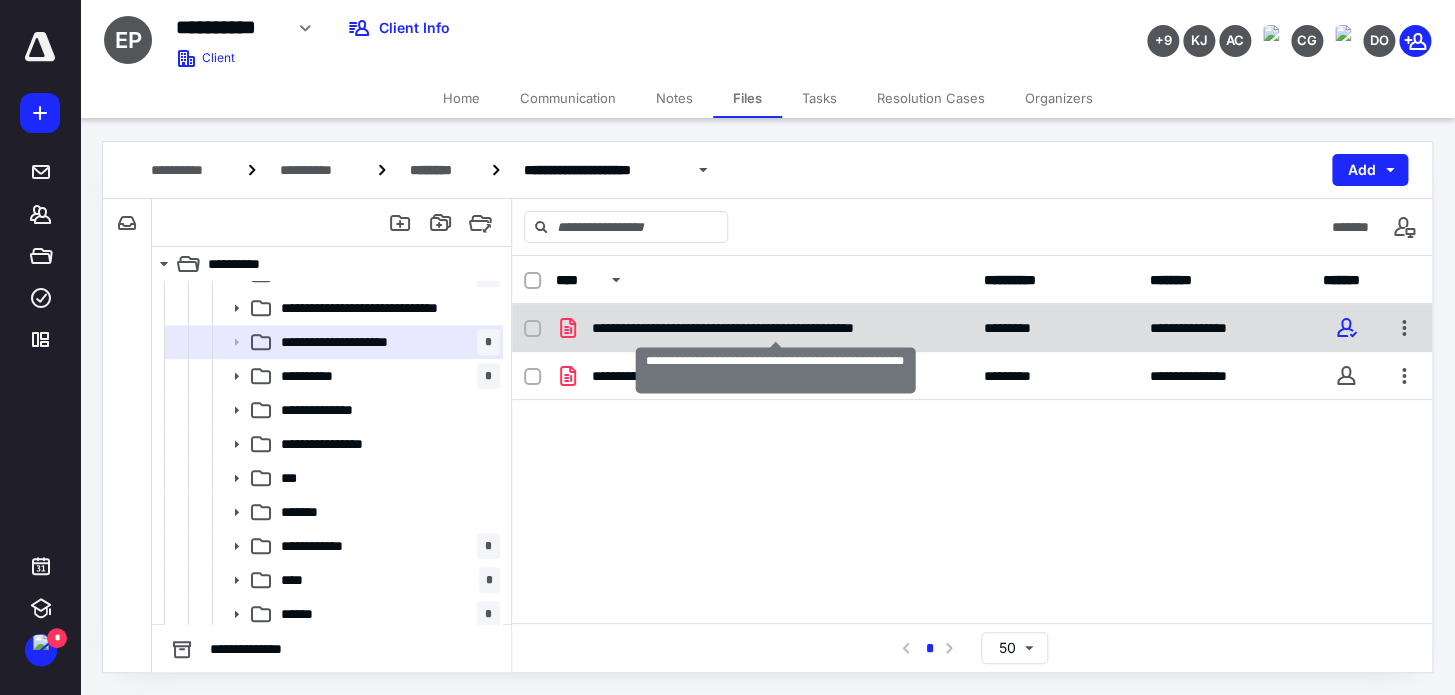 checkbox on "true" 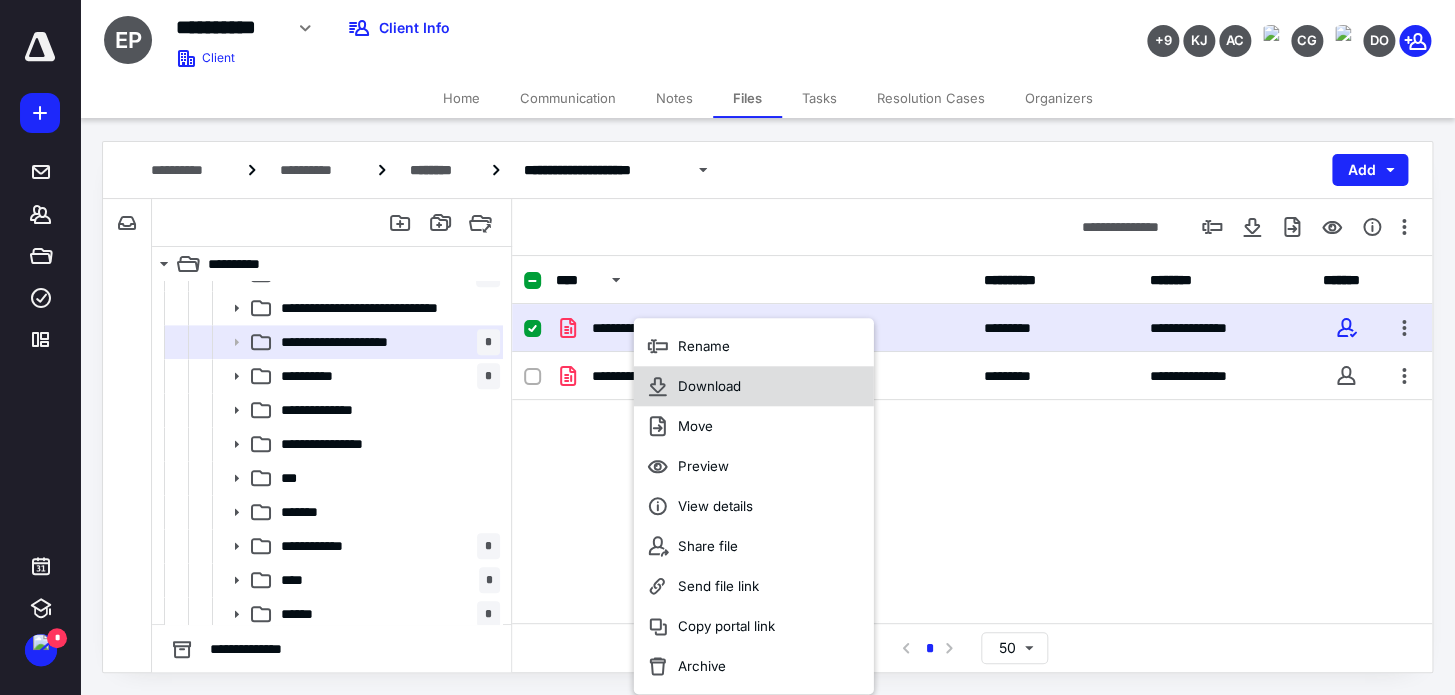 click on "Download" at bounding box center (709, 386) 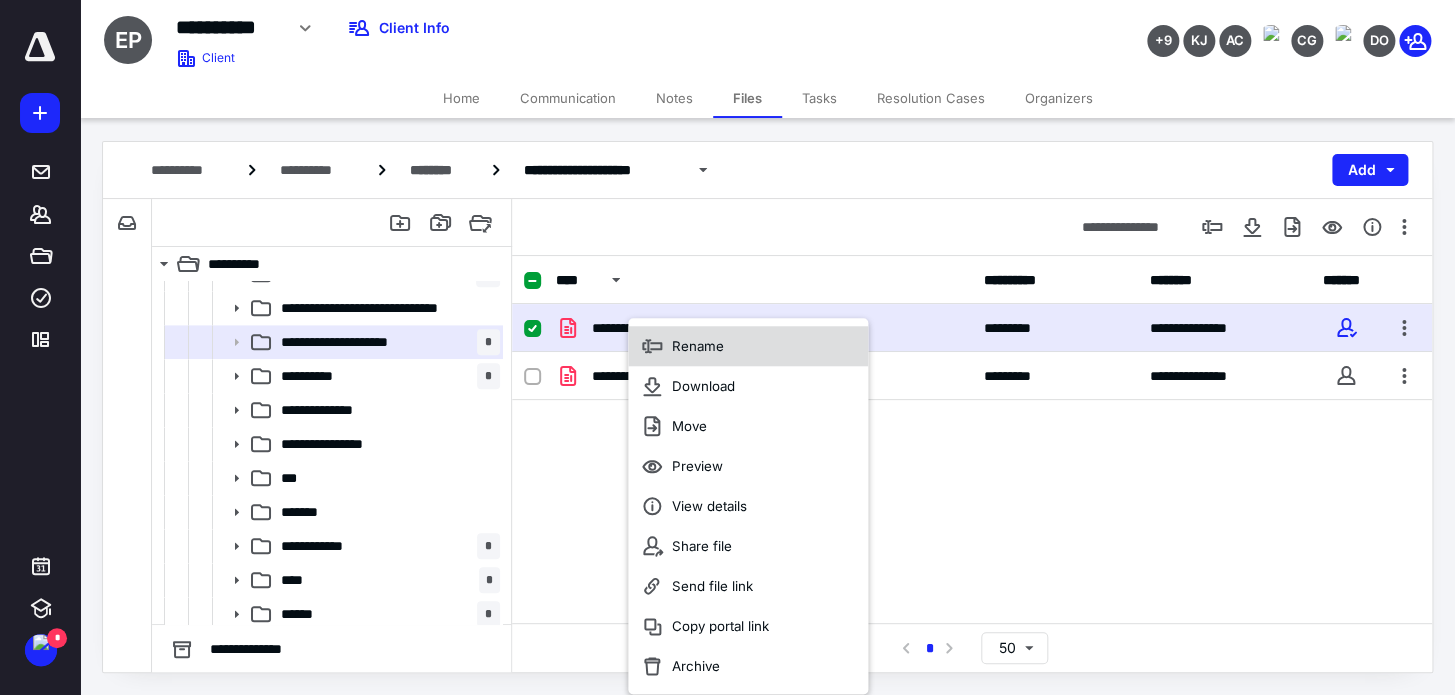 click on "Rename" at bounding box center (698, 346) 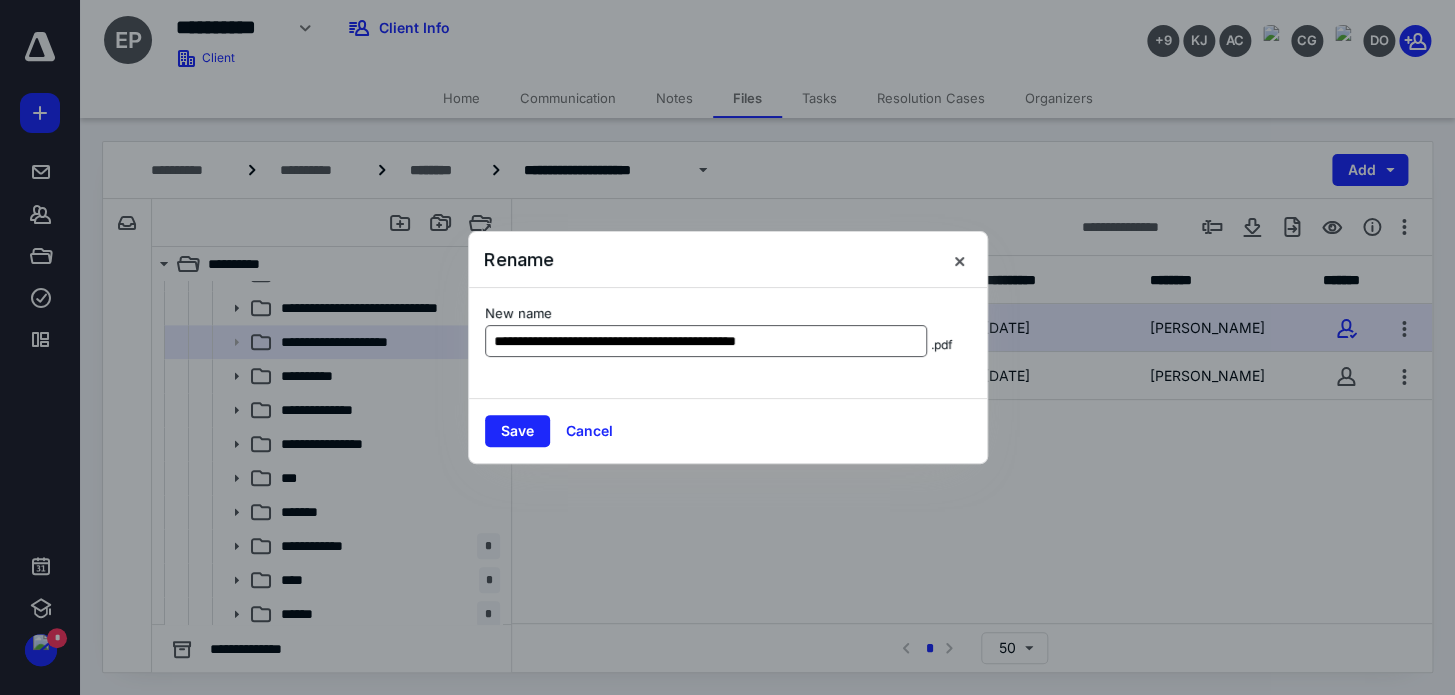 click on "**********" at bounding box center (706, 341) 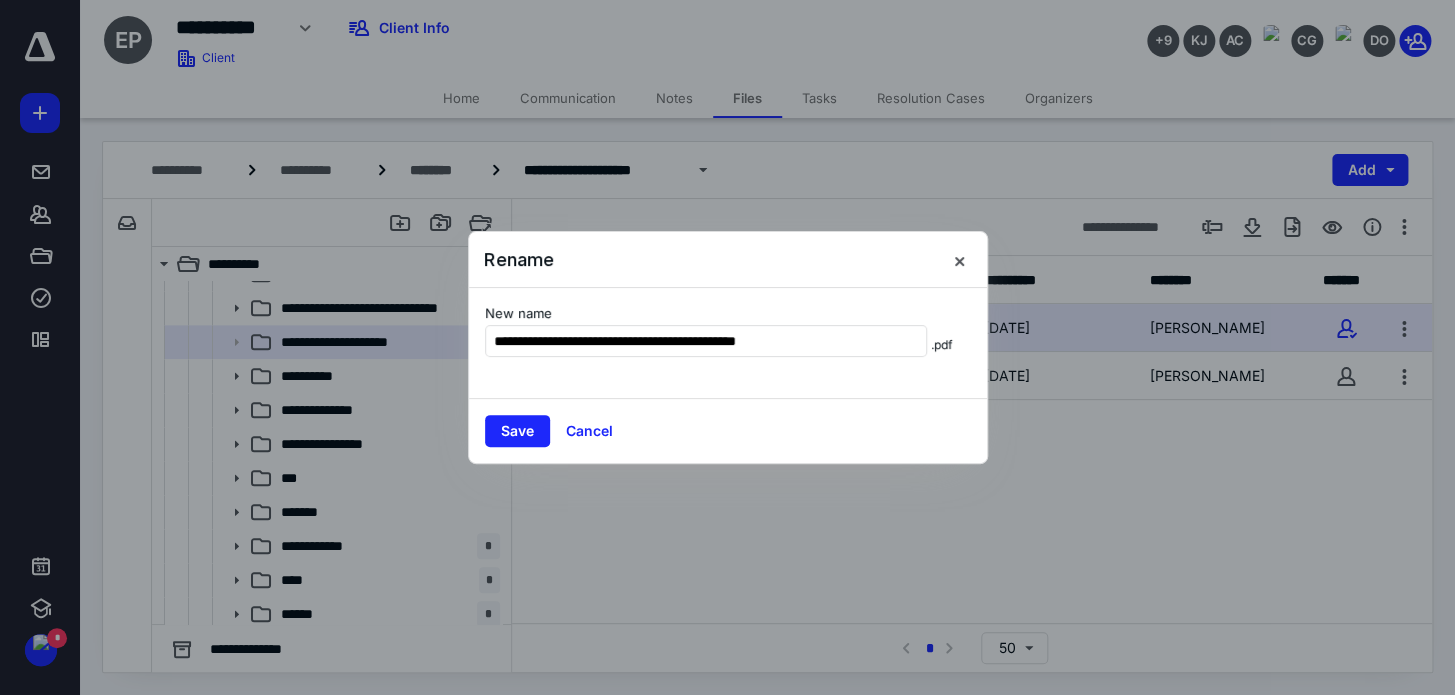 drag, startPoint x: 544, startPoint y: 340, endPoint x: 1030, endPoint y: 351, distance: 486.12448 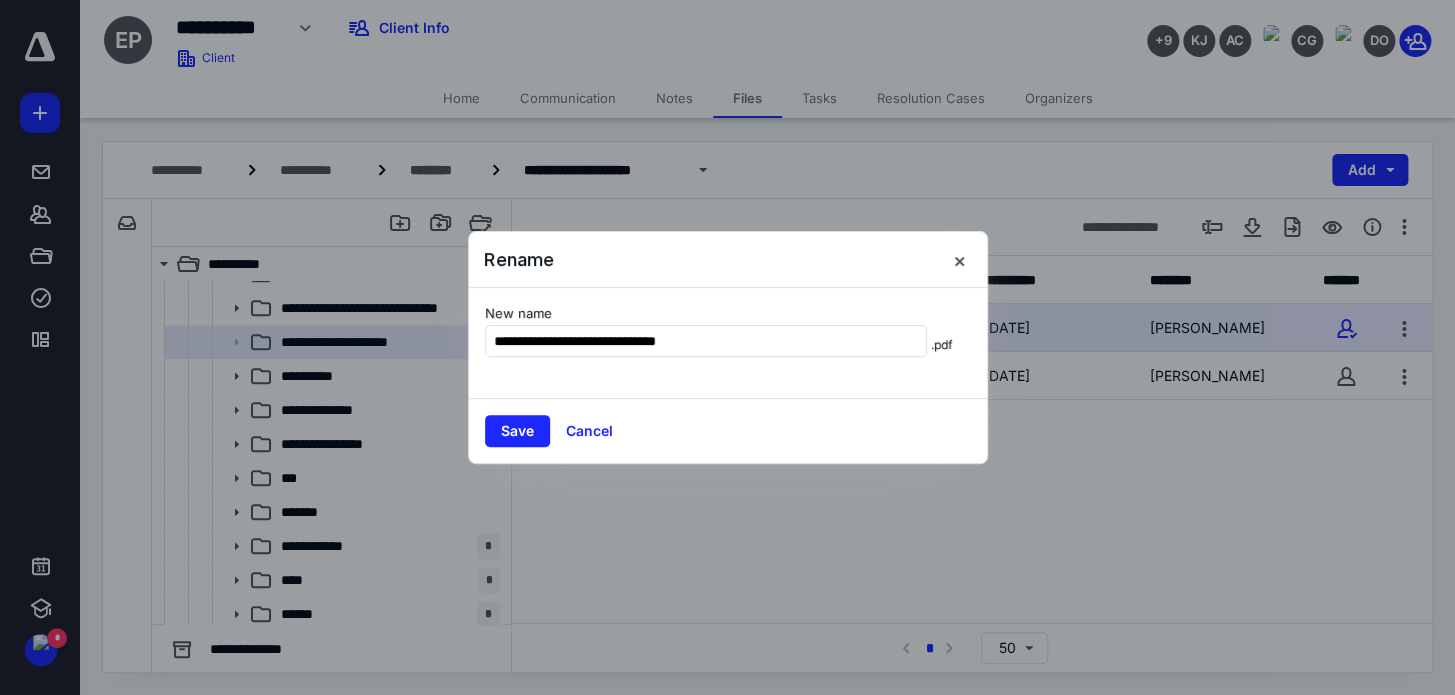 type on "**********" 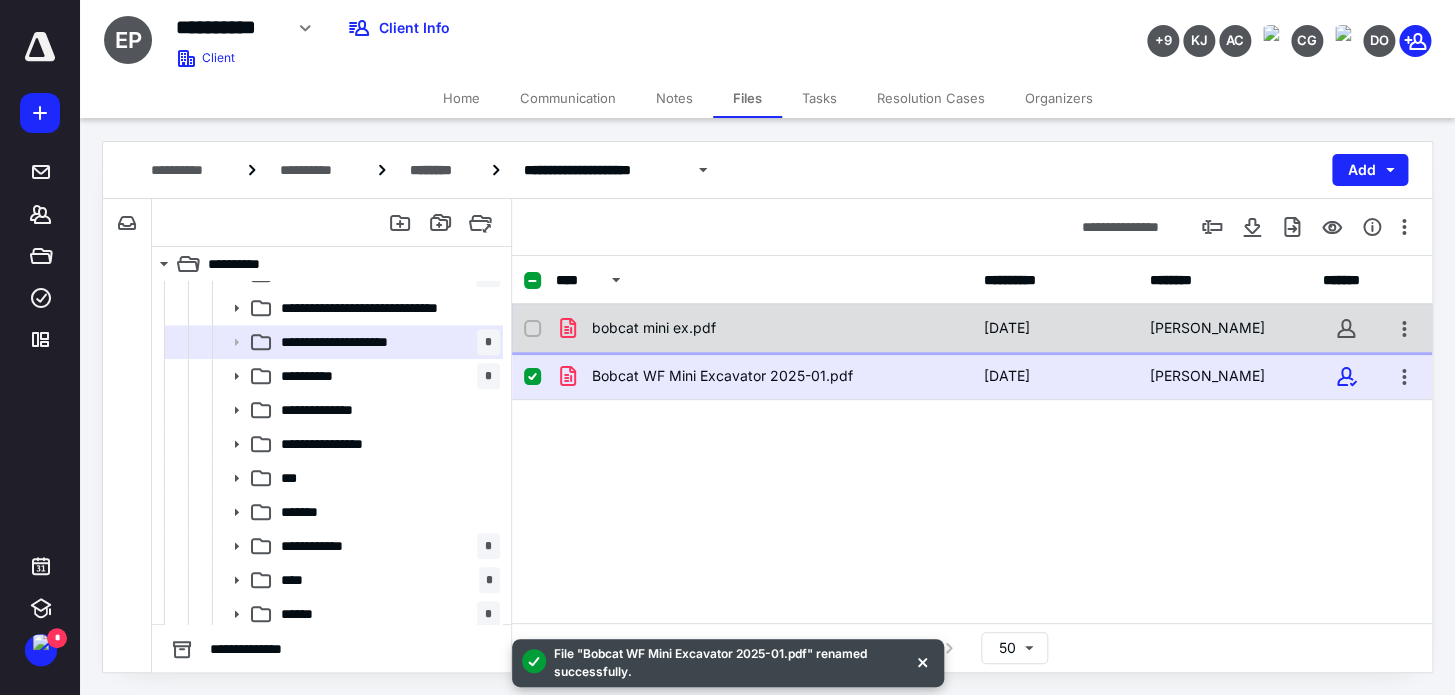 click on "bobcat mini ex.pdf" at bounding box center [764, 328] 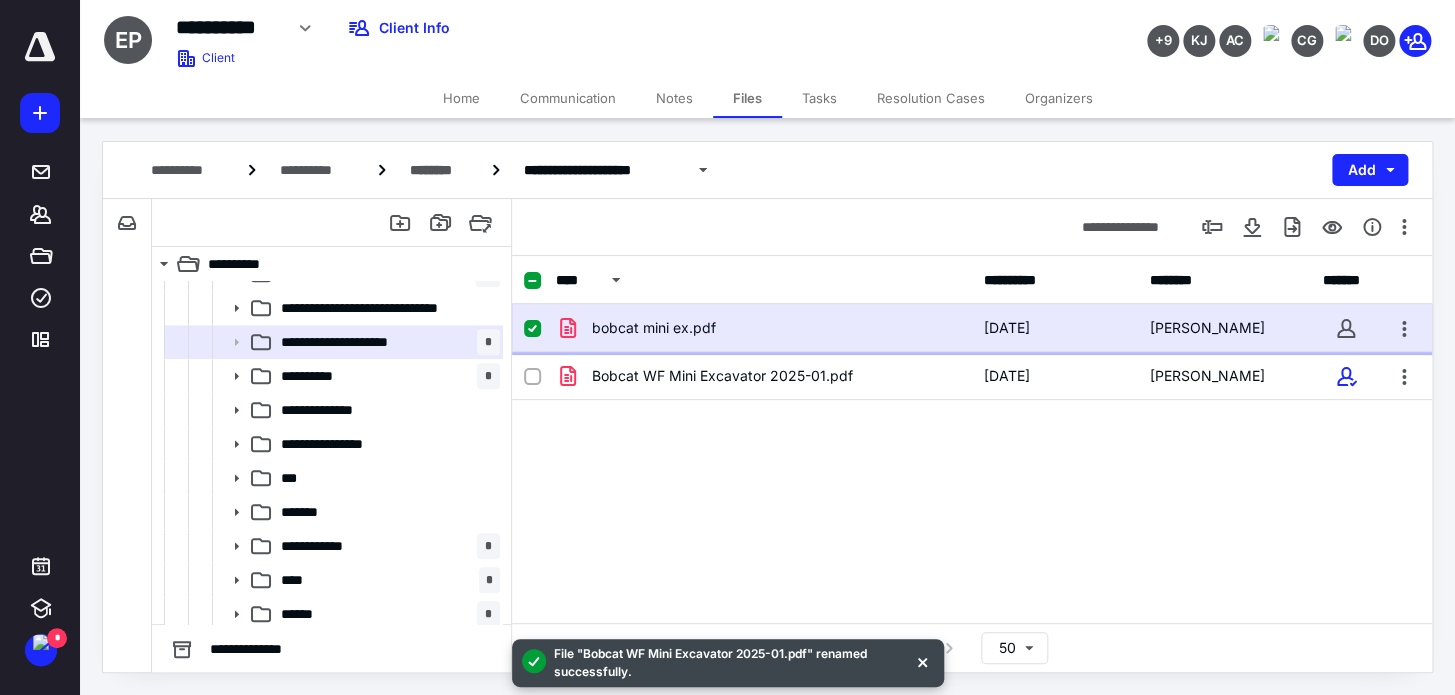 click on "bobcat mini ex.pdf" at bounding box center [764, 328] 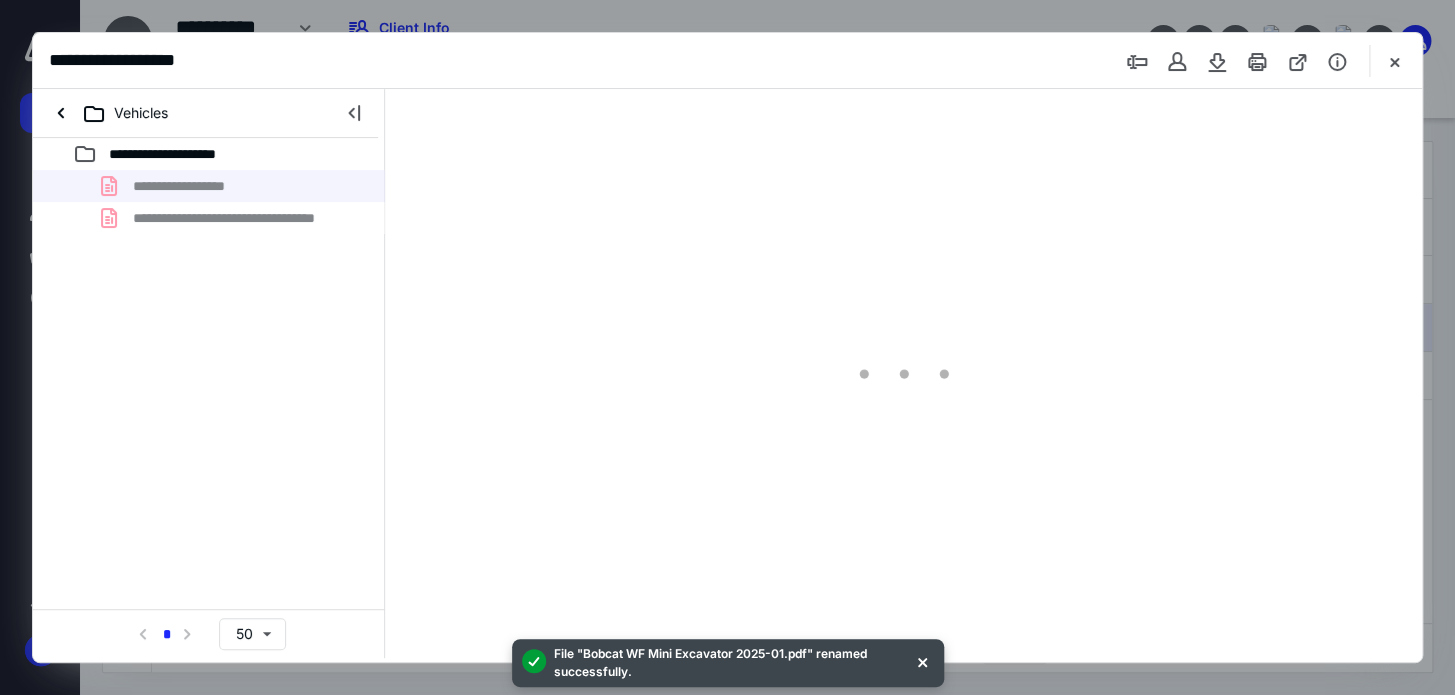 scroll, scrollTop: 0, scrollLeft: 0, axis: both 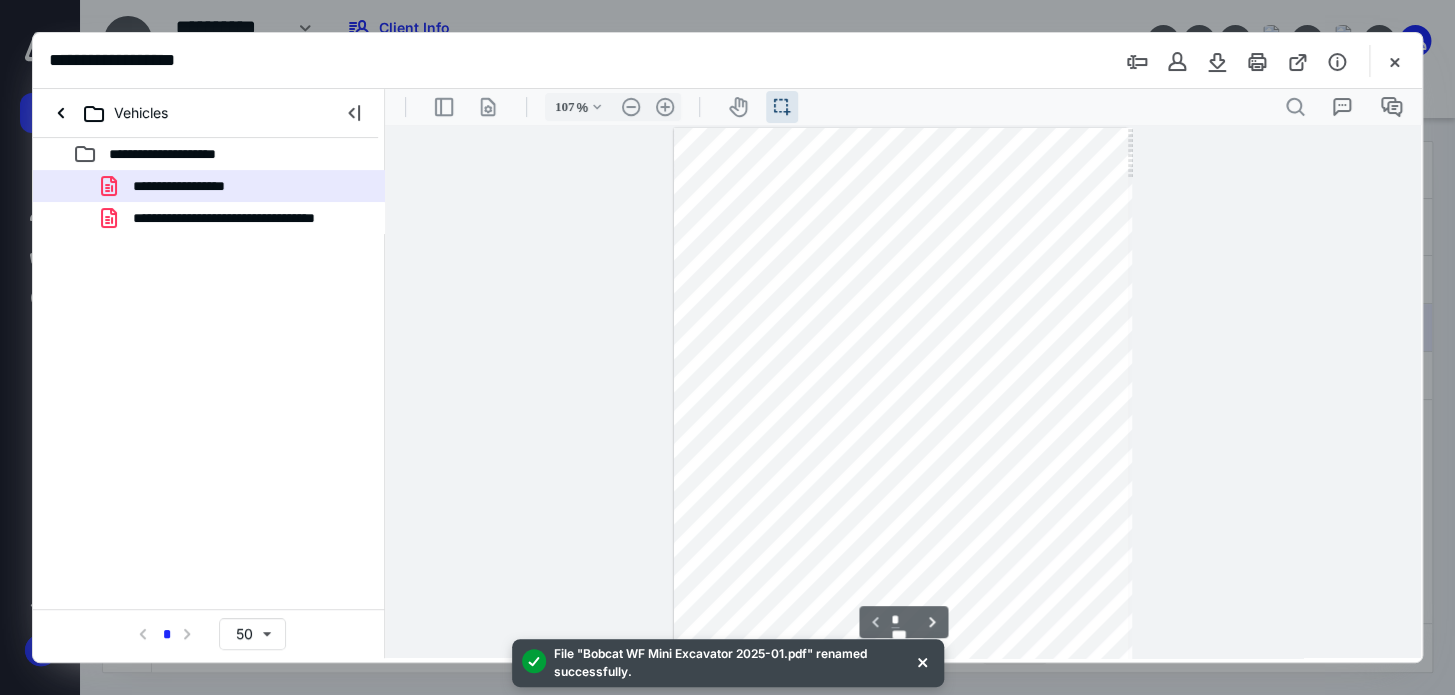 type on "132" 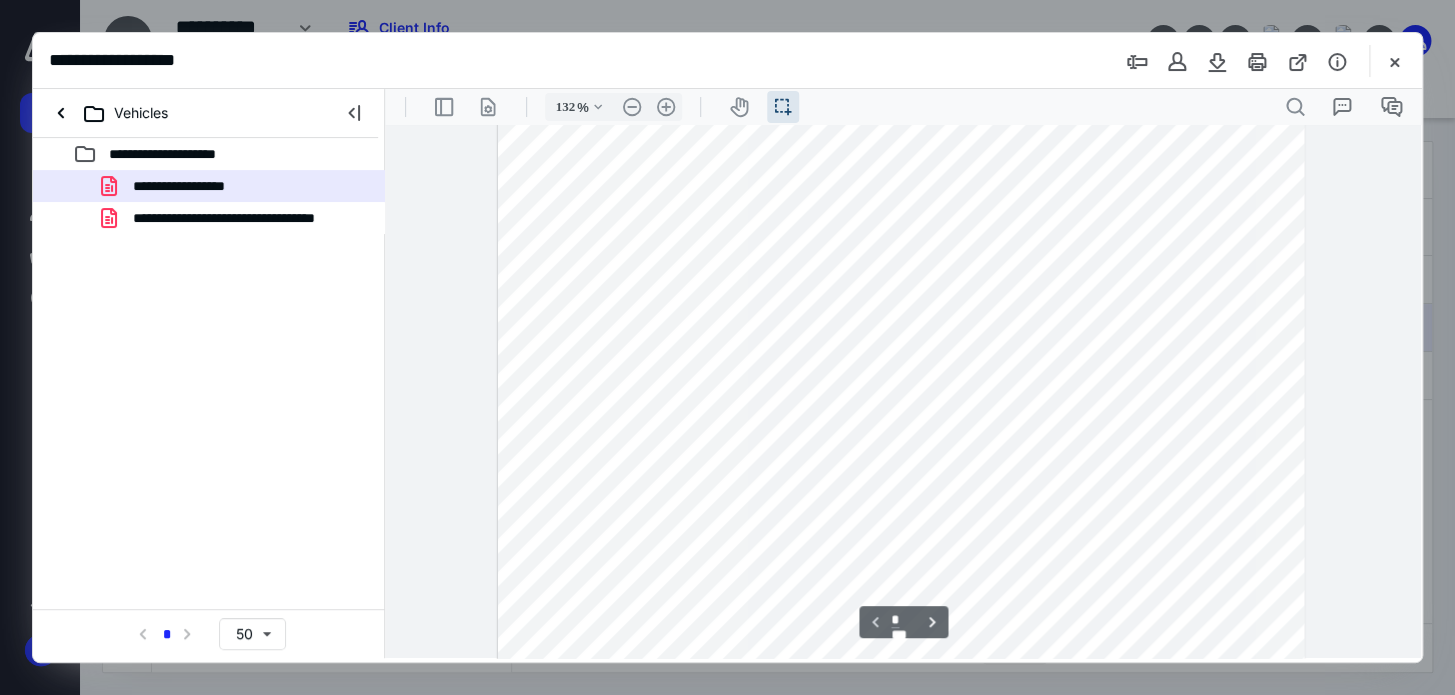 scroll, scrollTop: 0, scrollLeft: 0, axis: both 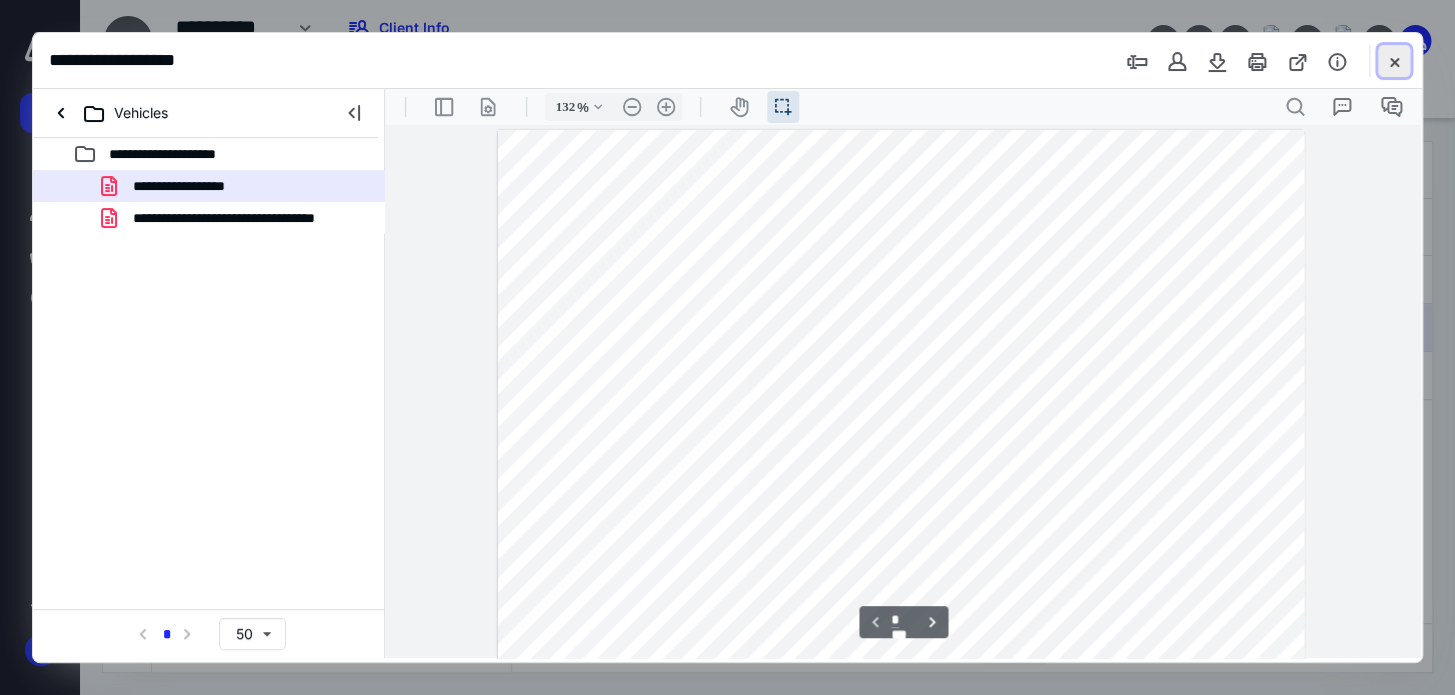 click at bounding box center (1394, 61) 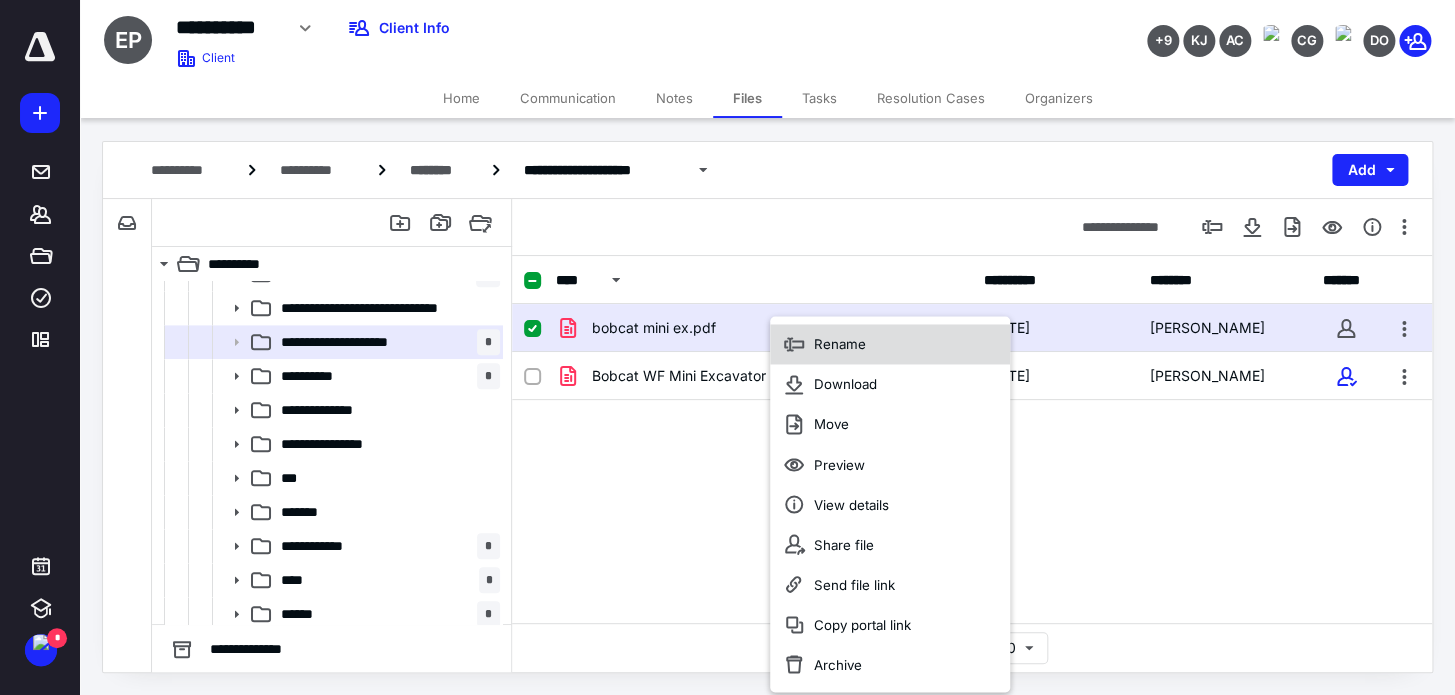 click on "Rename" at bounding box center [840, 344] 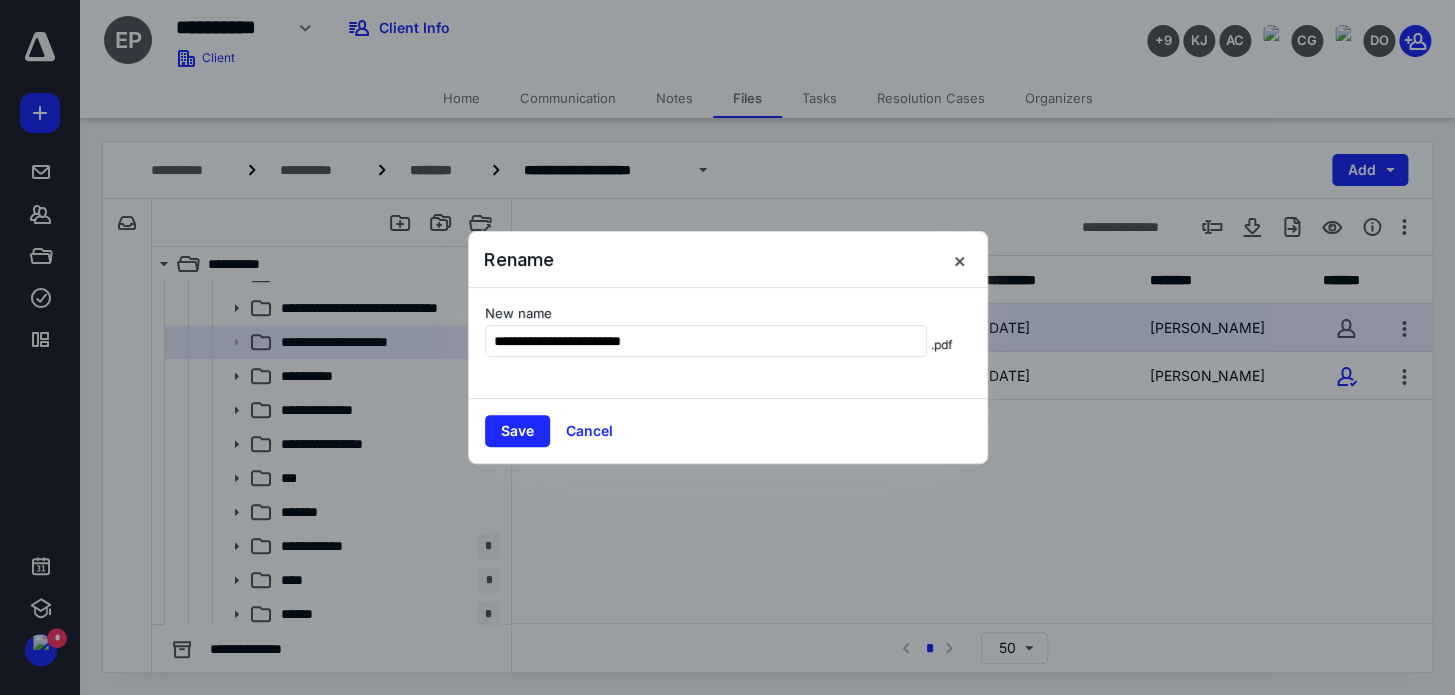 type on "**********" 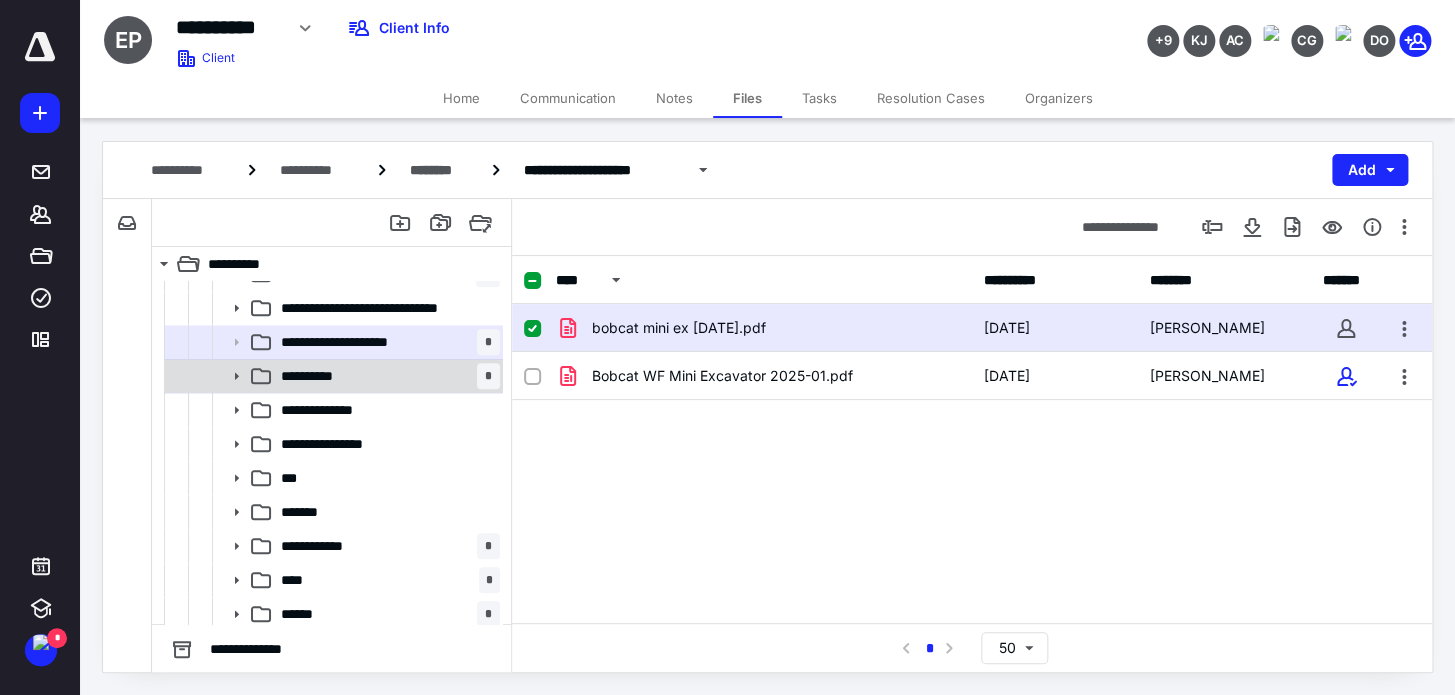 checkbox on "false" 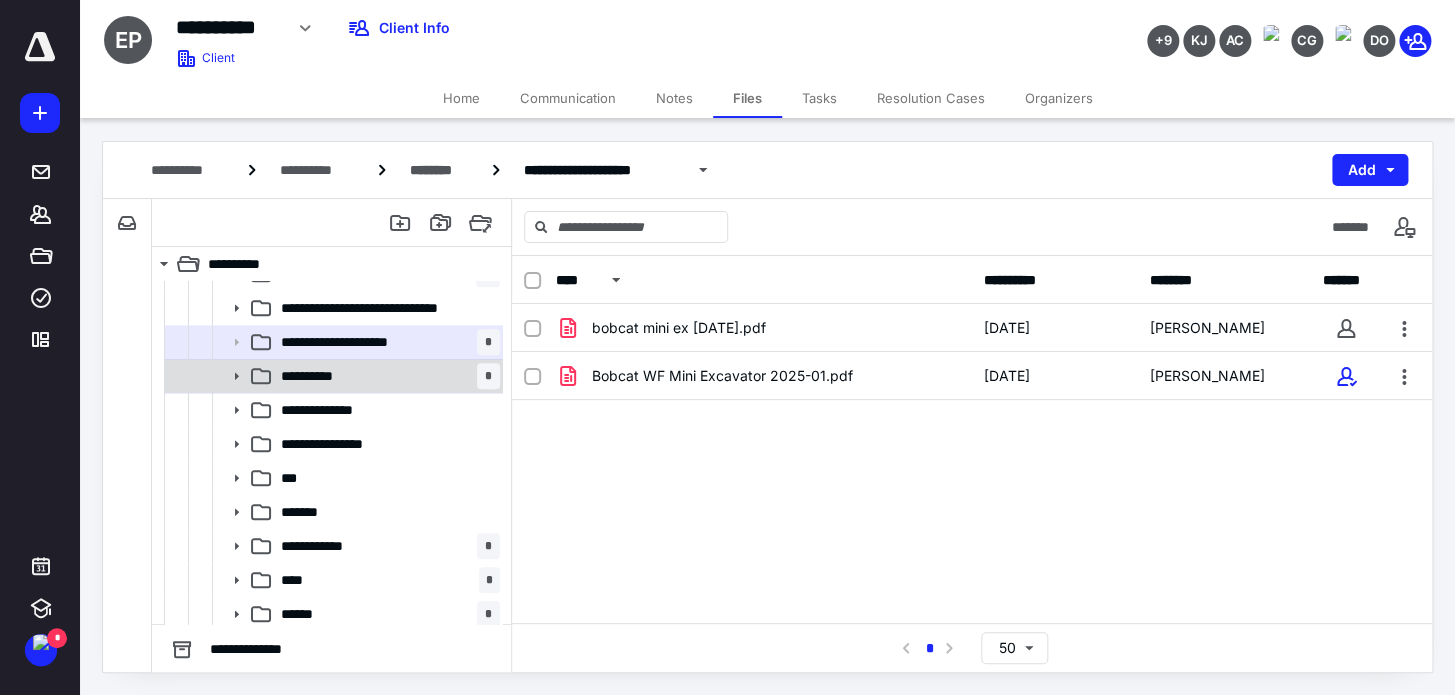 click on "**********" at bounding box center (386, 376) 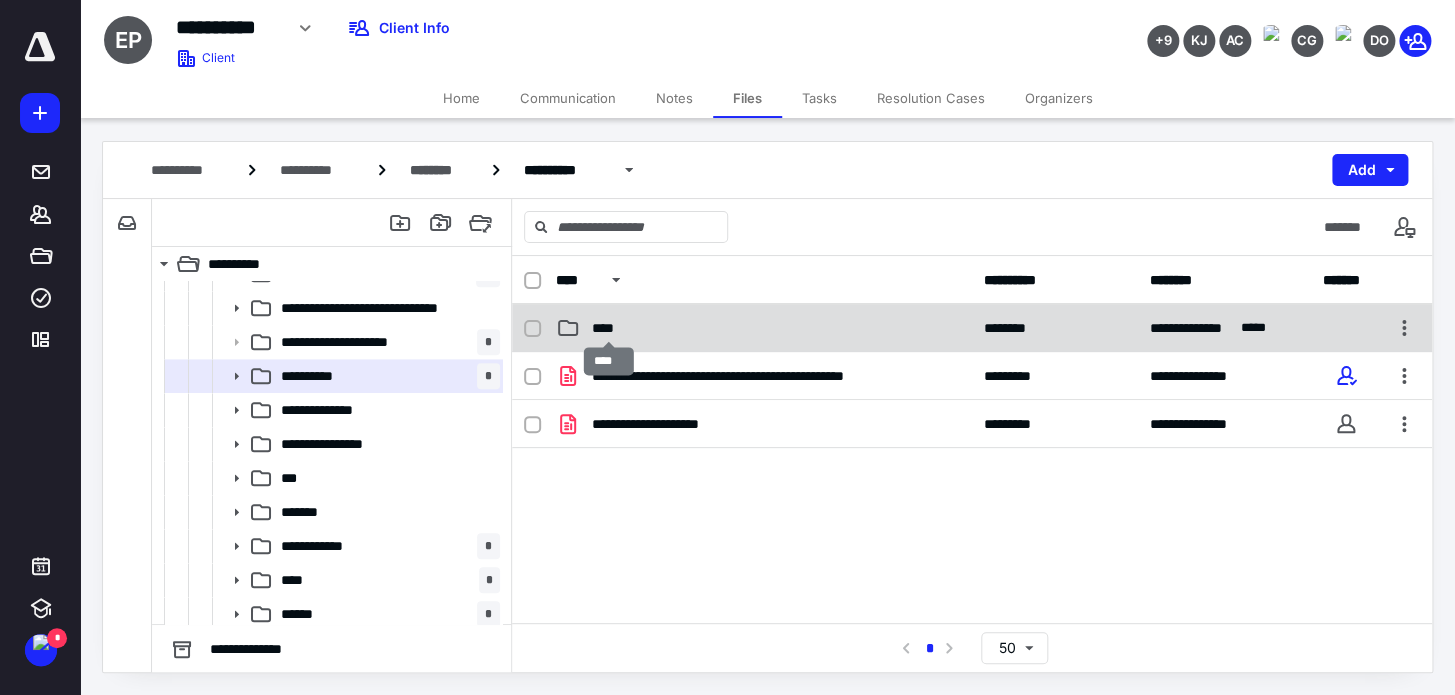click on "****" at bounding box center (609, 328) 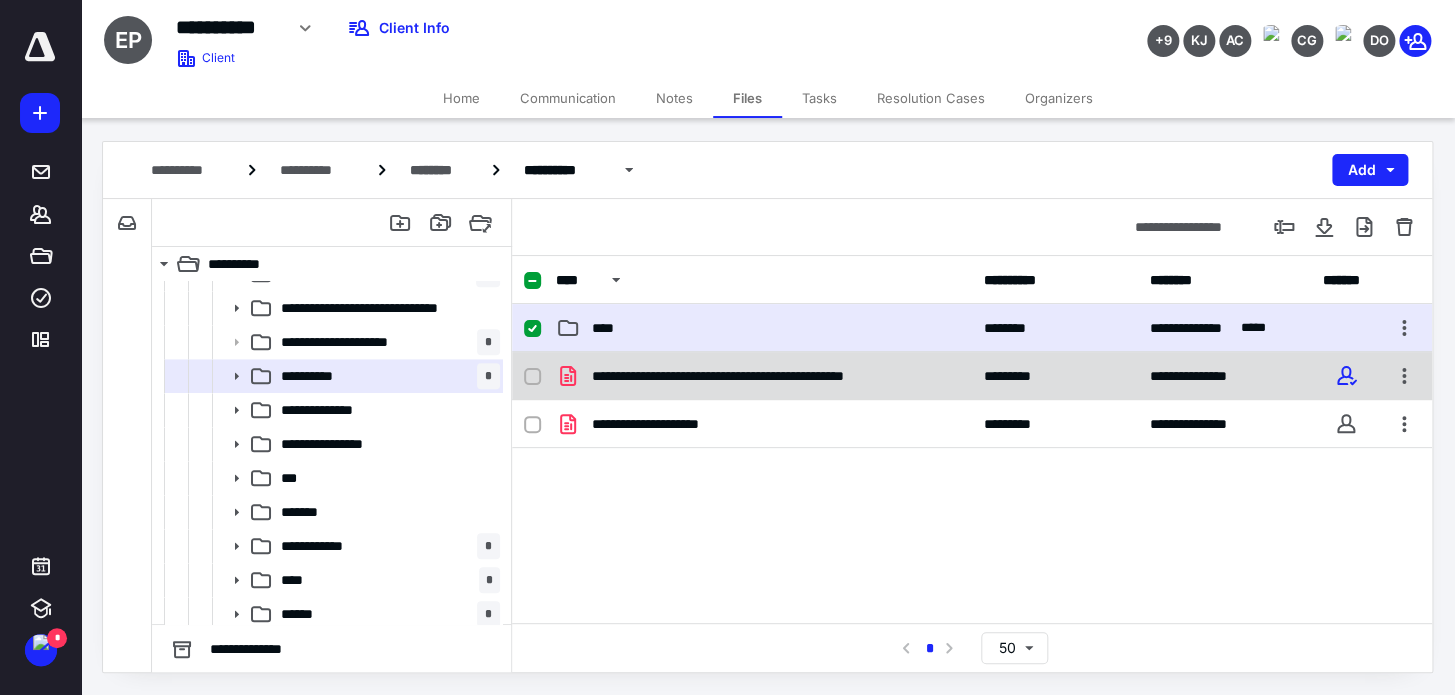 checkbox on "false" 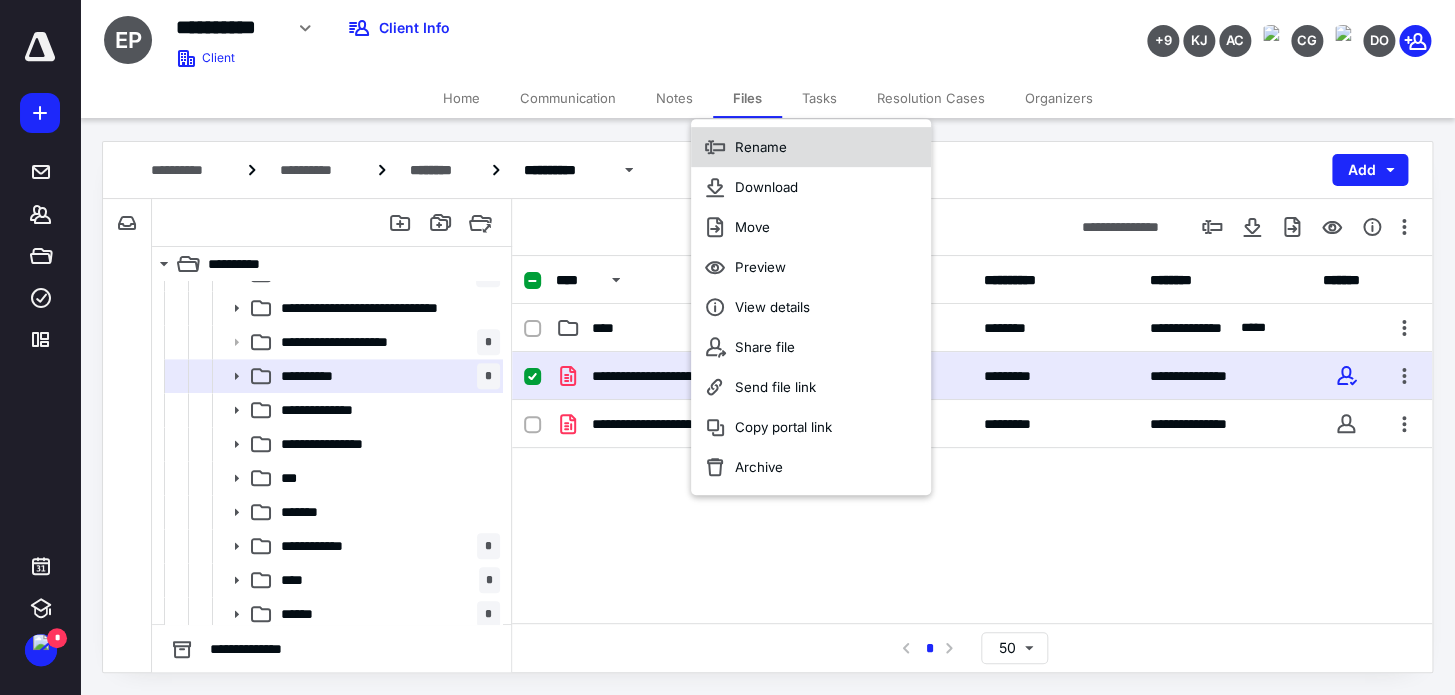 click on "Rename" at bounding box center [811, 147] 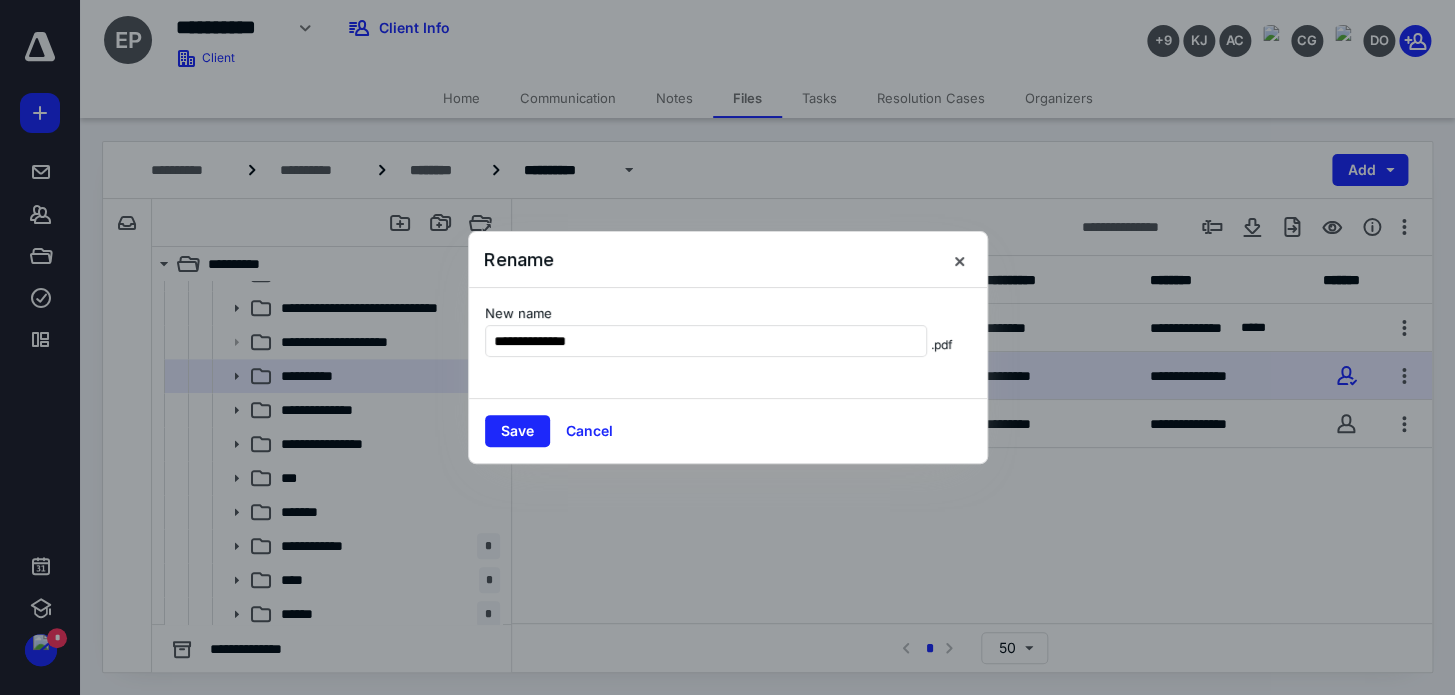 type on "**********" 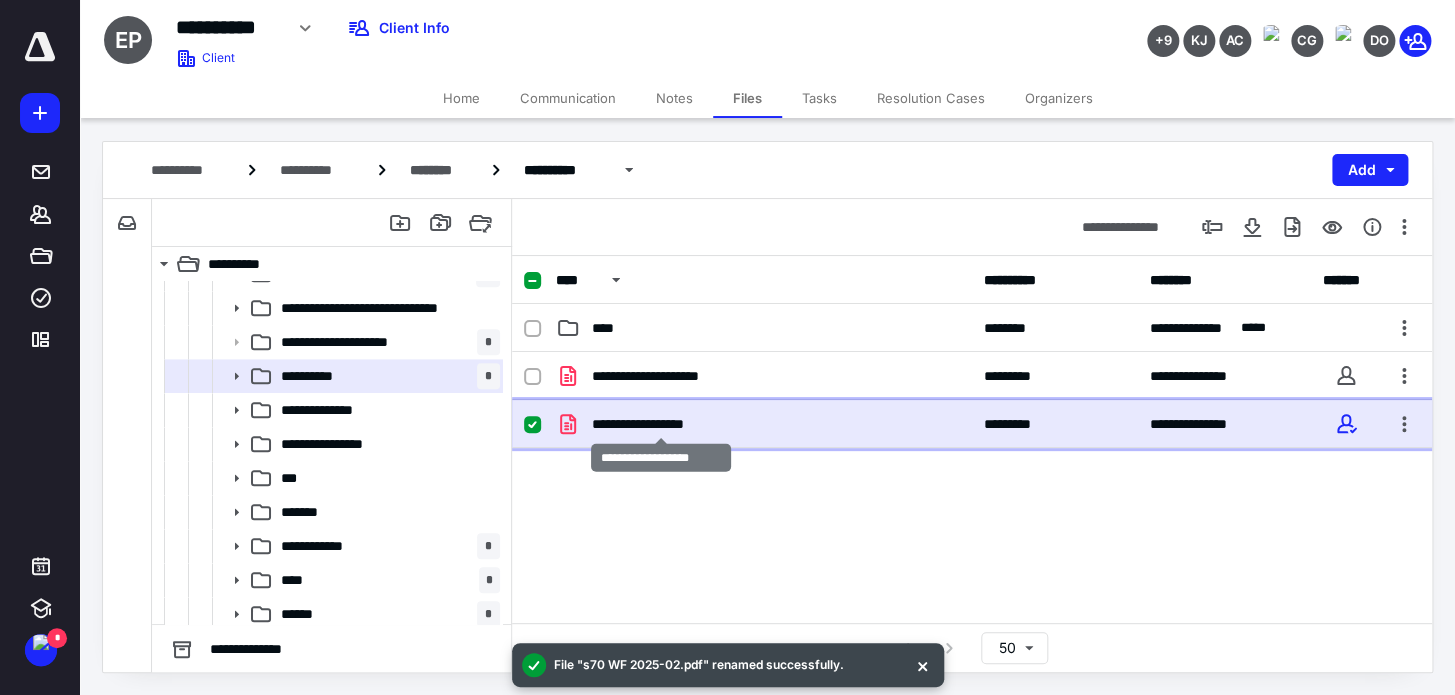 click on "**********" at bounding box center (661, 424) 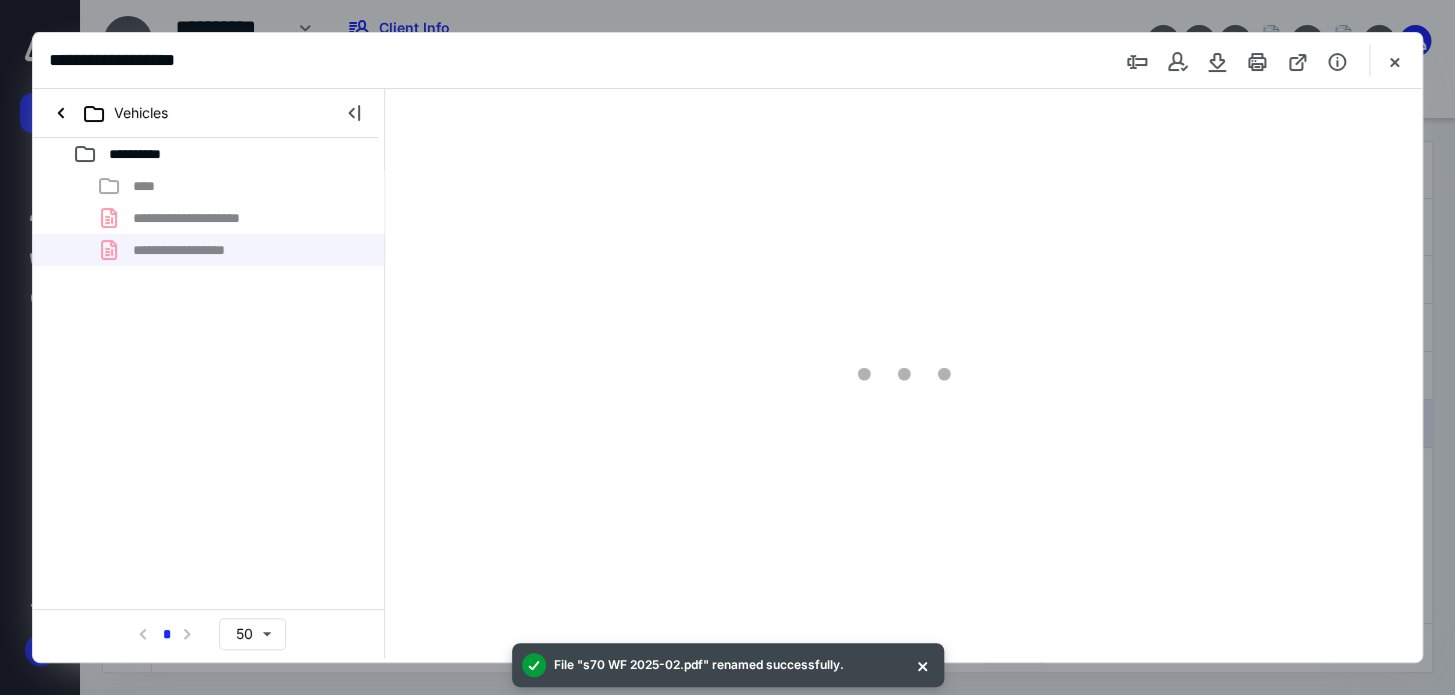 scroll, scrollTop: 0, scrollLeft: 0, axis: both 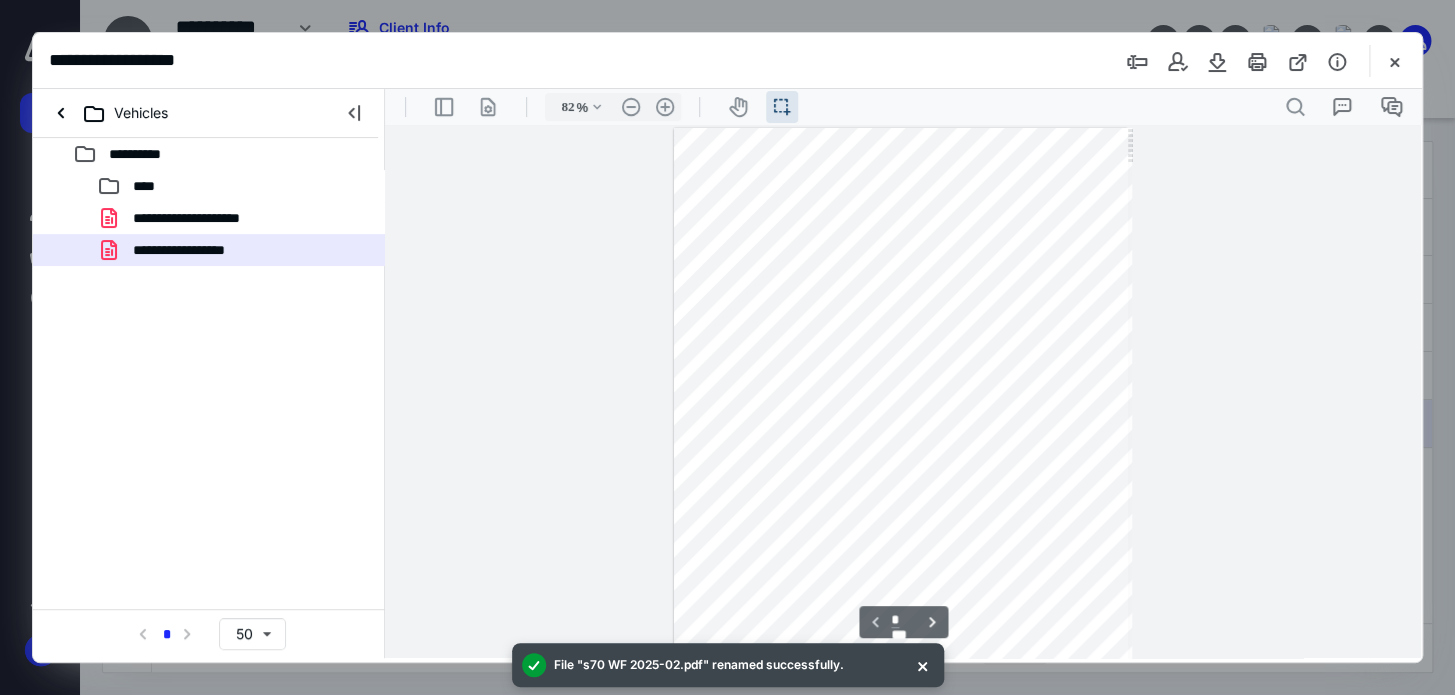 type on "107" 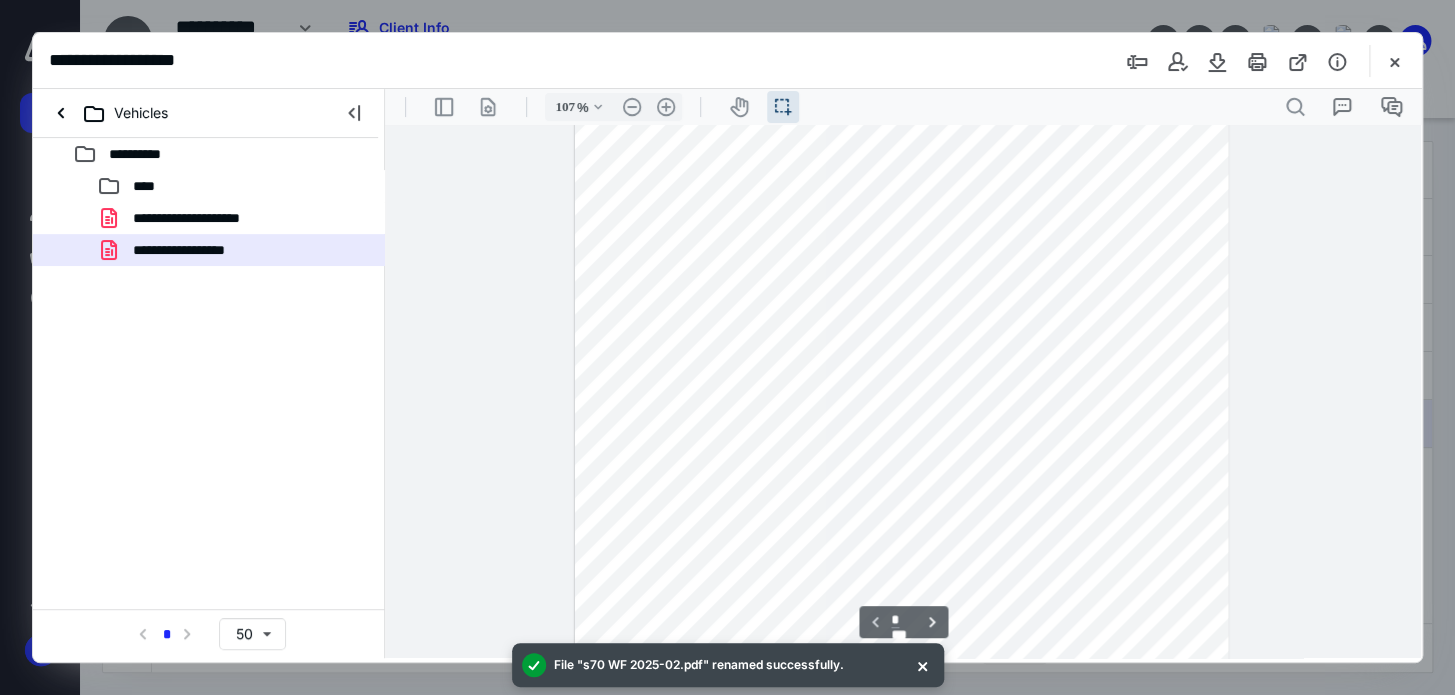 scroll, scrollTop: 0, scrollLeft: 0, axis: both 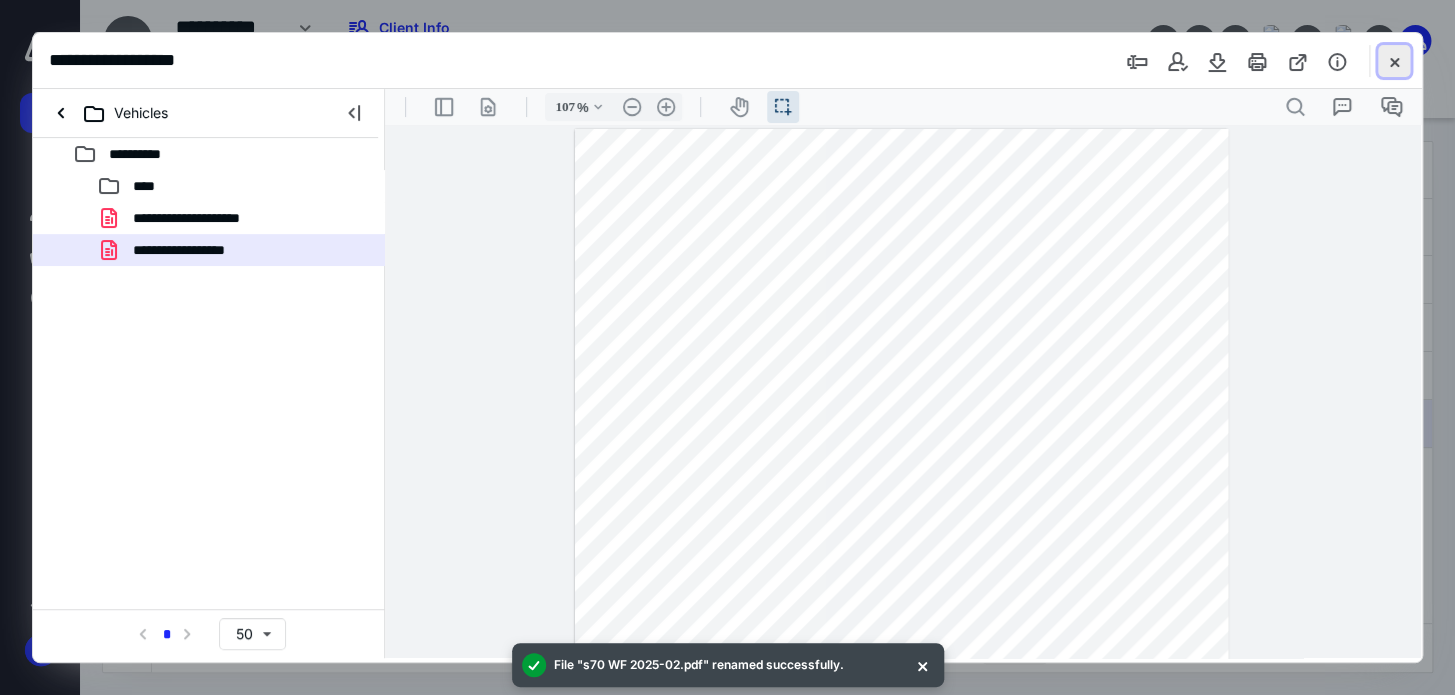 click at bounding box center [1394, 61] 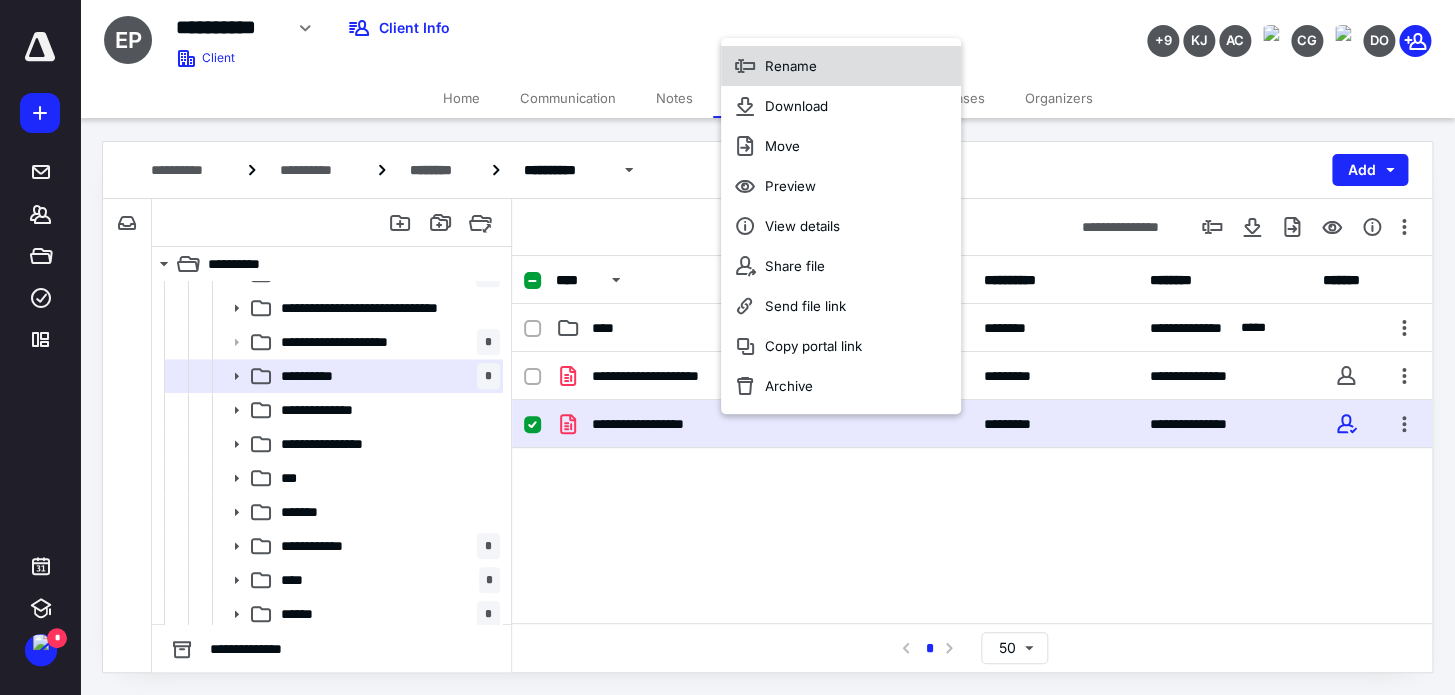 click on "Rename" at bounding box center [841, 66] 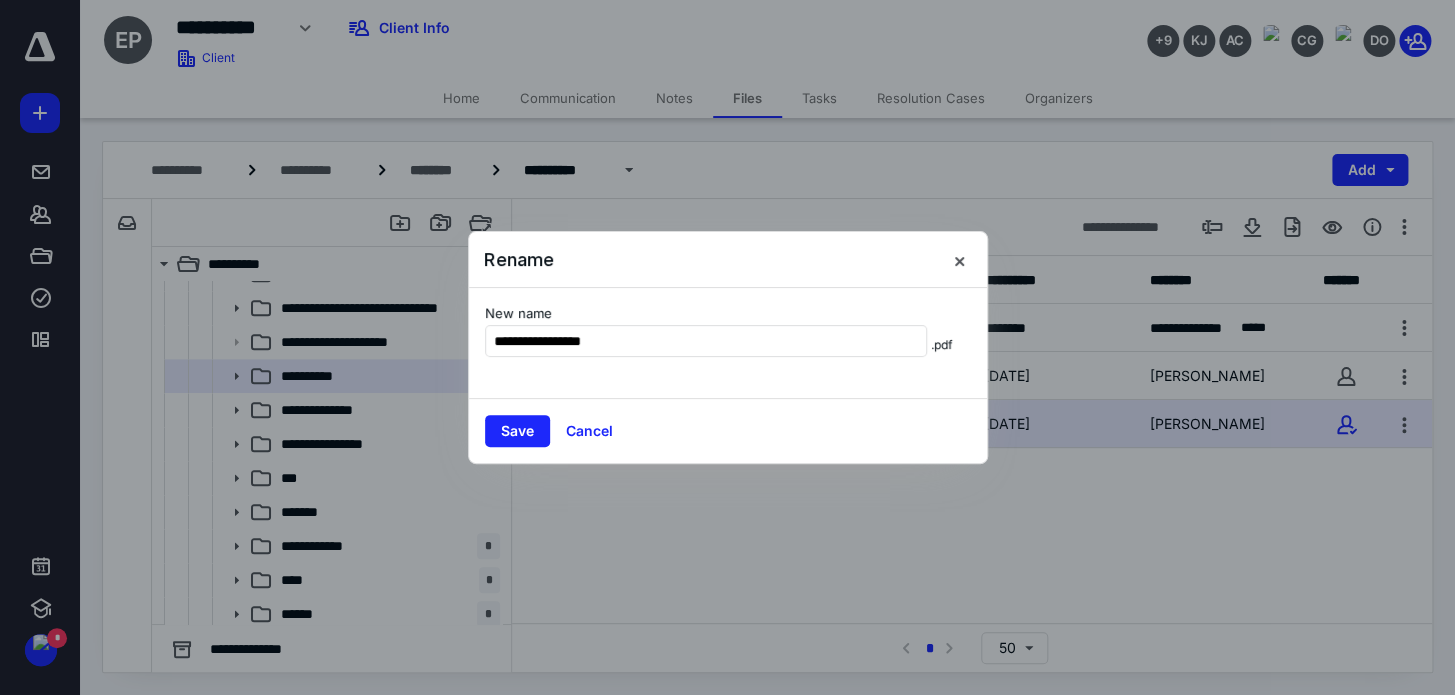 type on "**********" 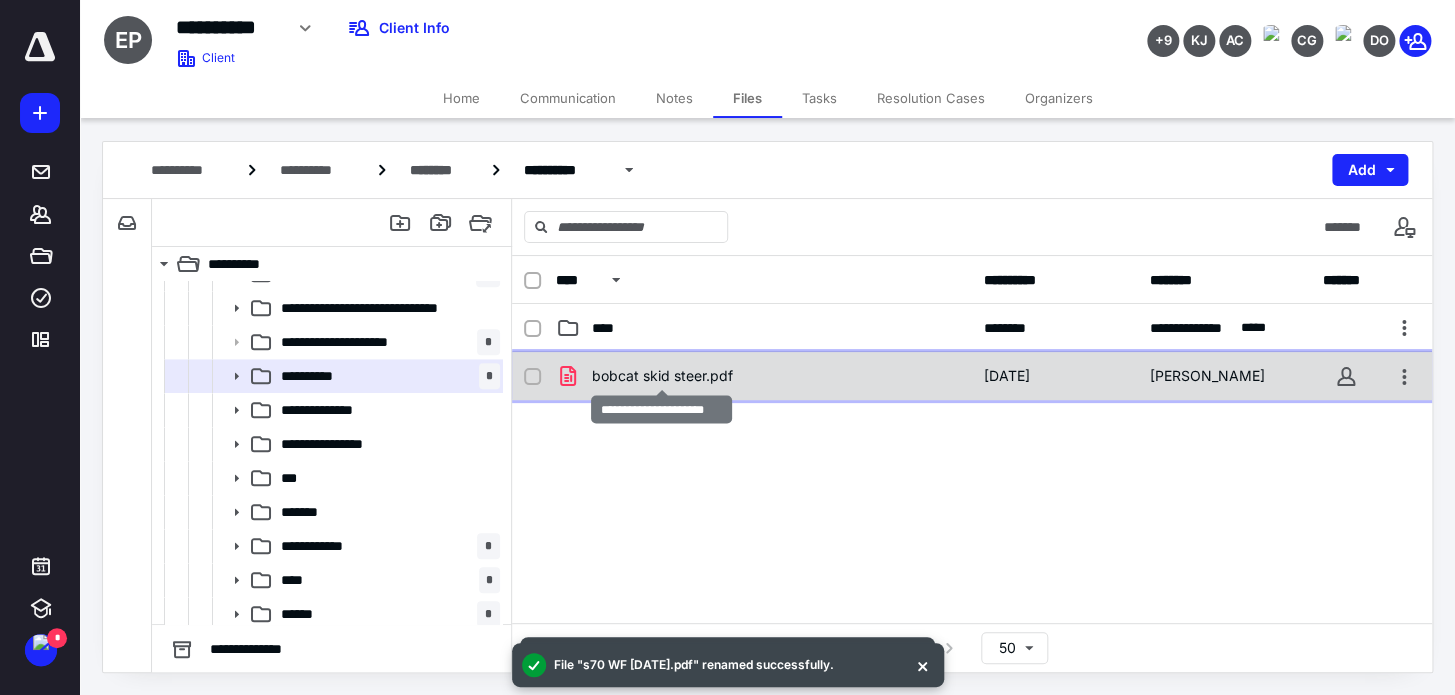click on "bobcat skid steer.pdf" at bounding box center [662, 376] 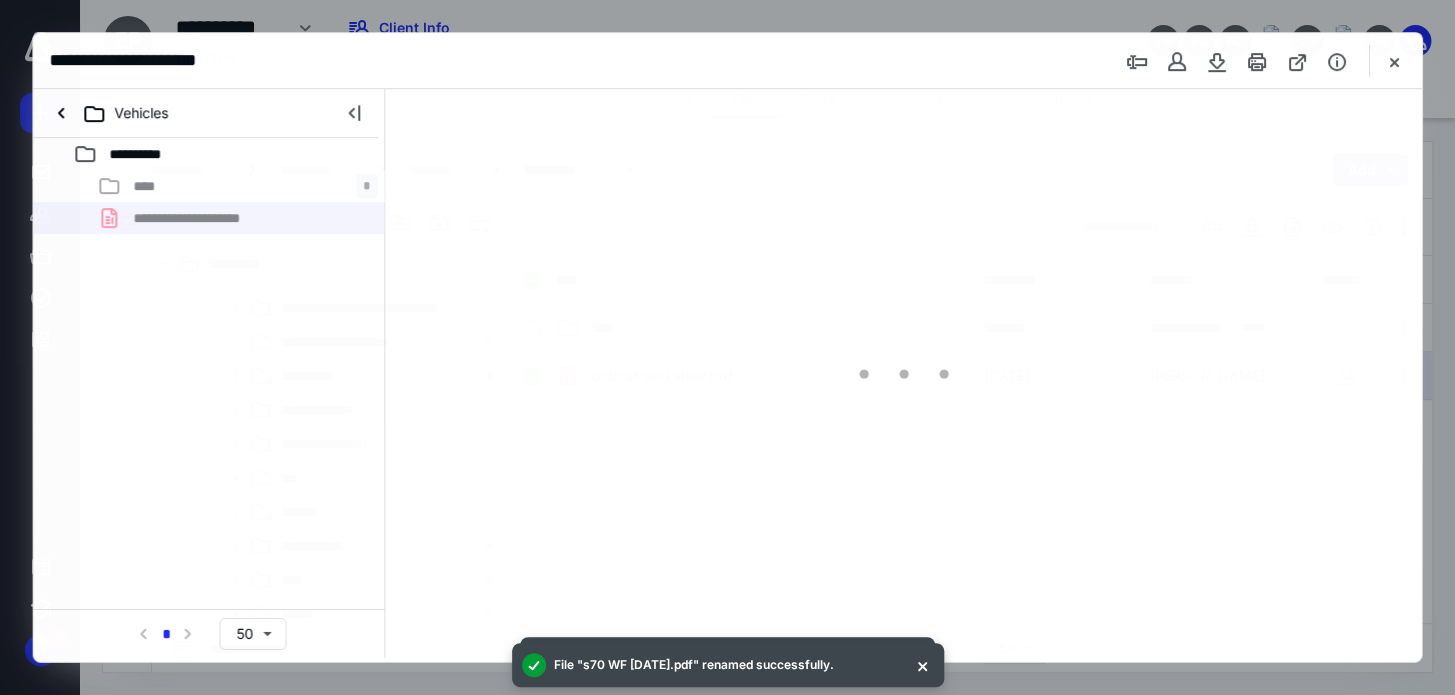 scroll, scrollTop: 0, scrollLeft: 0, axis: both 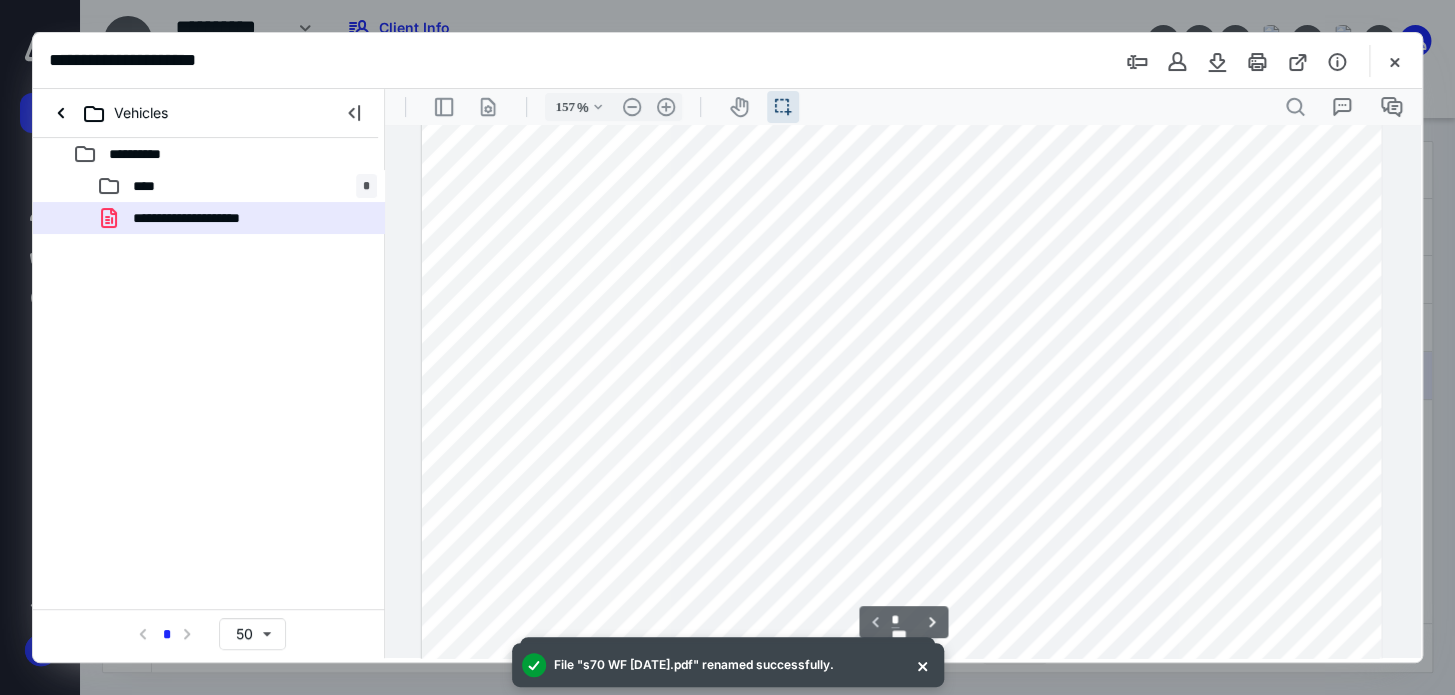 type on "207" 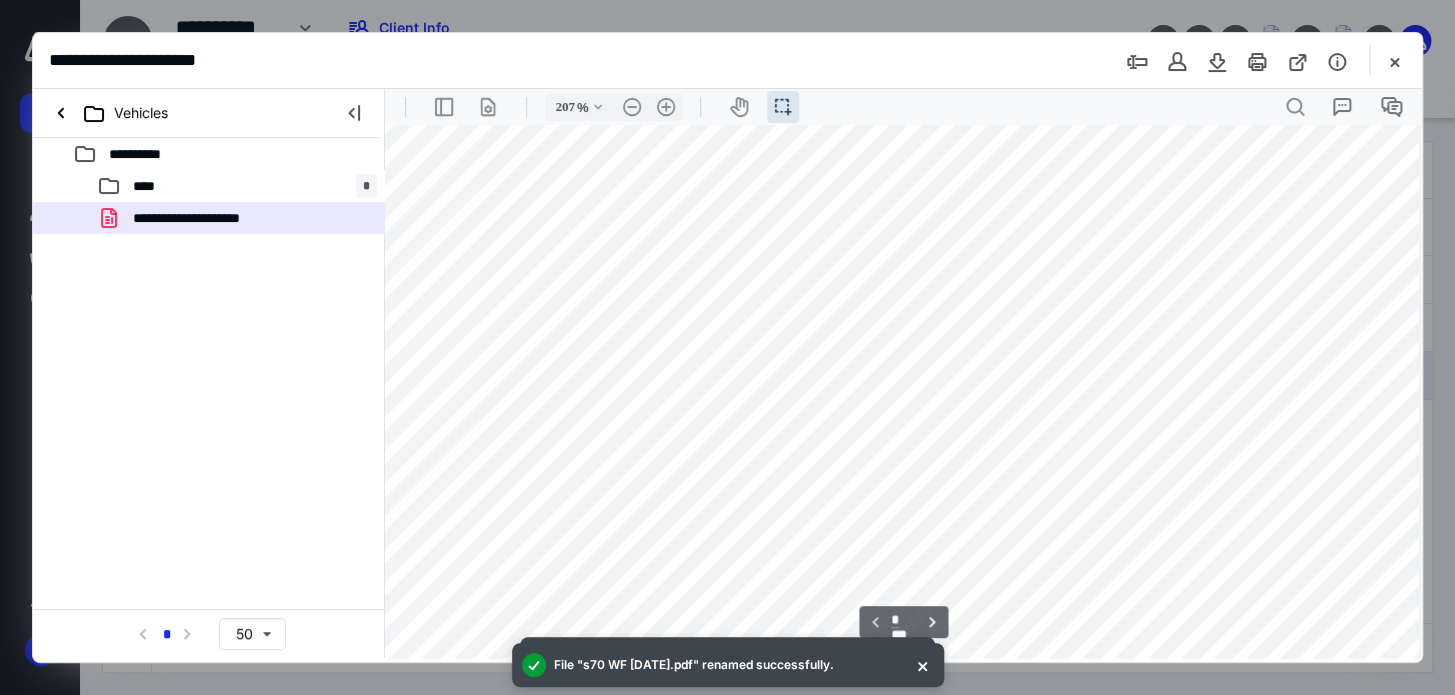 scroll, scrollTop: 0, scrollLeft: 160, axis: horizontal 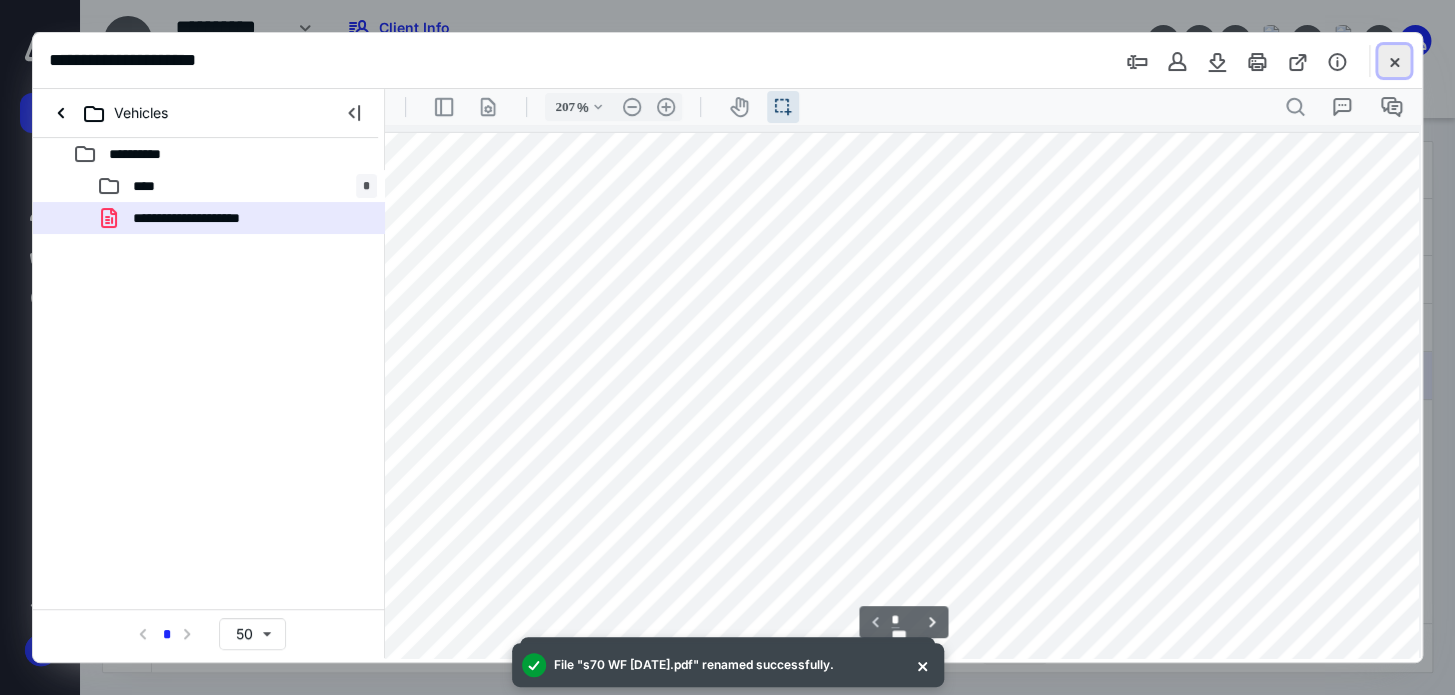 click at bounding box center [1394, 61] 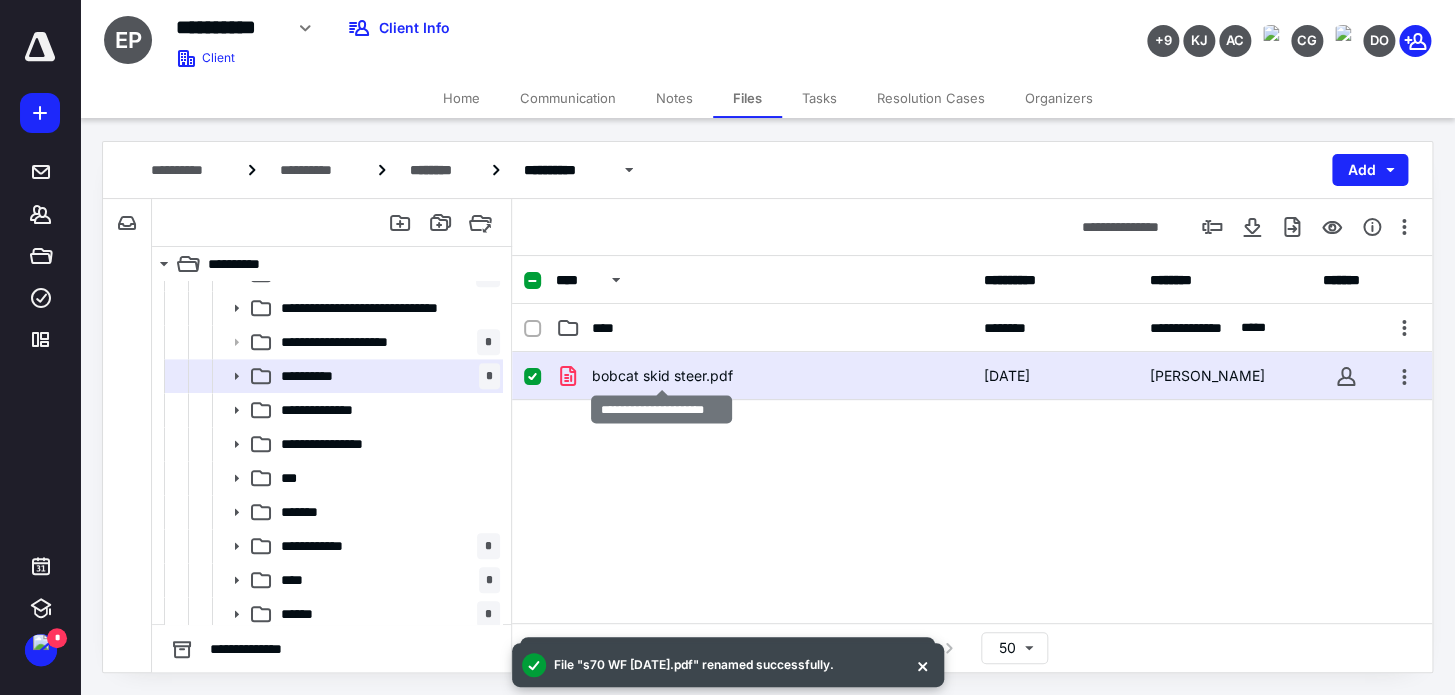 click on "bobcat skid steer.pdf" at bounding box center (662, 376) 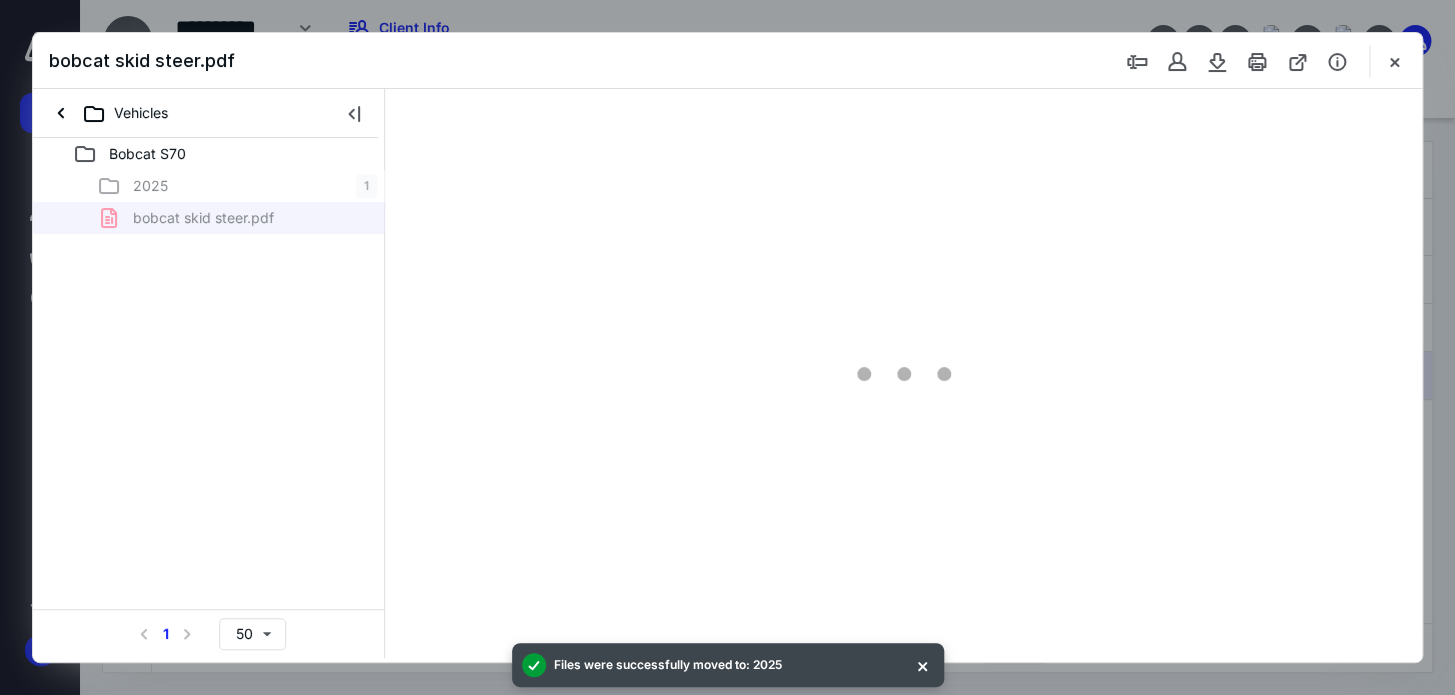 scroll, scrollTop: 636, scrollLeft: 0, axis: vertical 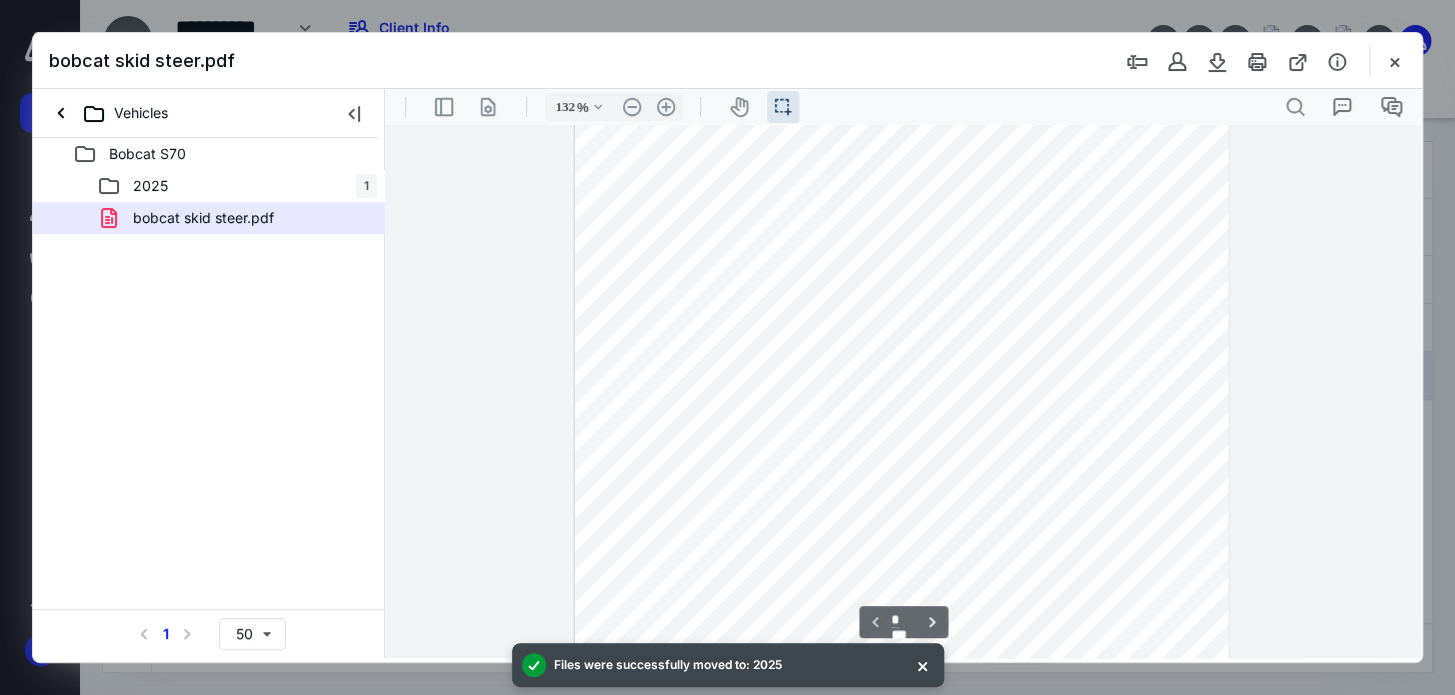 type on "157" 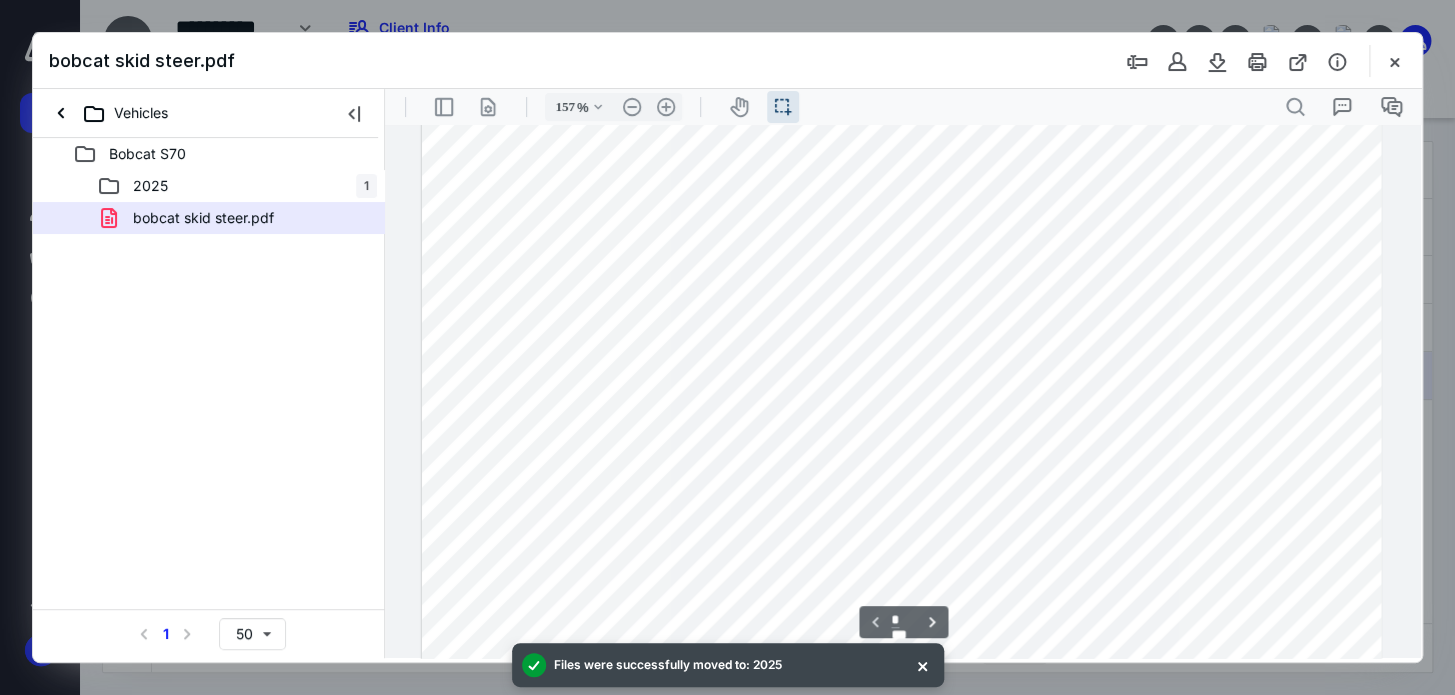 scroll, scrollTop: 489, scrollLeft: 0, axis: vertical 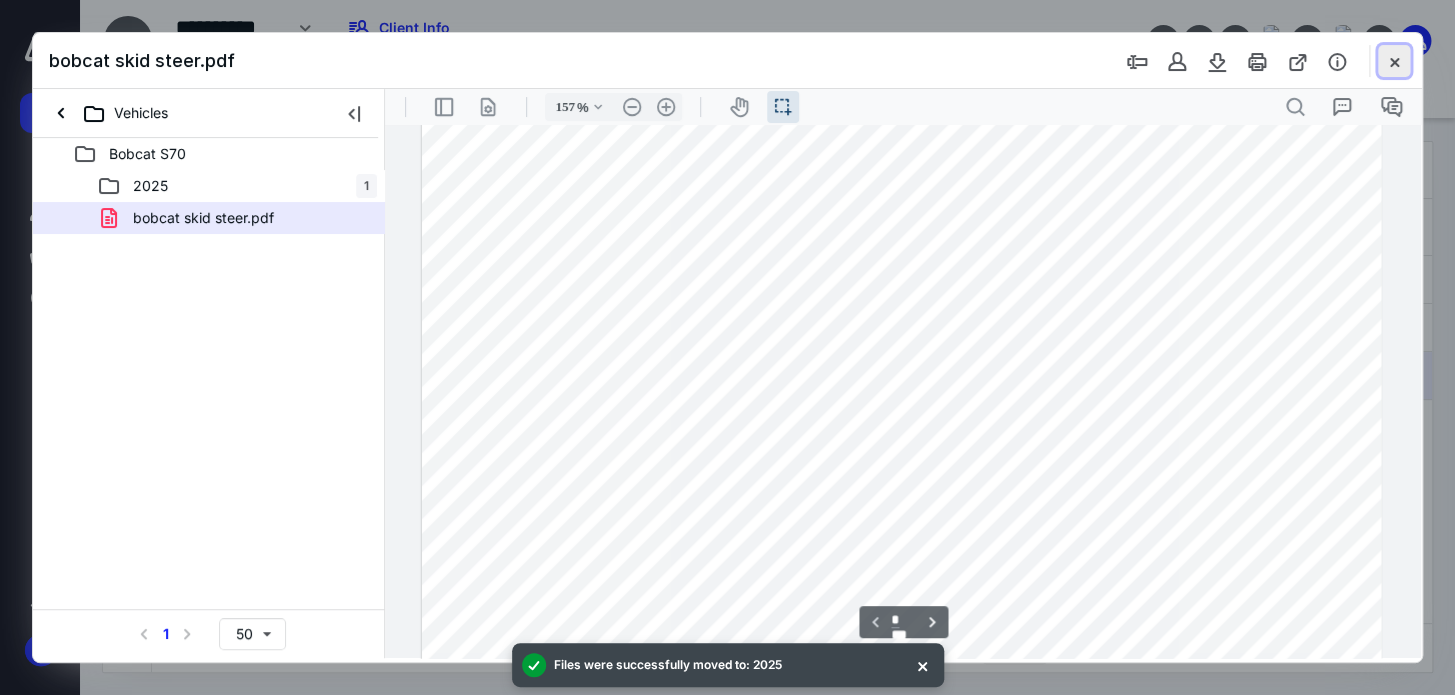 click at bounding box center (1394, 61) 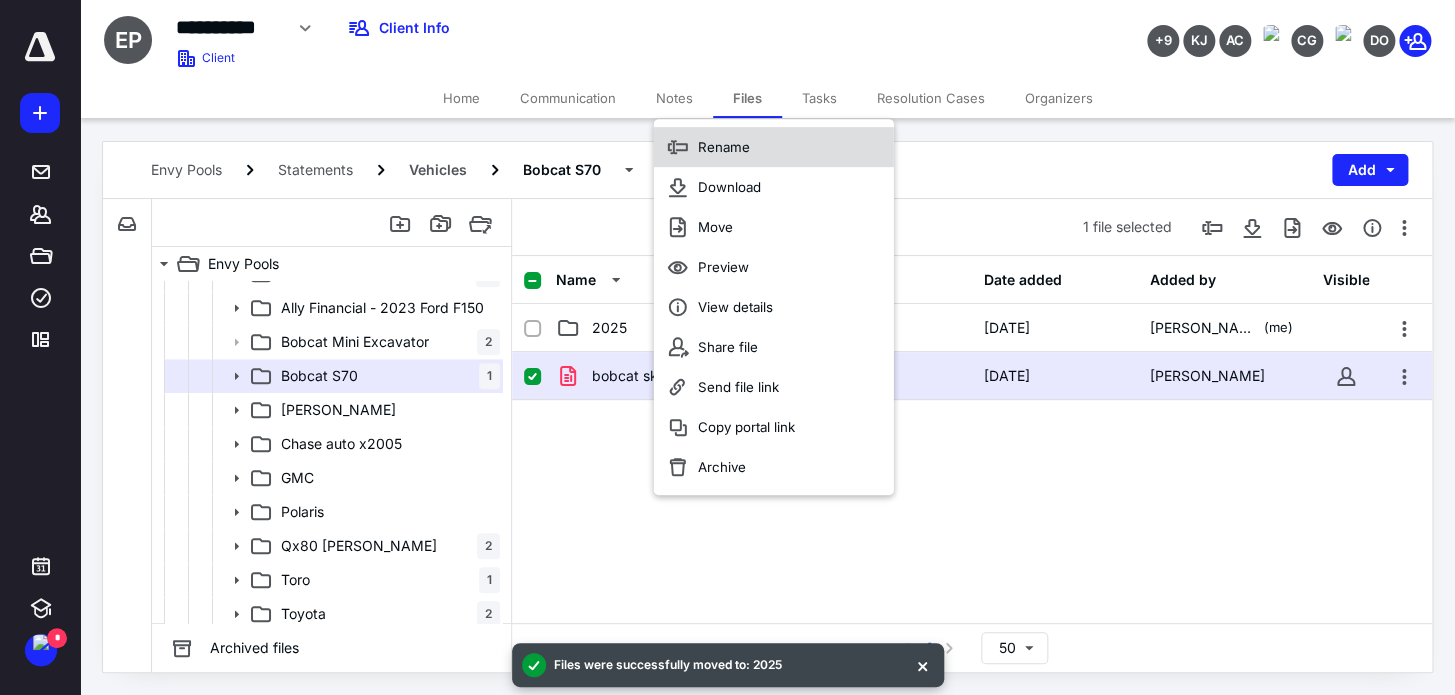 click on "Rename" at bounding box center (774, 147) 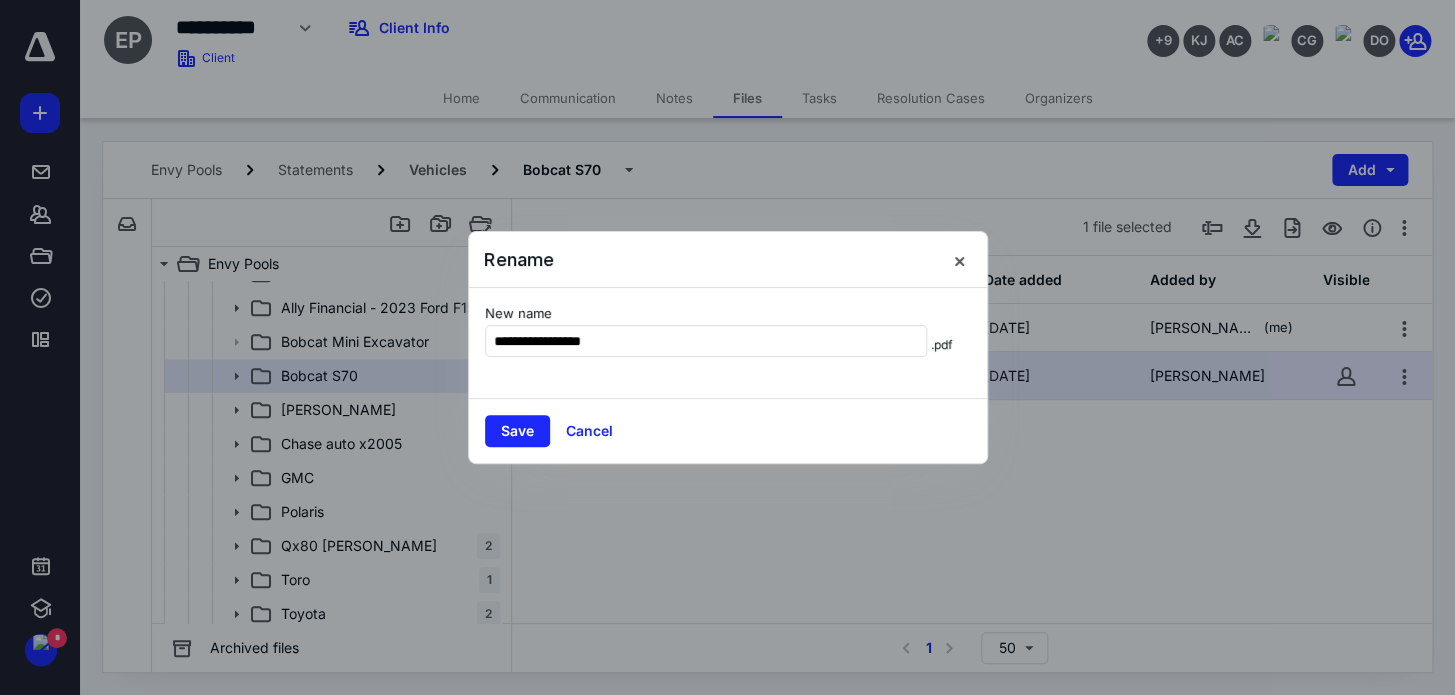 type on "**********" 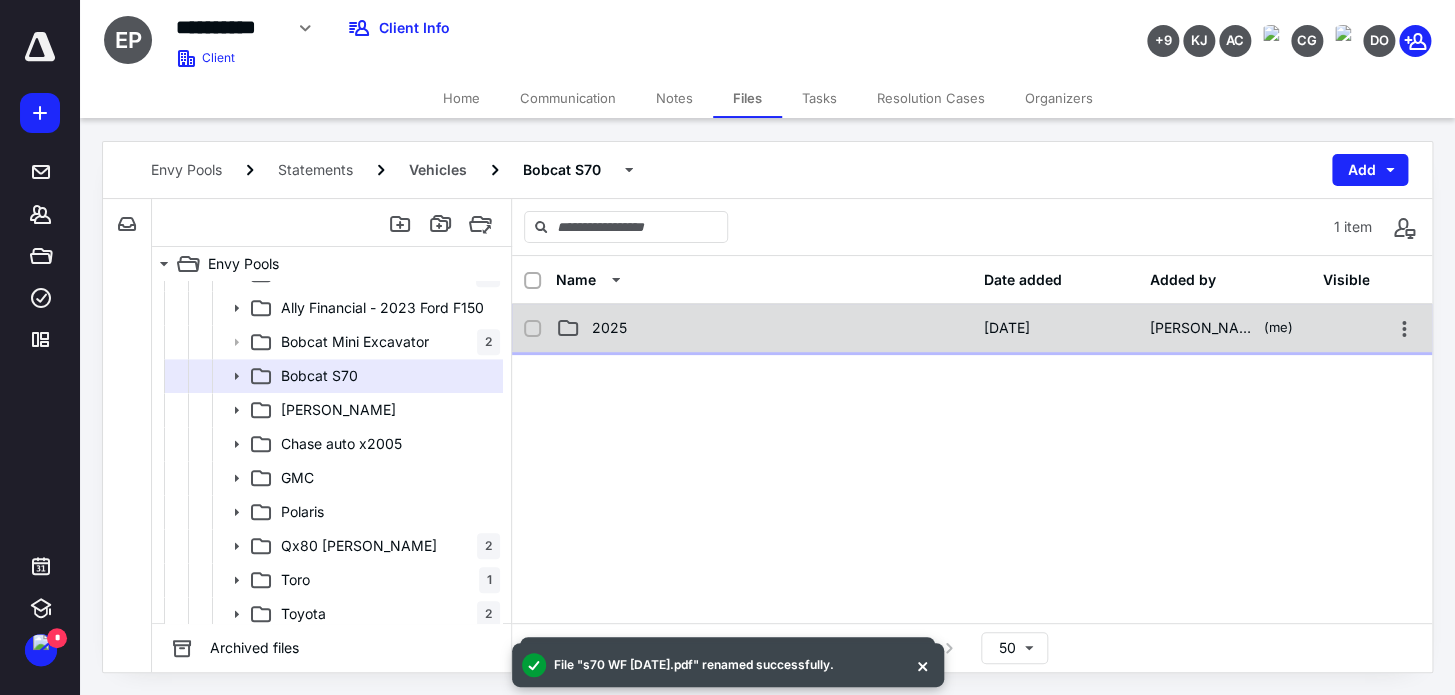 click on "2025" at bounding box center [764, 328] 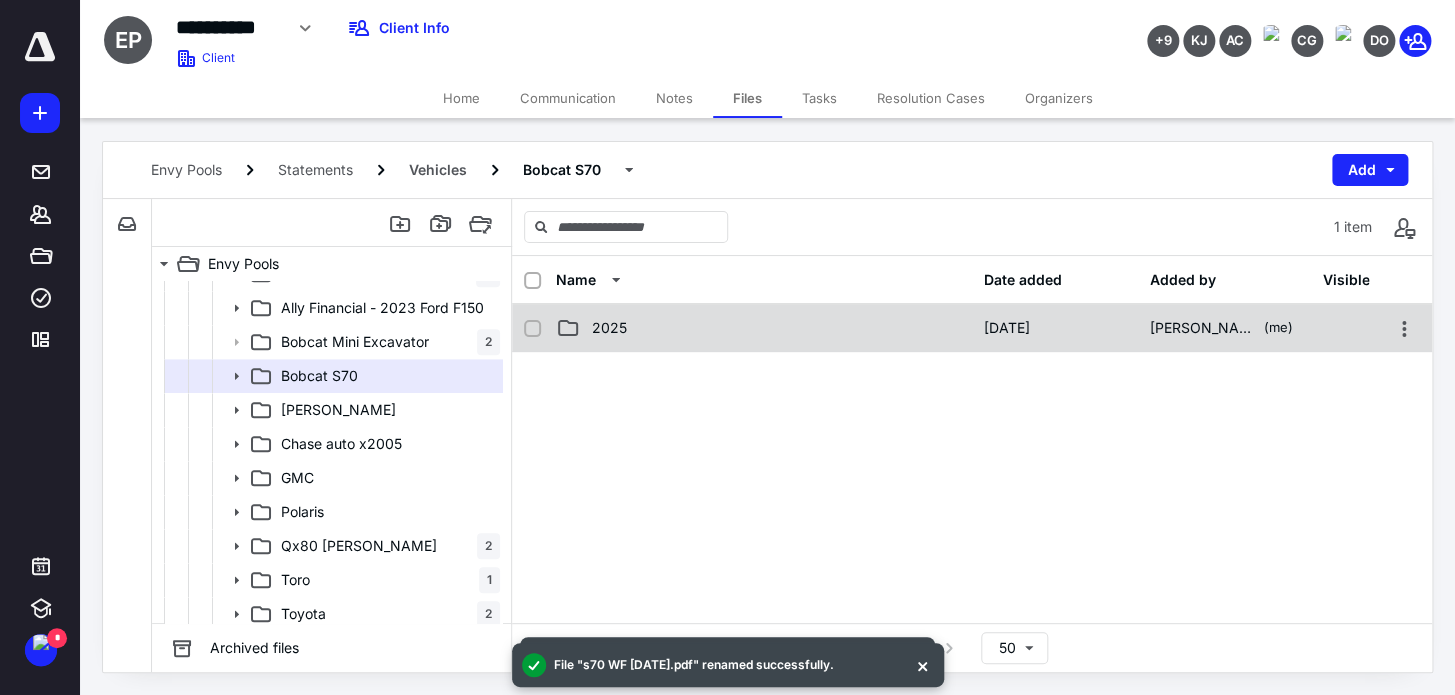 checkbox on "false" 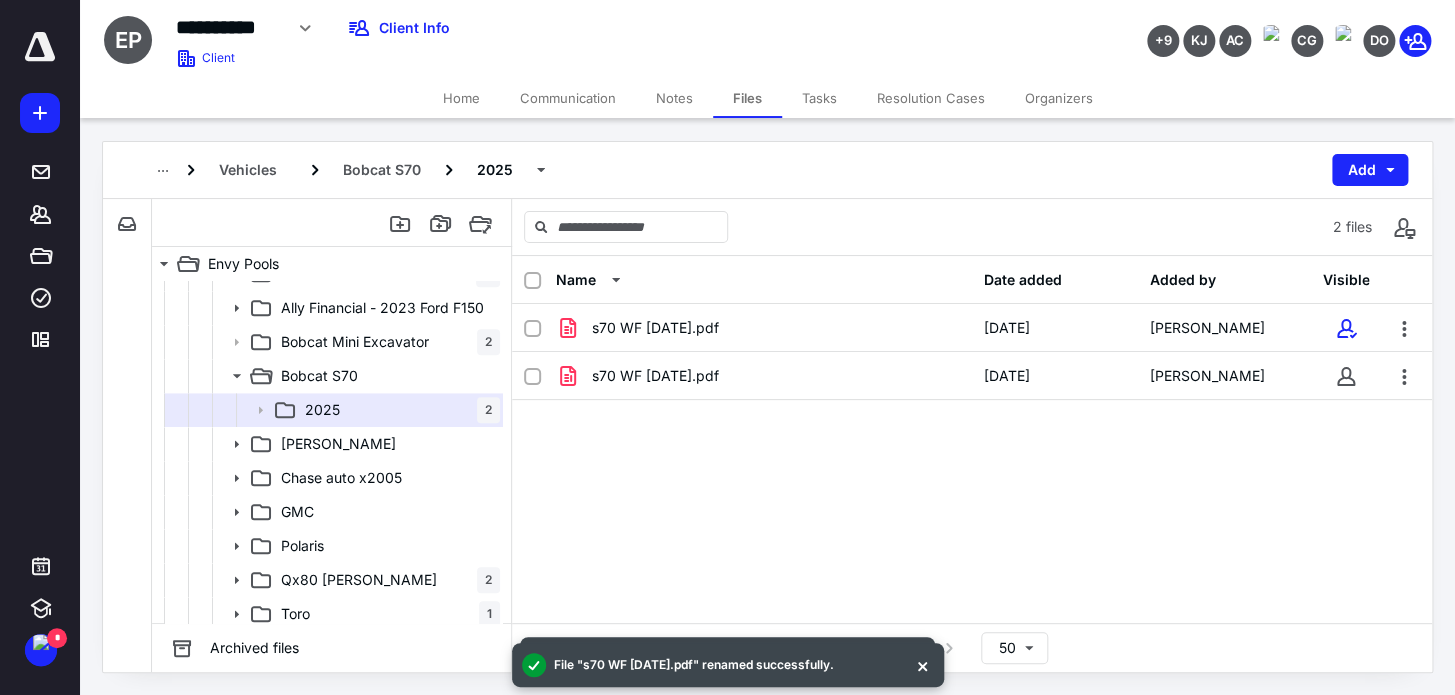 click on "s70 WF [DATE].pdf [DATE] [PERSON_NAME] s70 WF [DATE].pdf [DATE] [PERSON_NAME]" at bounding box center (972, 454) 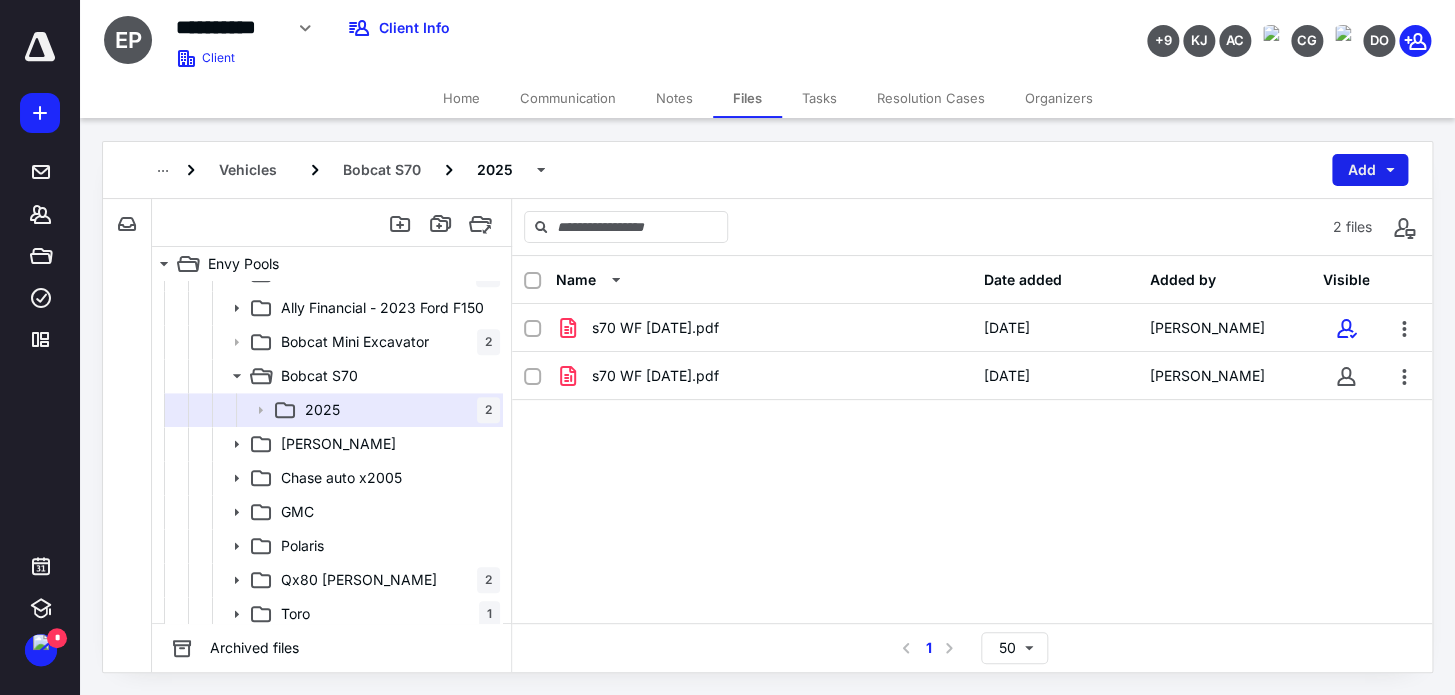 click on "Add" at bounding box center [1370, 170] 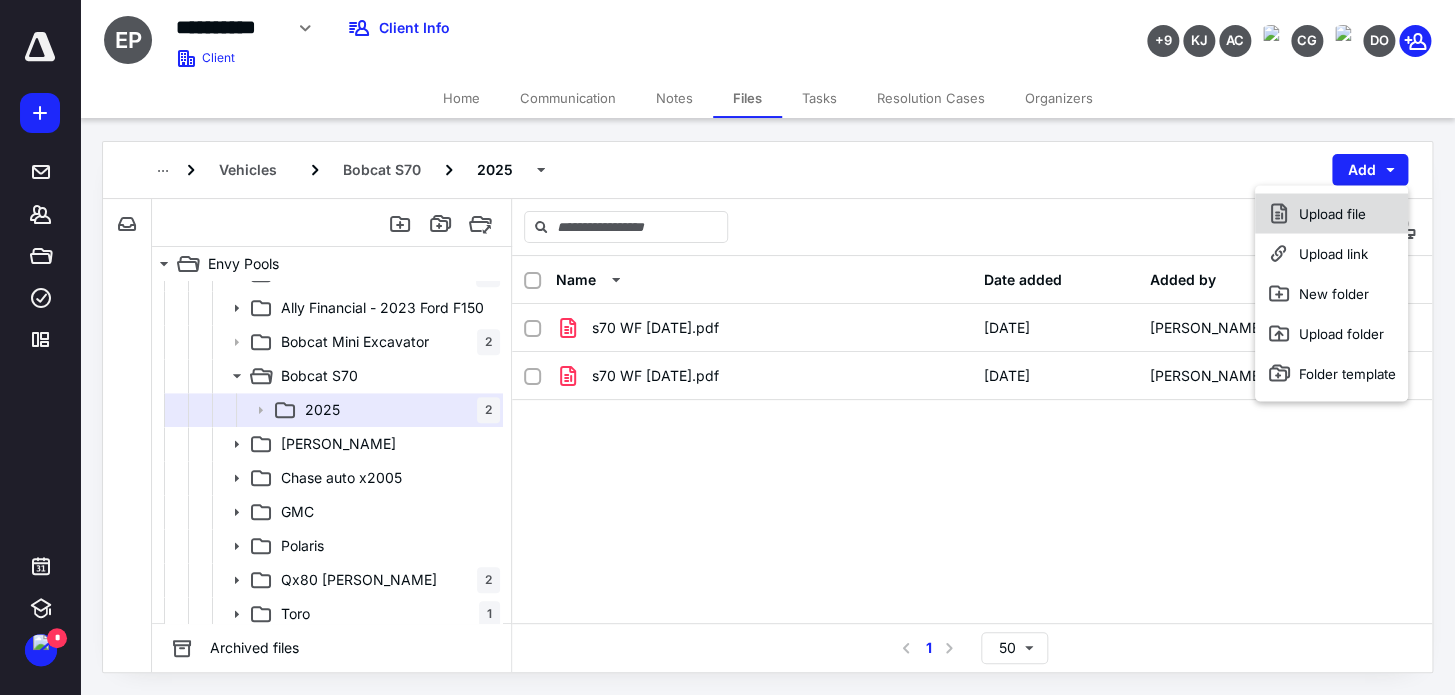 click on "Upload file" at bounding box center (1330, 213) 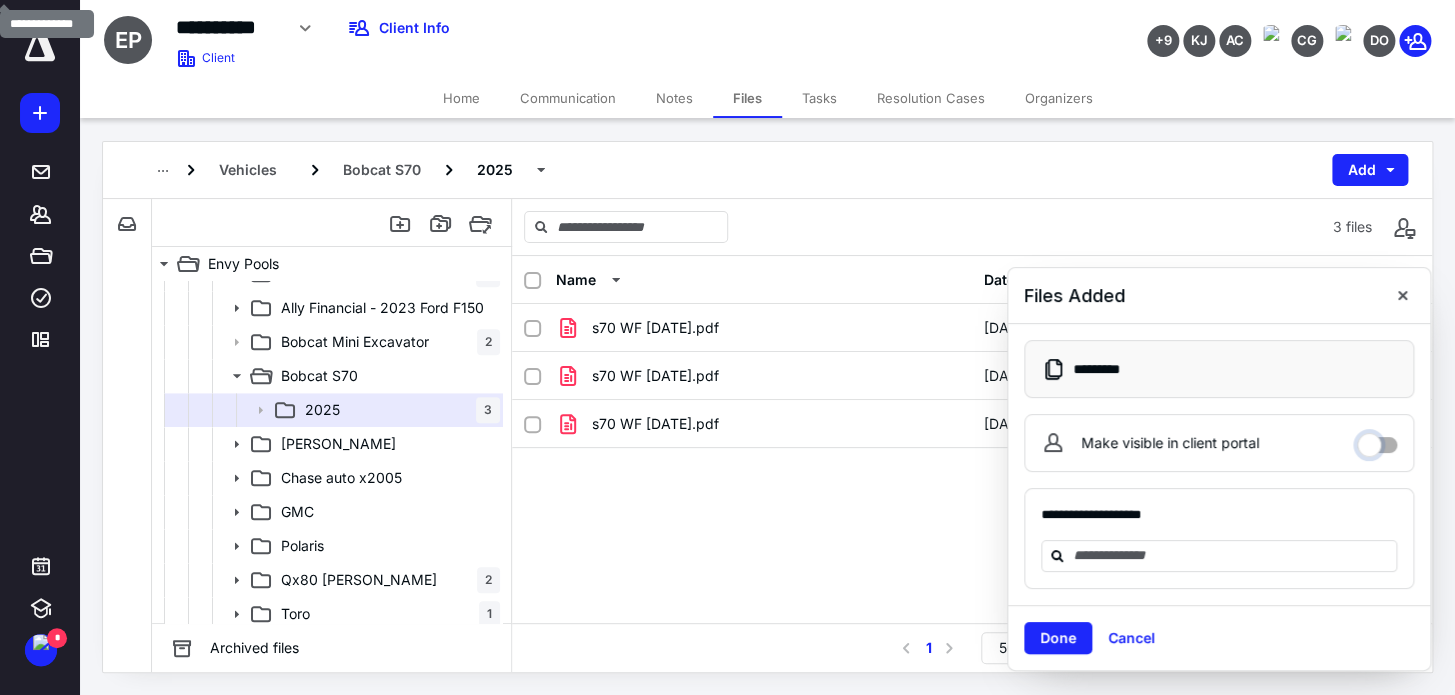 click on "Make visible in client portal" at bounding box center [1377, 440] 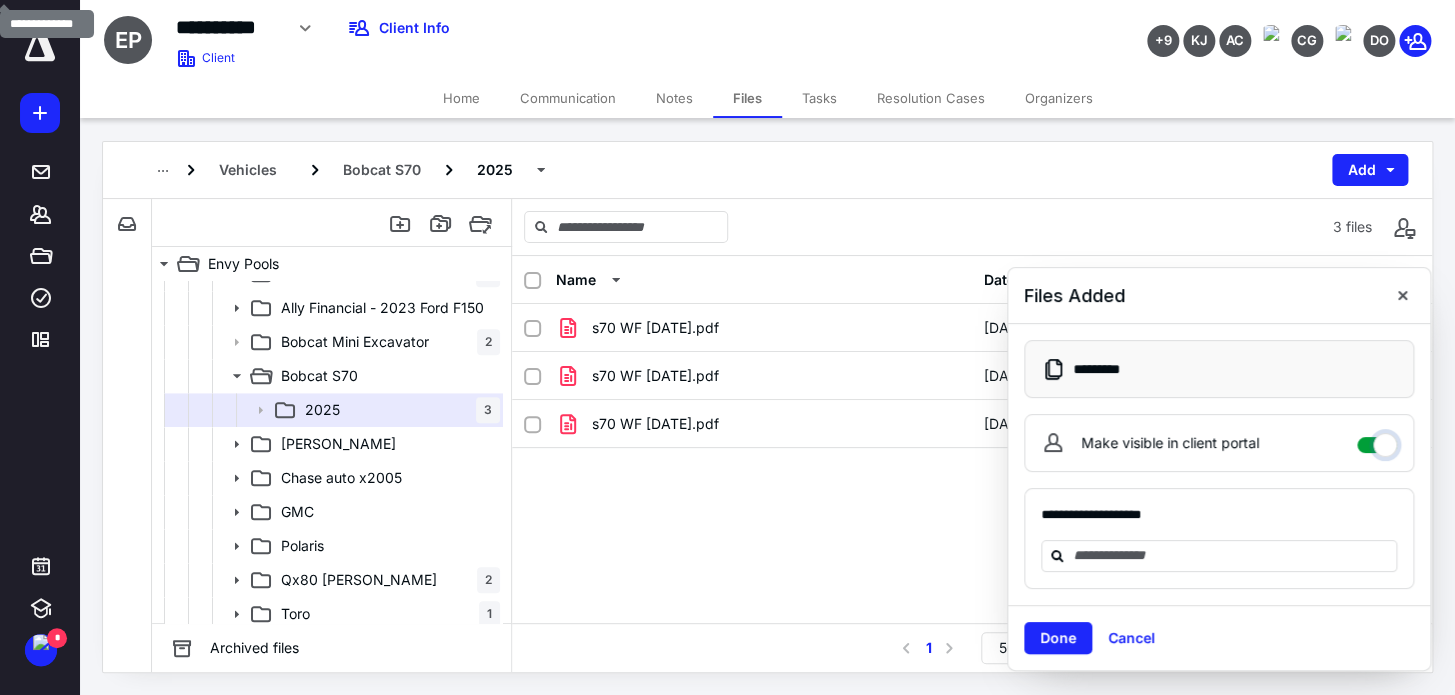 checkbox on "****" 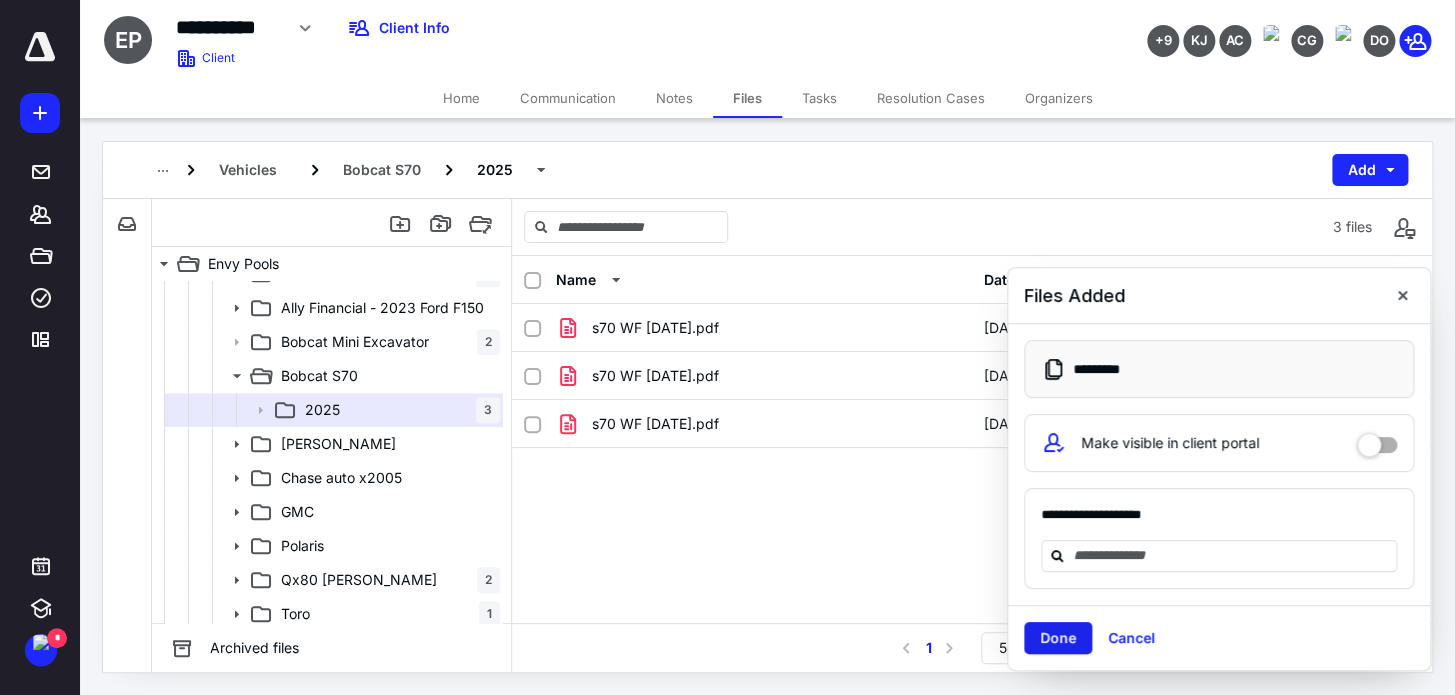click on "Done" at bounding box center [1058, 638] 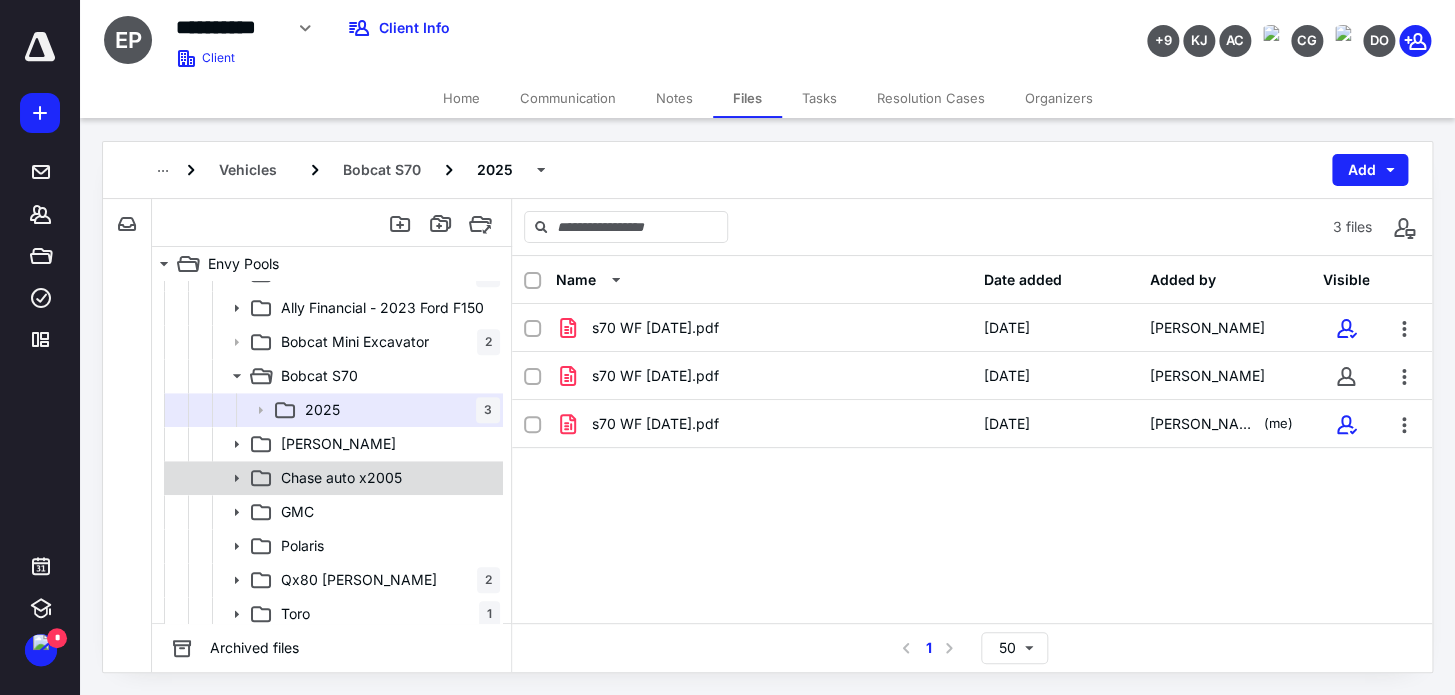 scroll, scrollTop: 812, scrollLeft: 0, axis: vertical 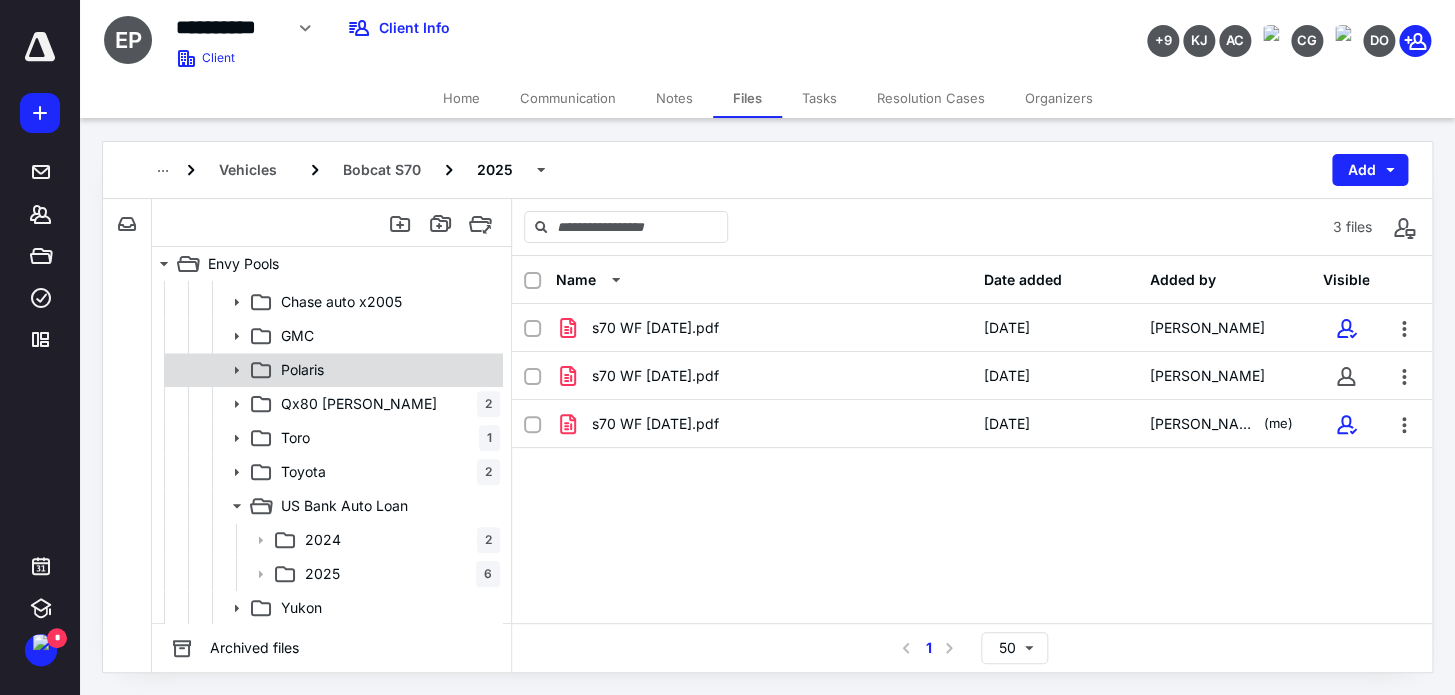 click on "Polaris" at bounding box center (332, 370) 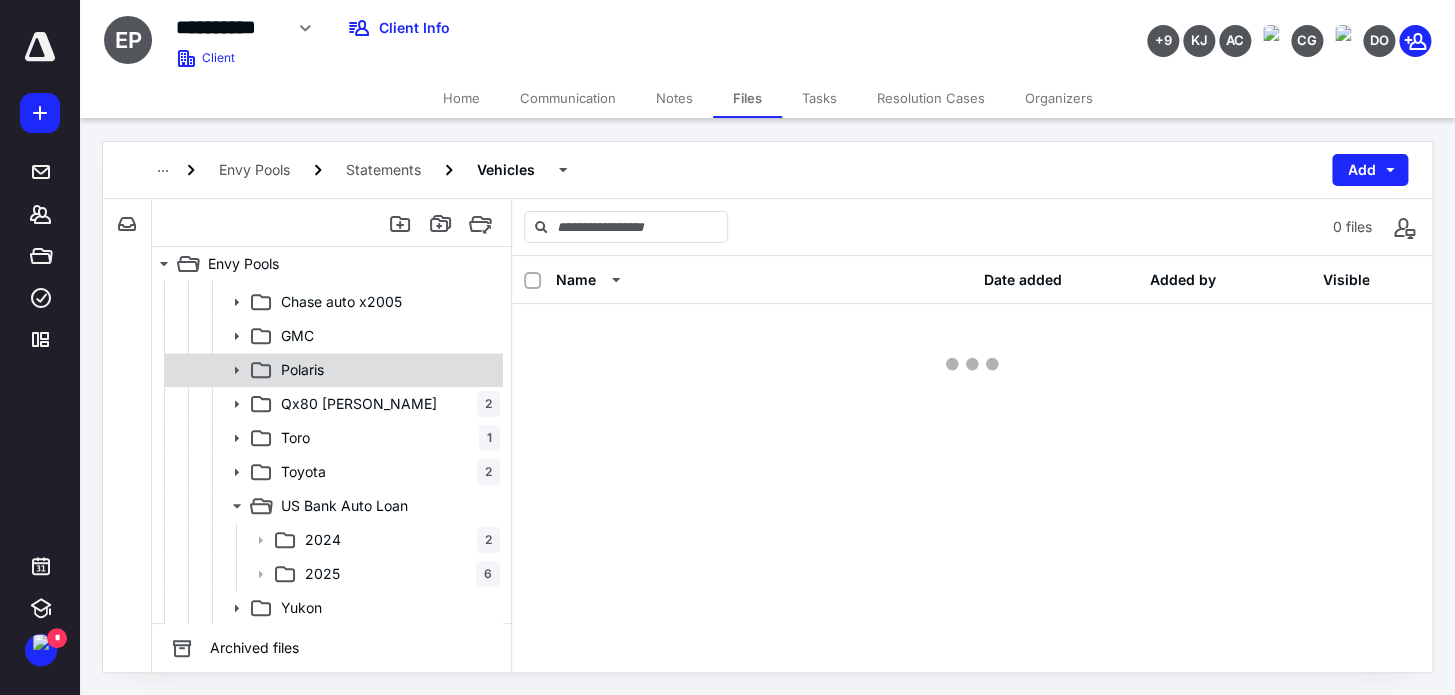 click on "Polaris" at bounding box center [332, 370] 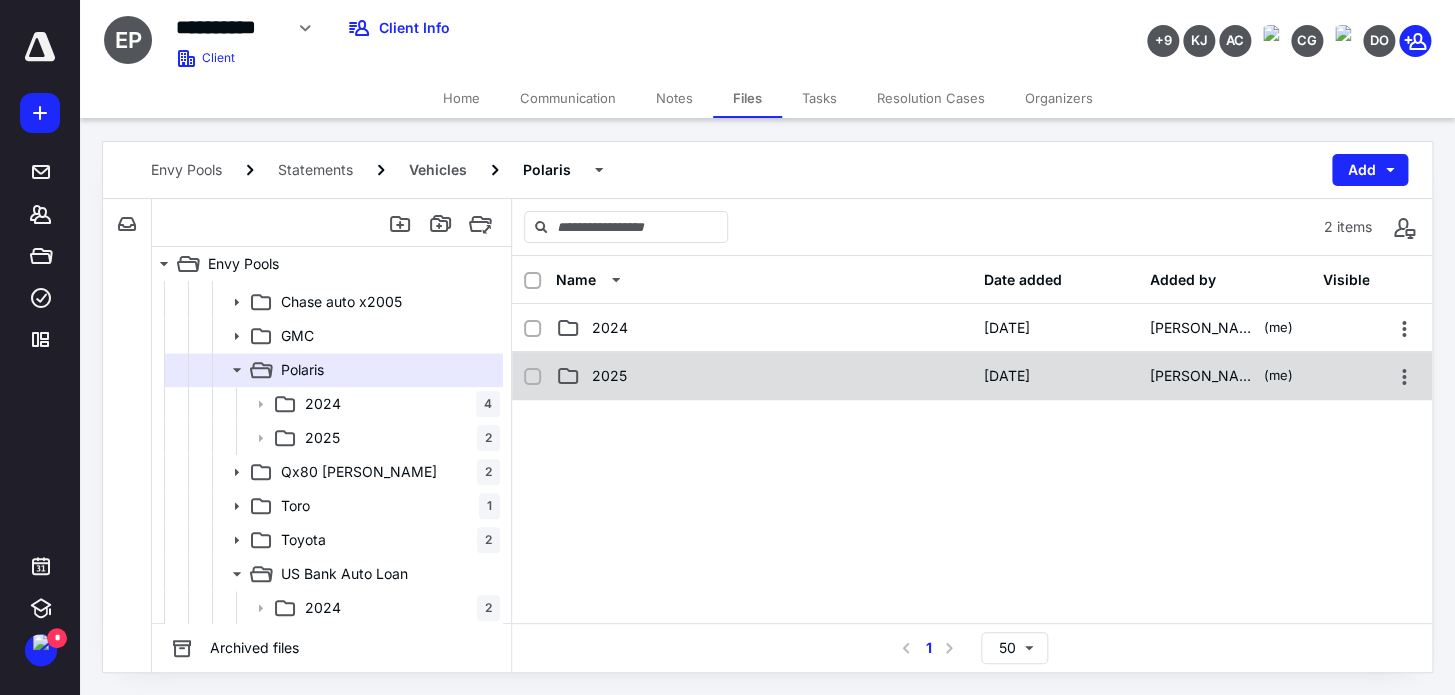 click on "2025" at bounding box center [764, 376] 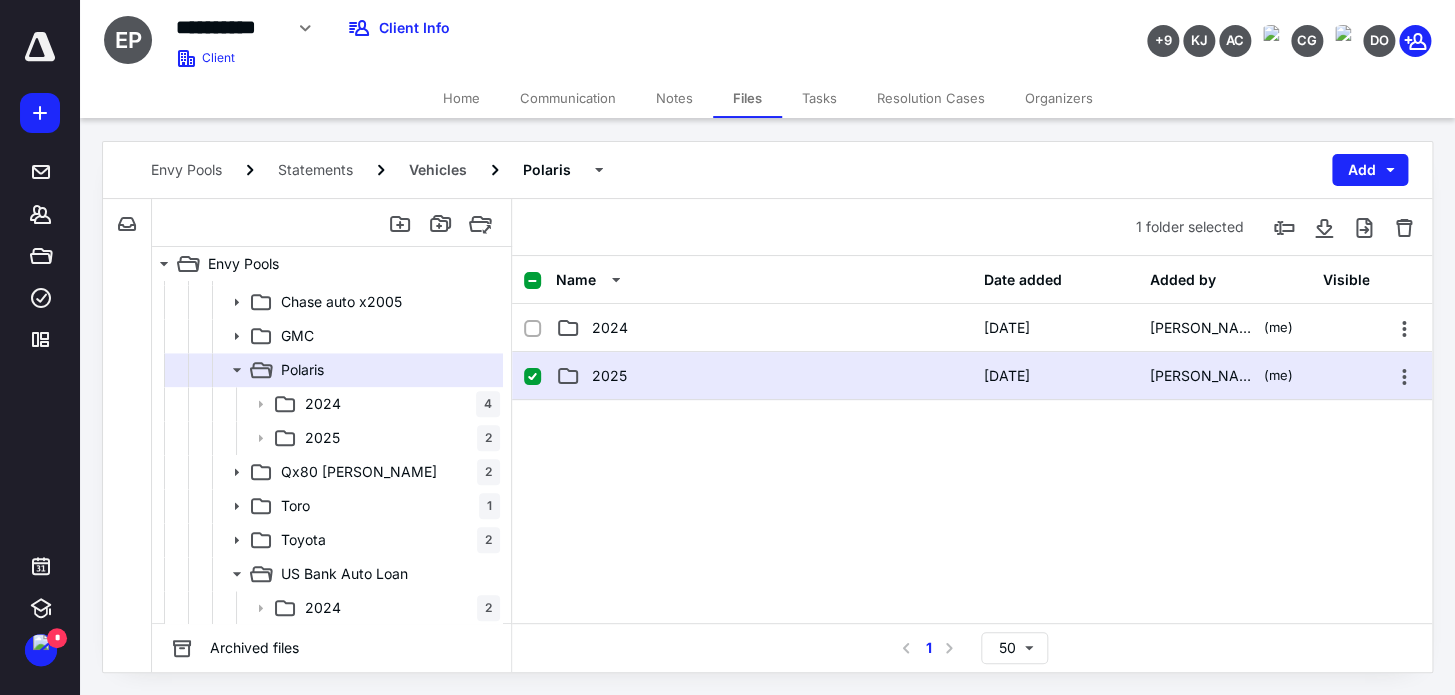 checkbox on "true" 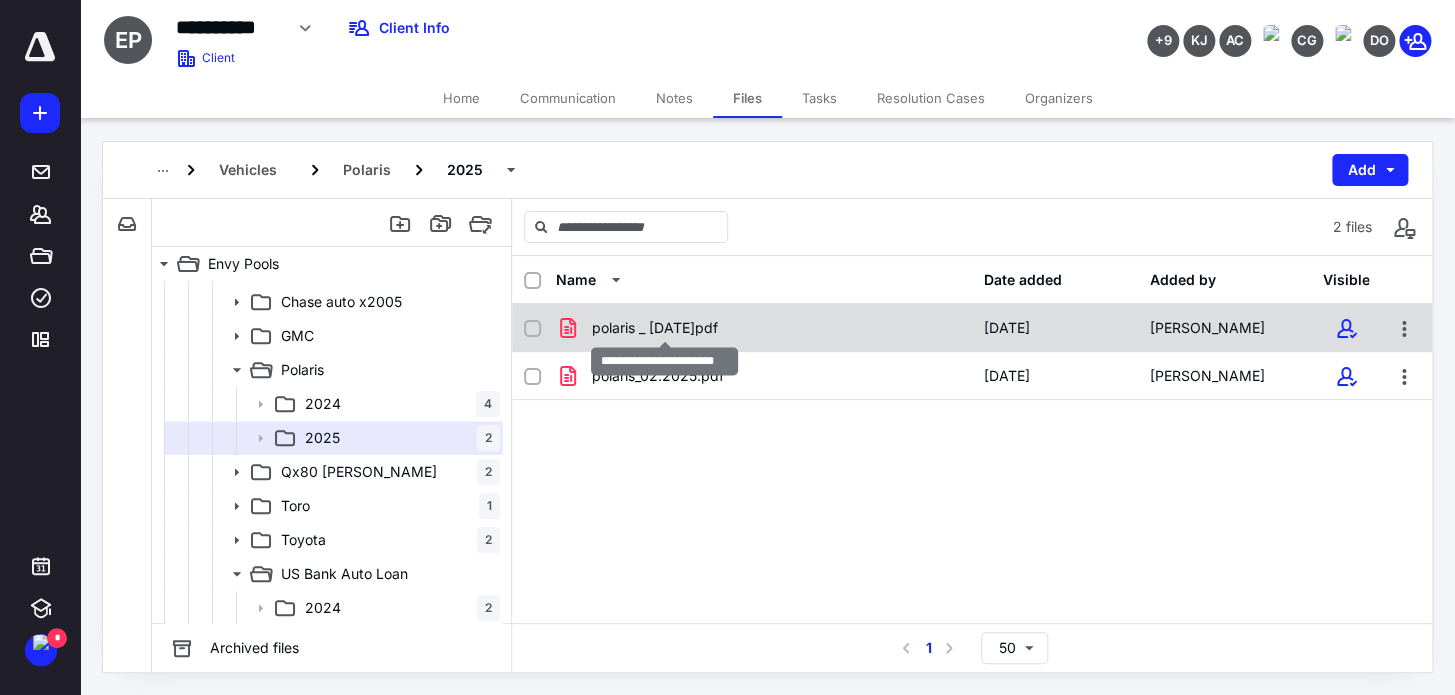 checkbox on "true" 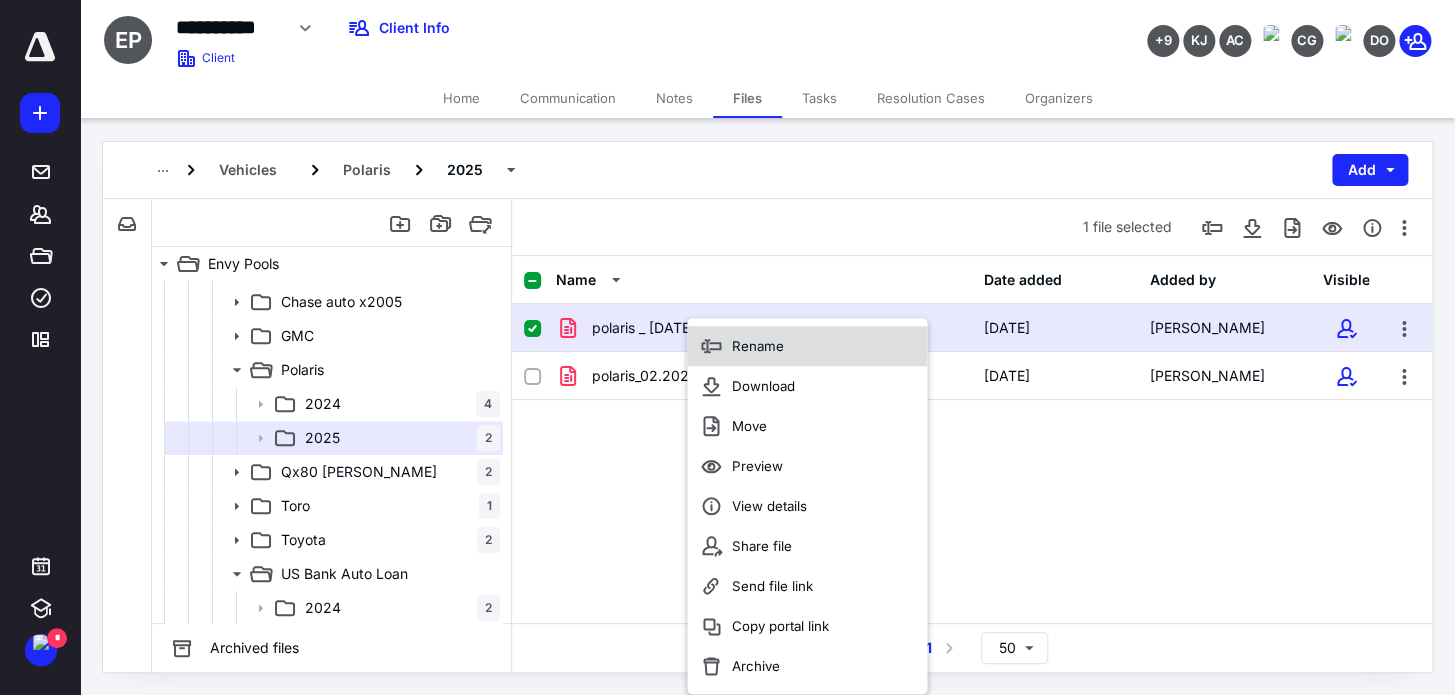 click on "Rename" at bounding box center [807, 346] 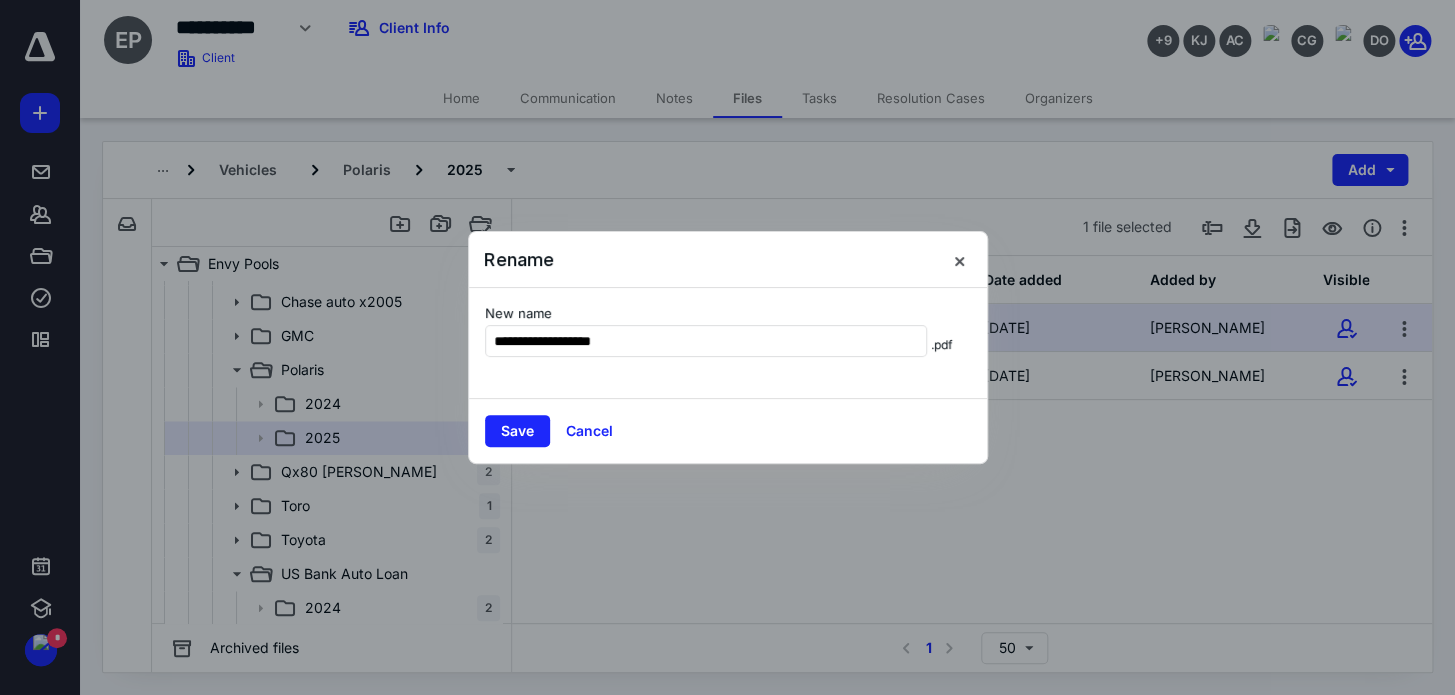 drag, startPoint x: 824, startPoint y: 511, endPoint x: 833, endPoint y: 424, distance: 87.46428 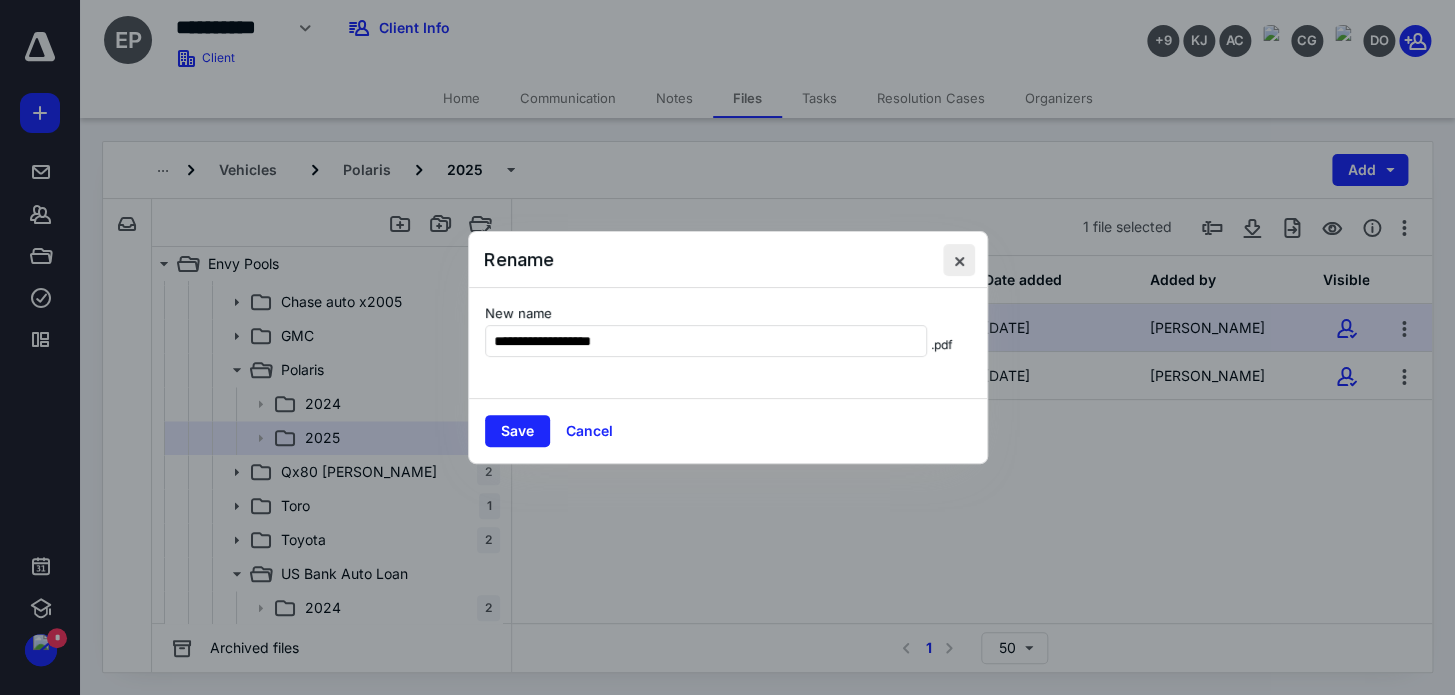 click at bounding box center [959, 260] 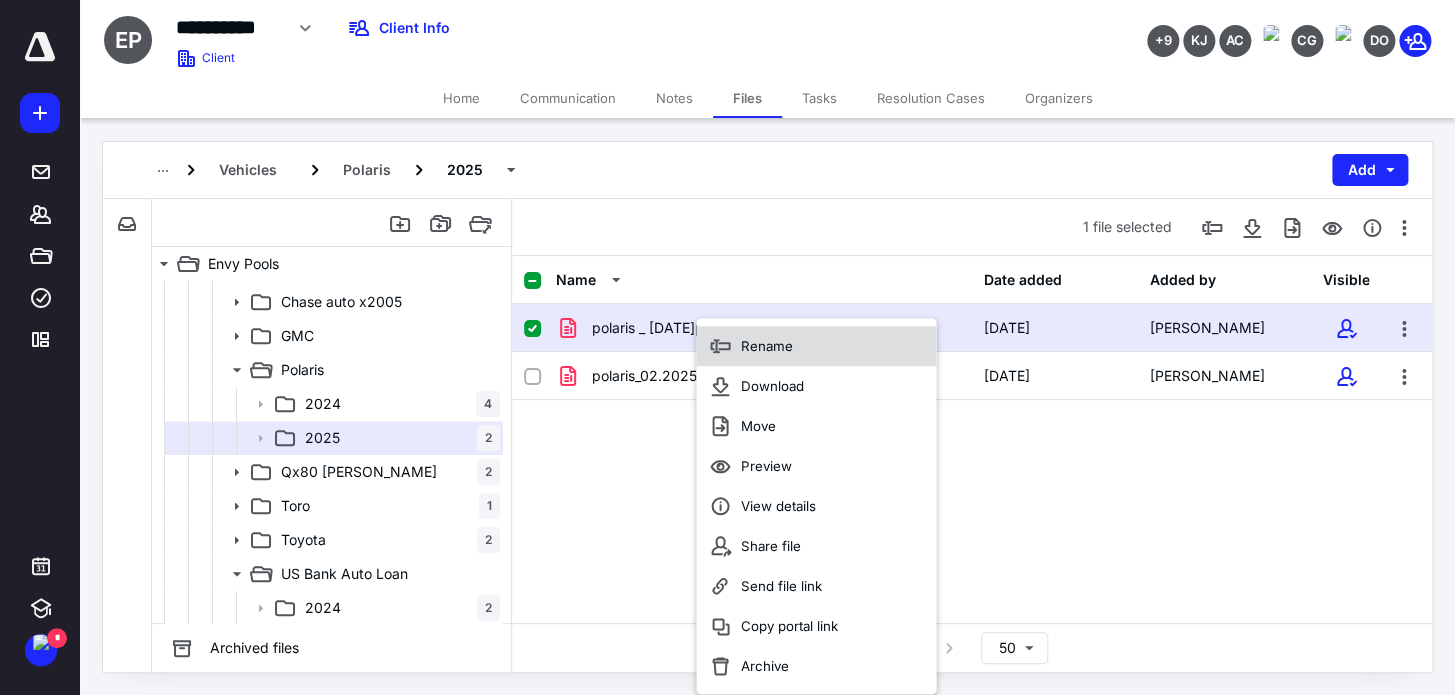 click on "Rename" at bounding box center [766, 346] 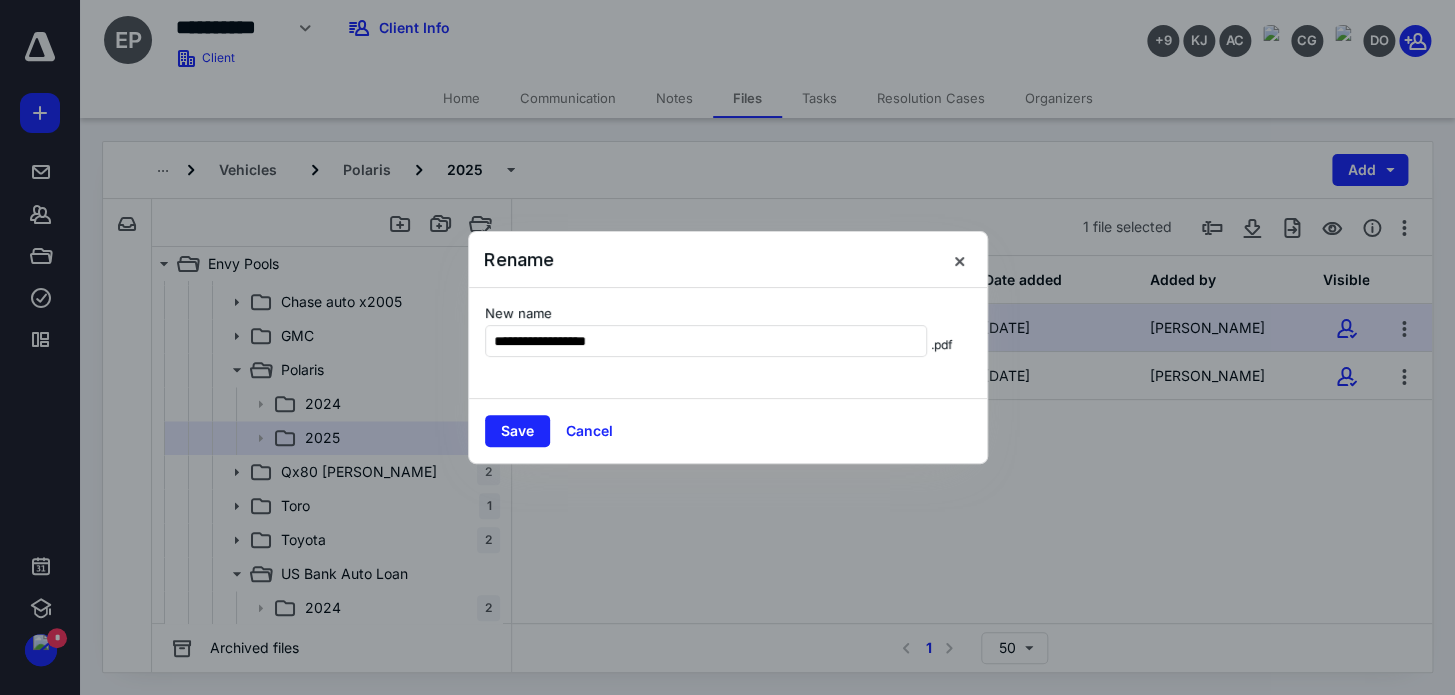 type on "**********" 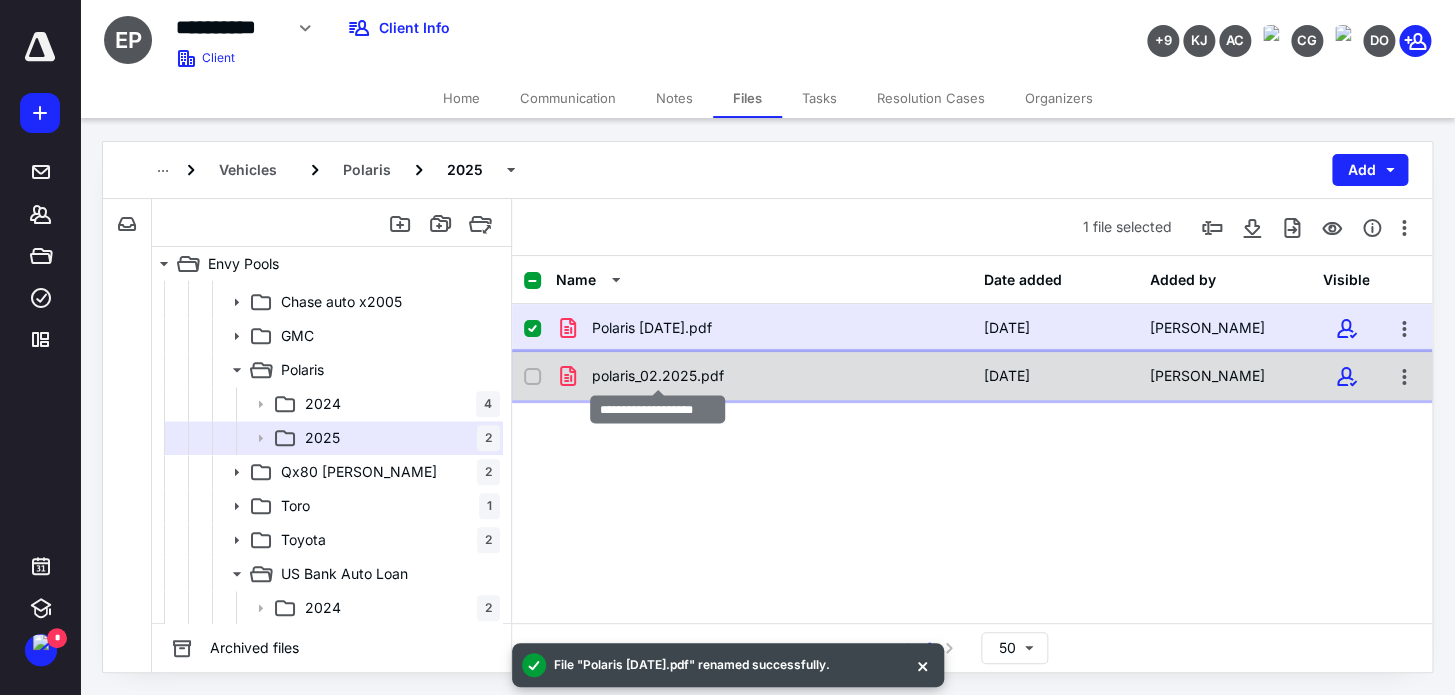 click on "polaris_02.2025.pdf" at bounding box center [658, 376] 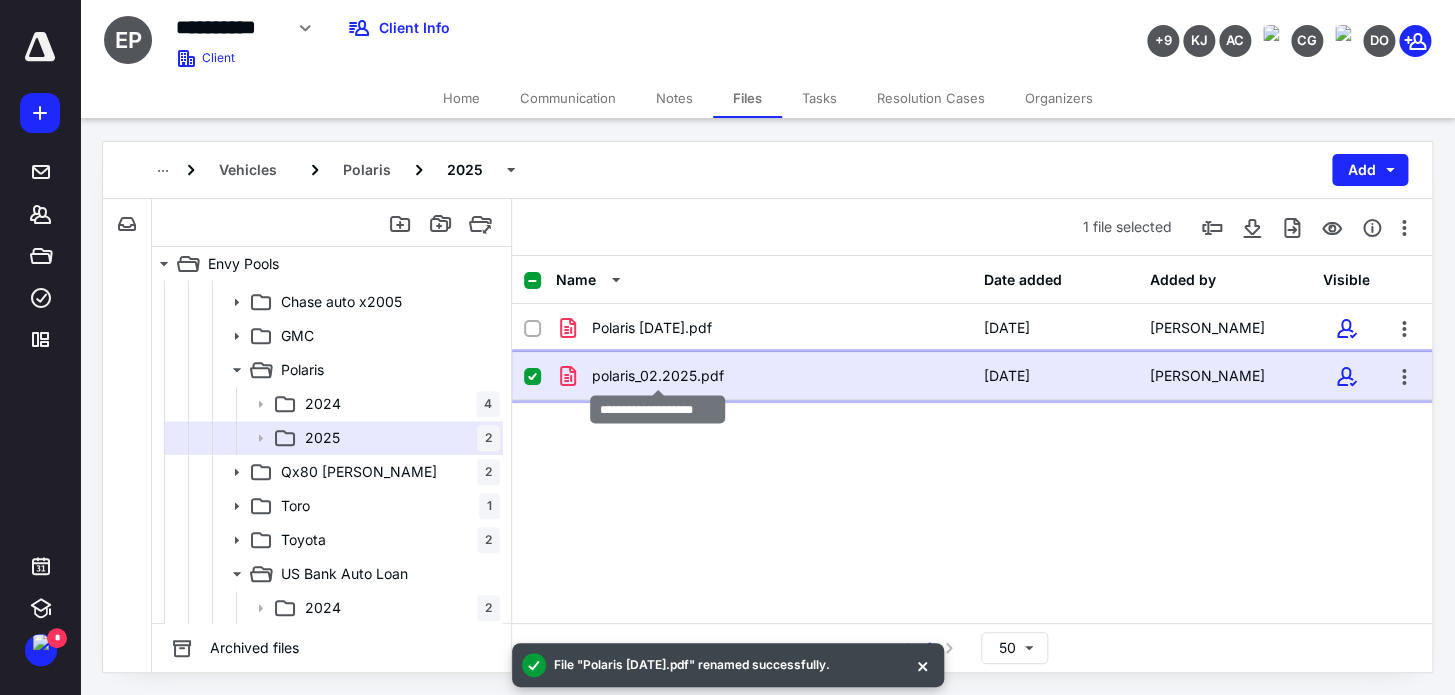 click on "polaris_02.2025.pdf" at bounding box center [658, 376] 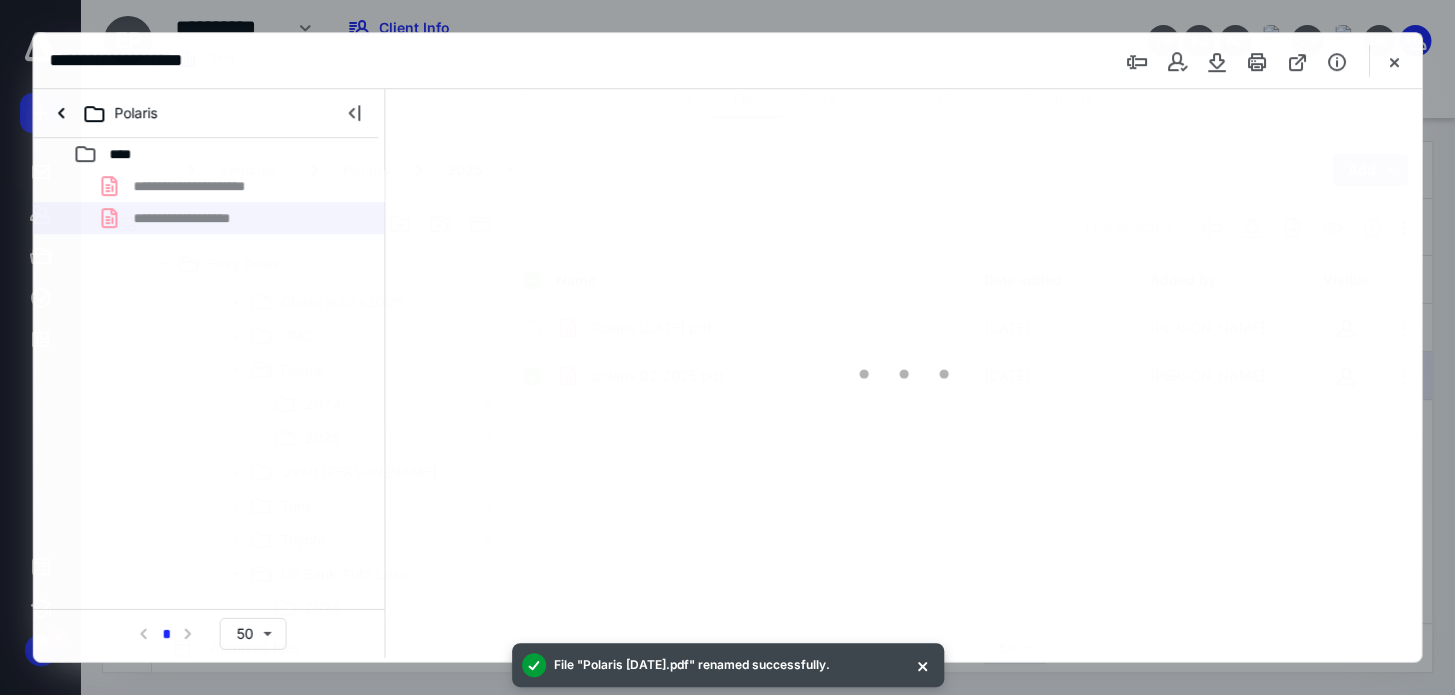 scroll, scrollTop: 0, scrollLeft: 0, axis: both 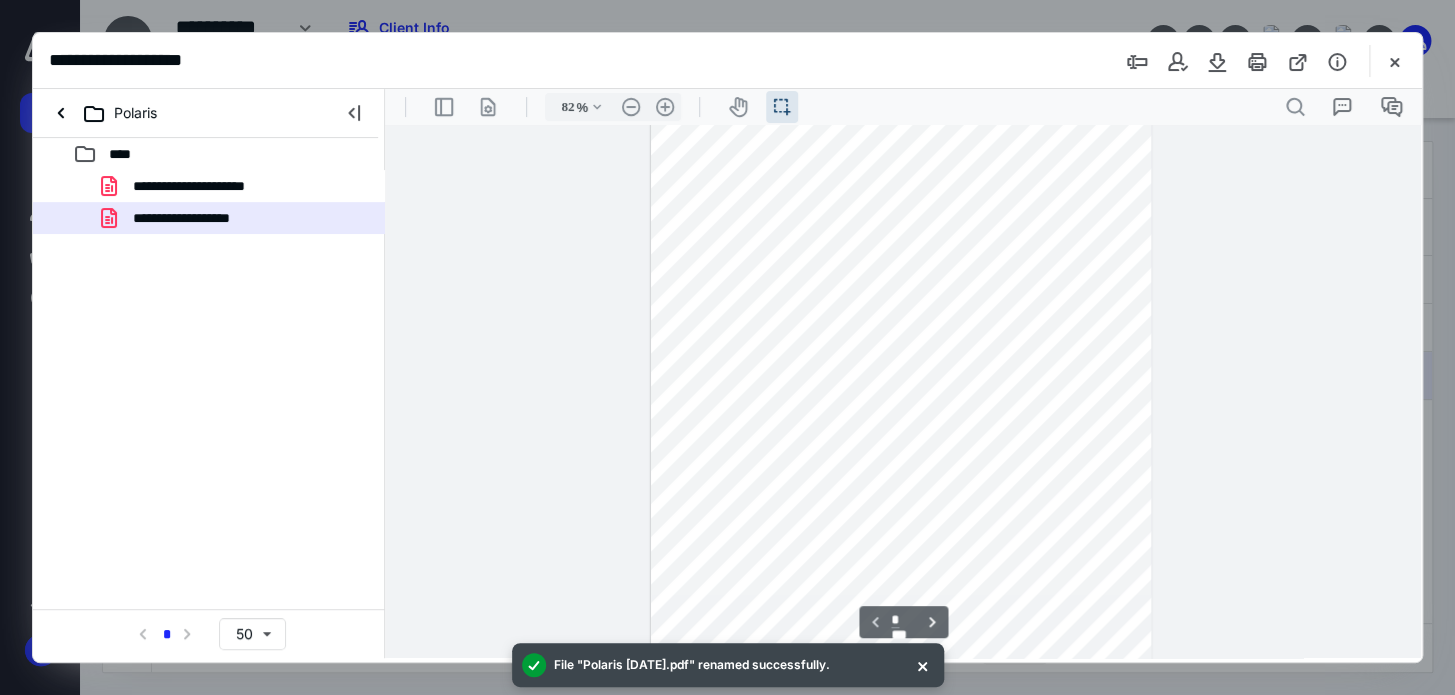 type on "107" 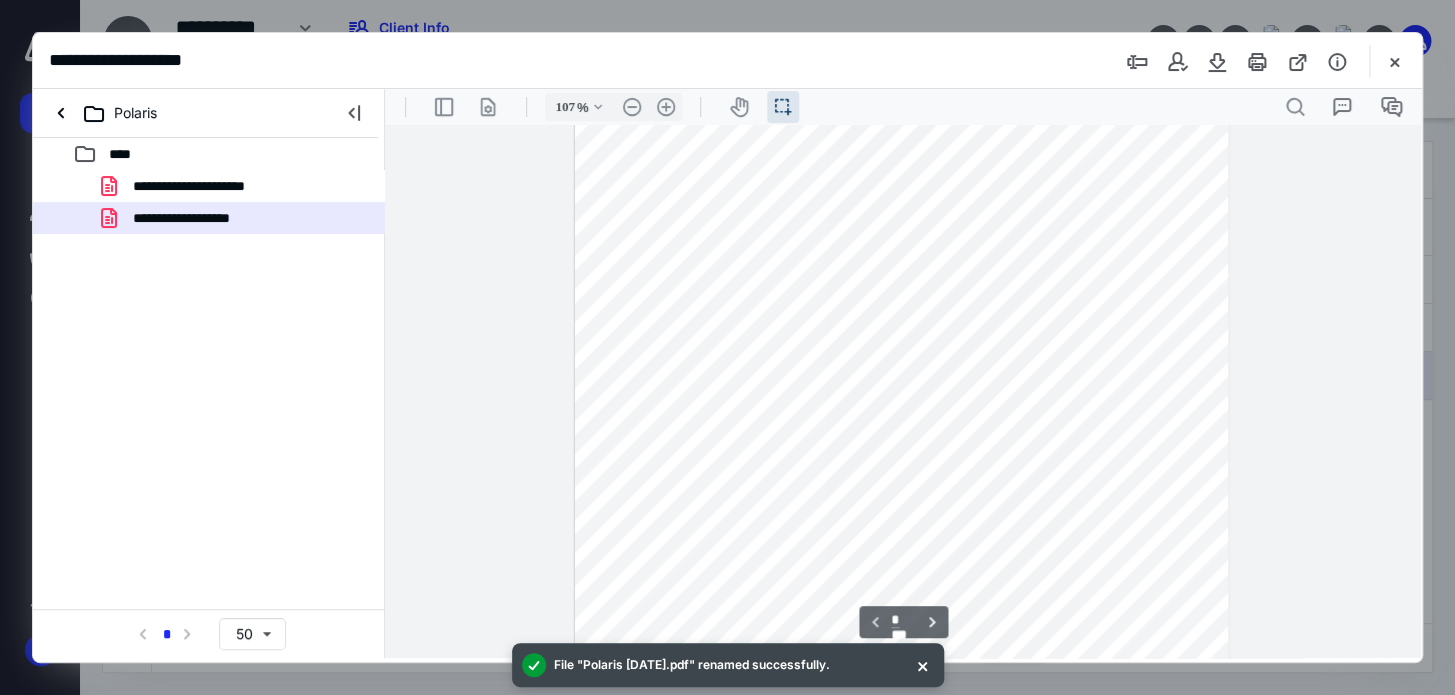 scroll, scrollTop: 0, scrollLeft: 0, axis: both 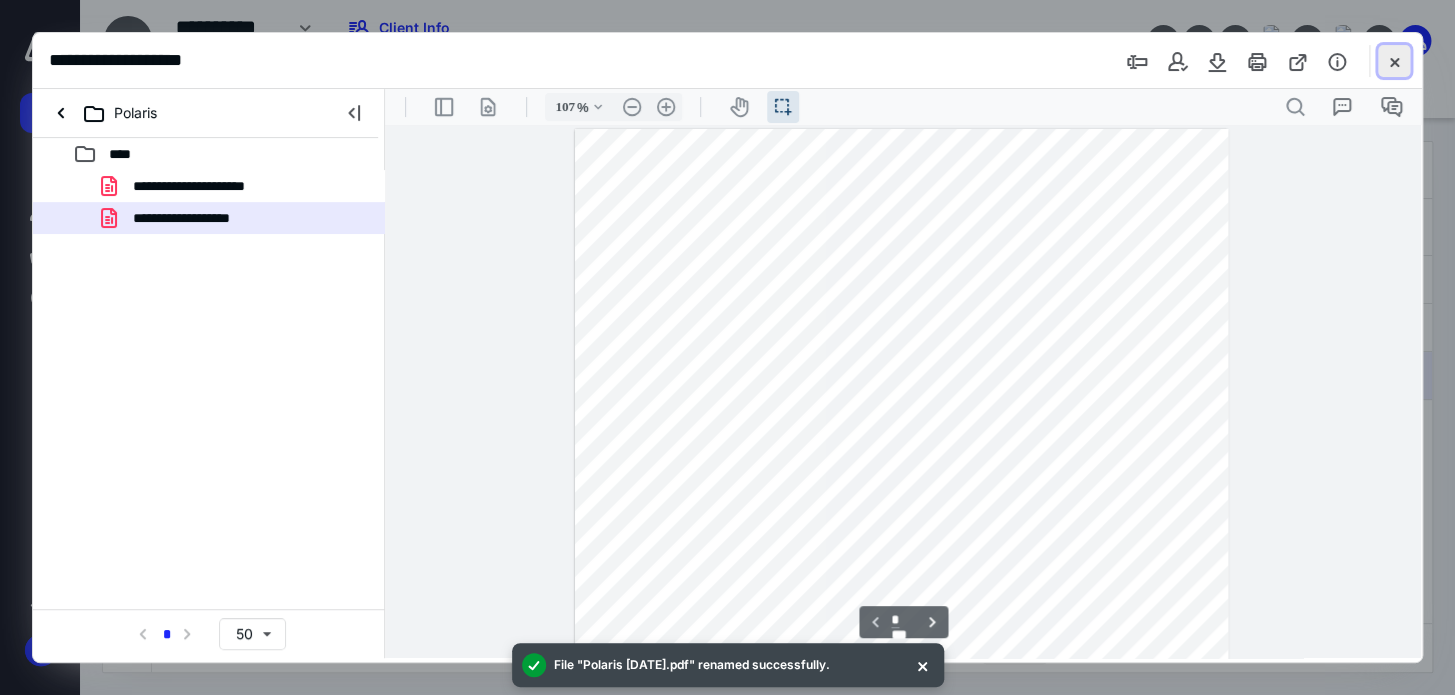 click at bounding box center (1394, 61) 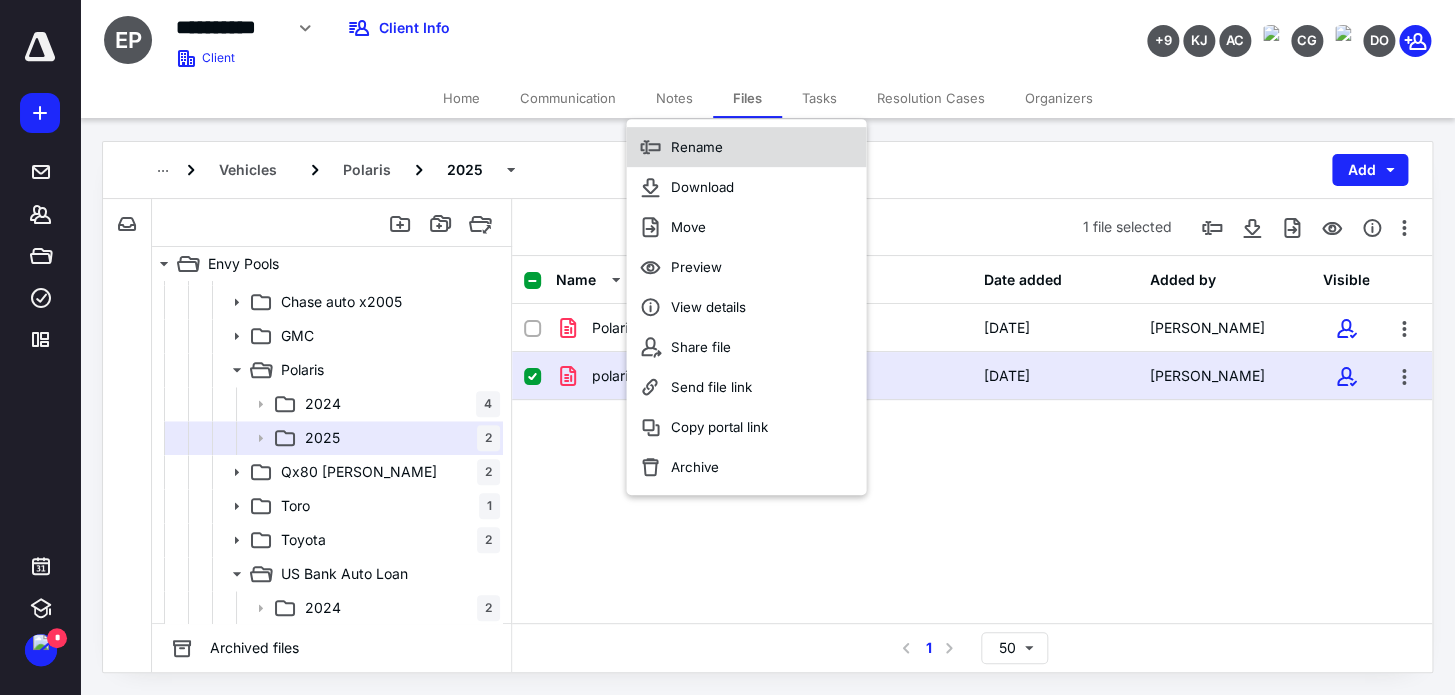 click on "Rename" at bounding box center [746, 147] 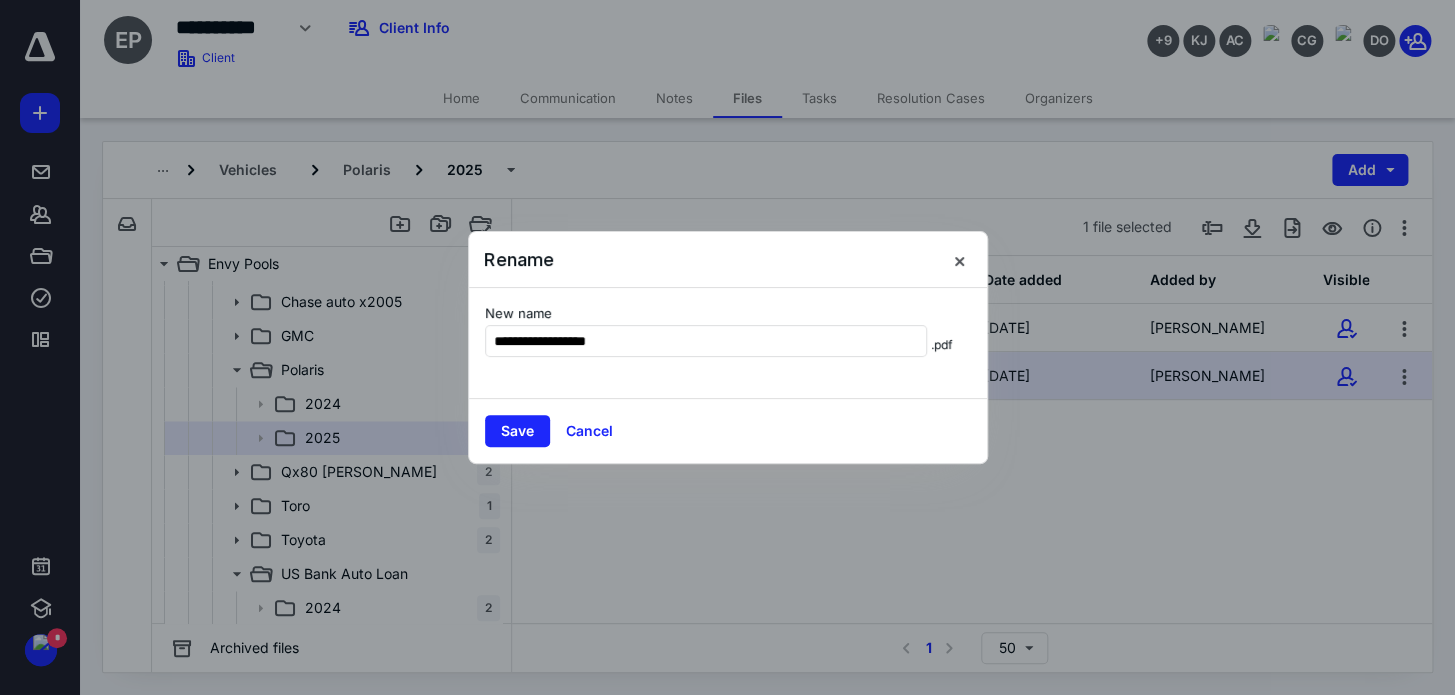 type on "**********" 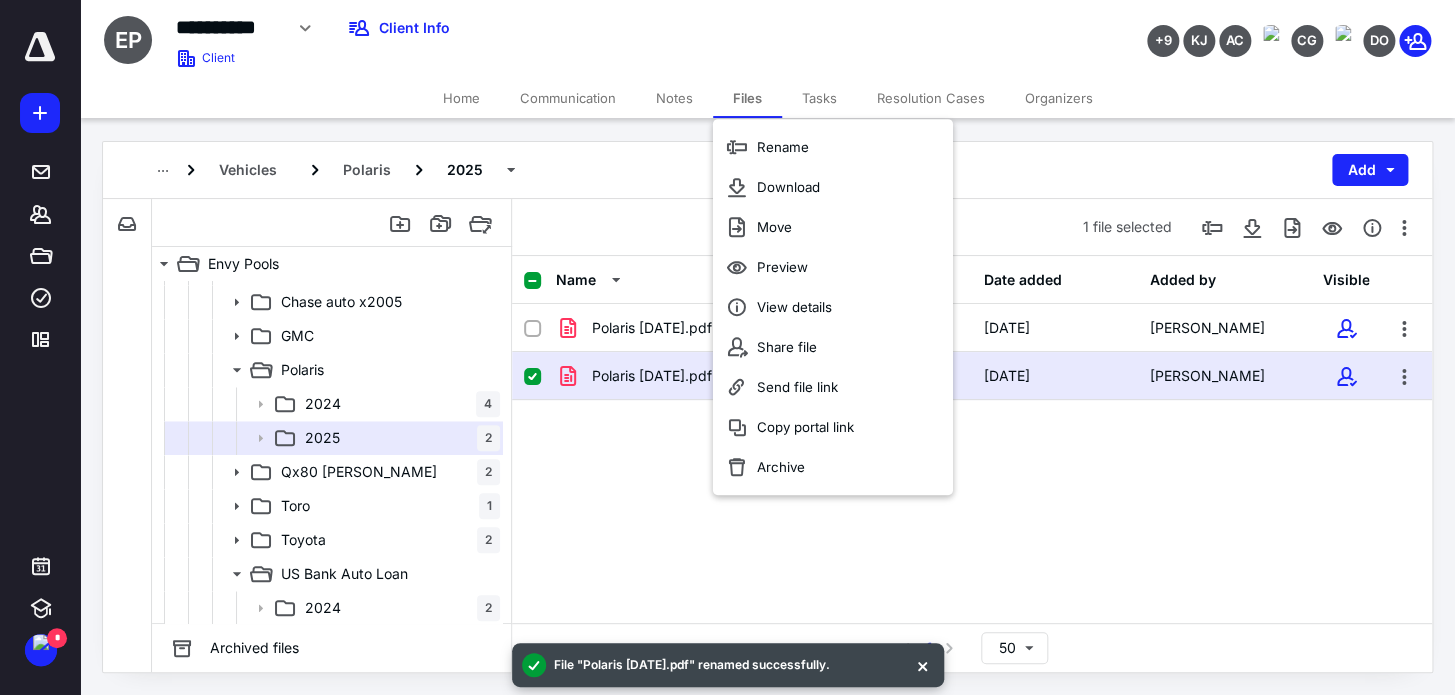 click on "Polaris [DATE].pdf [DATE] [PERSON_NAME] Polaris [DATE].pdf [DATE] [PERSON_NAME]" at bounding box center [972, 454] 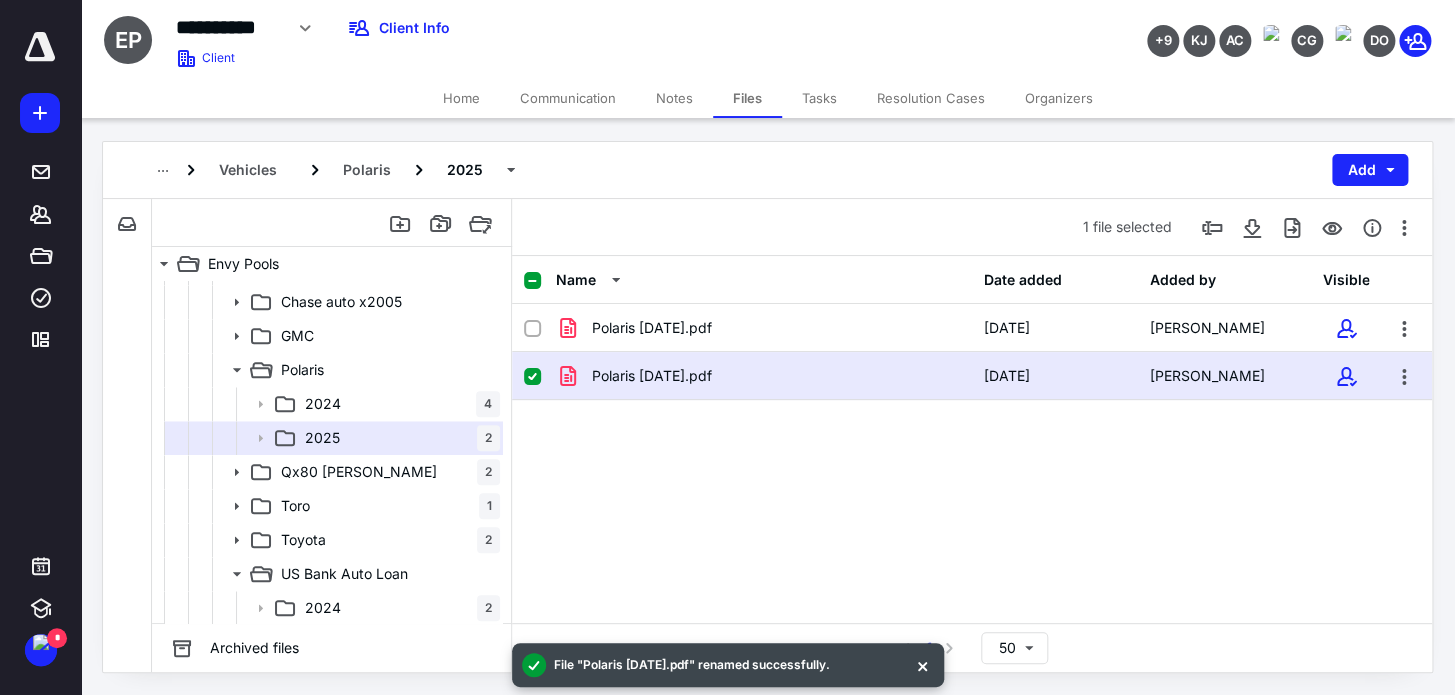 click on "Polaris [DATE].pdf" at bounding box center (652, 376) 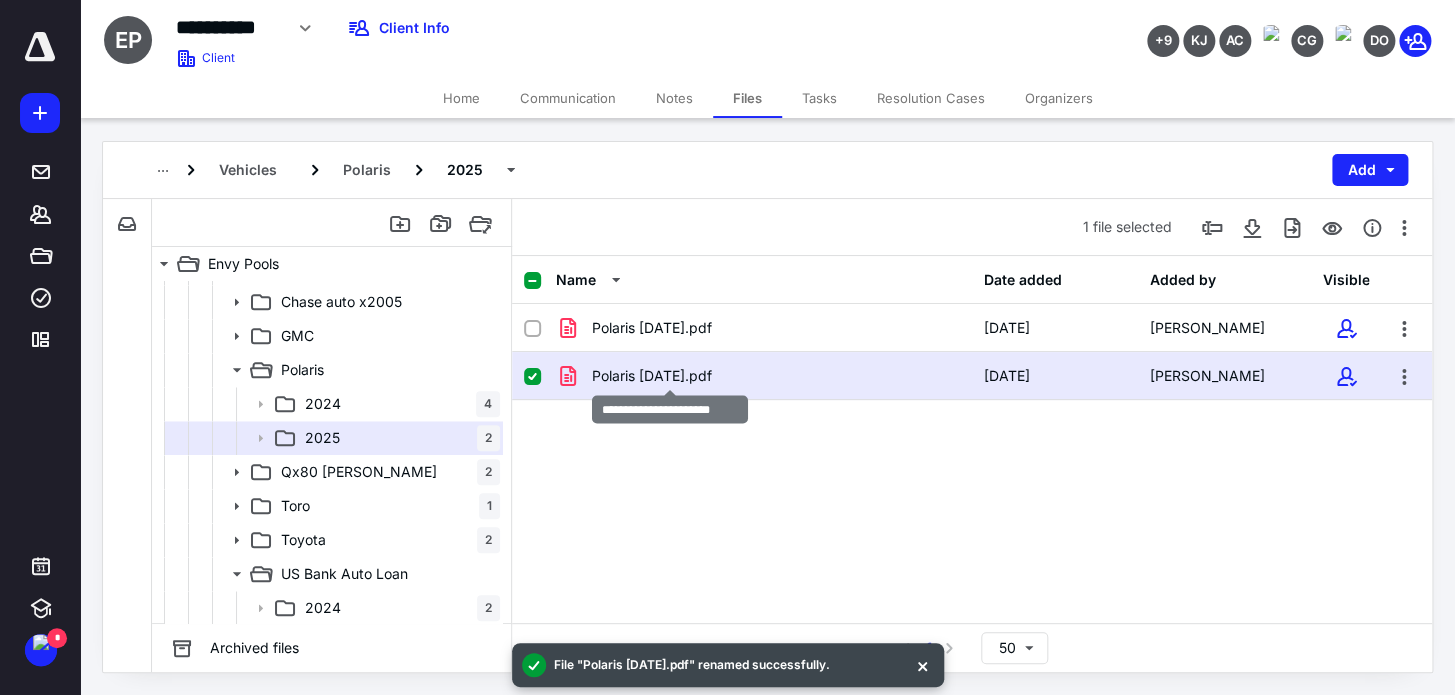 click on "Polaris [DATE].pdf" at bounding box center [652, 376] 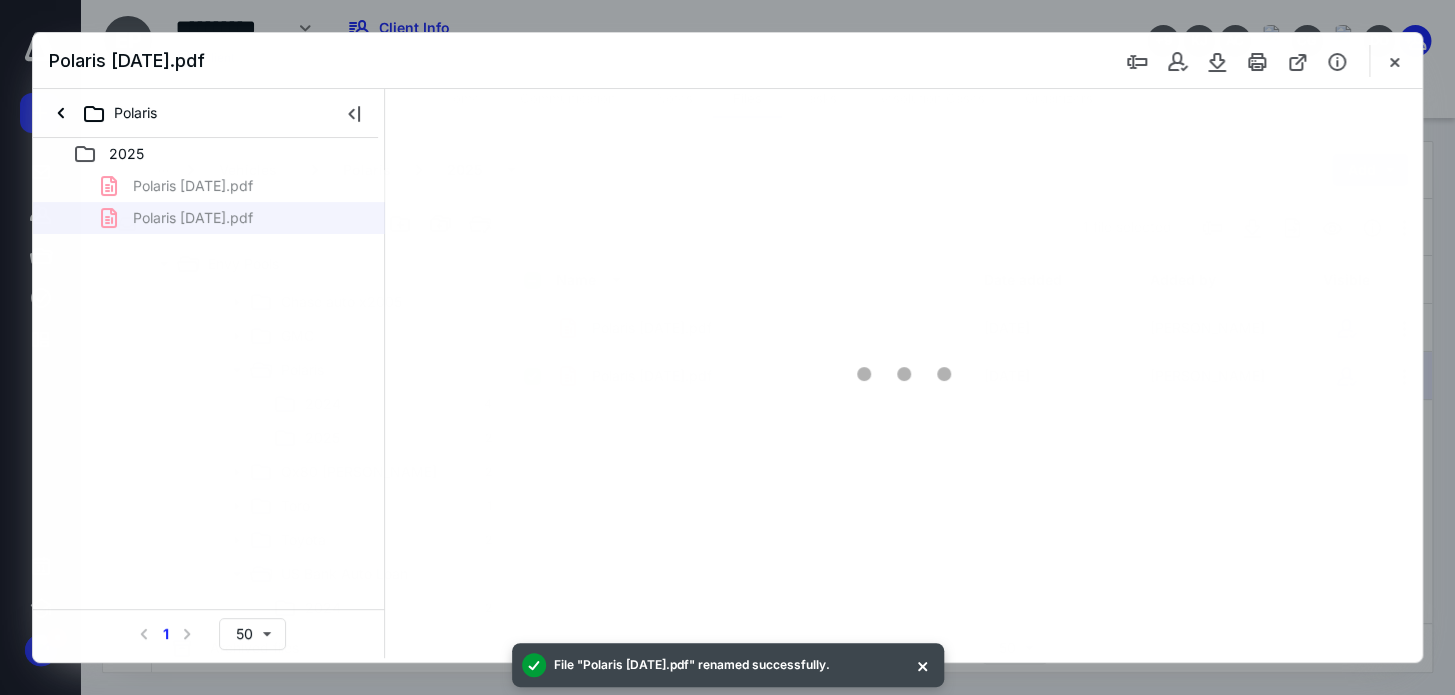 scroll, scrollTop: 0, scrollLeft: 0, axis: both 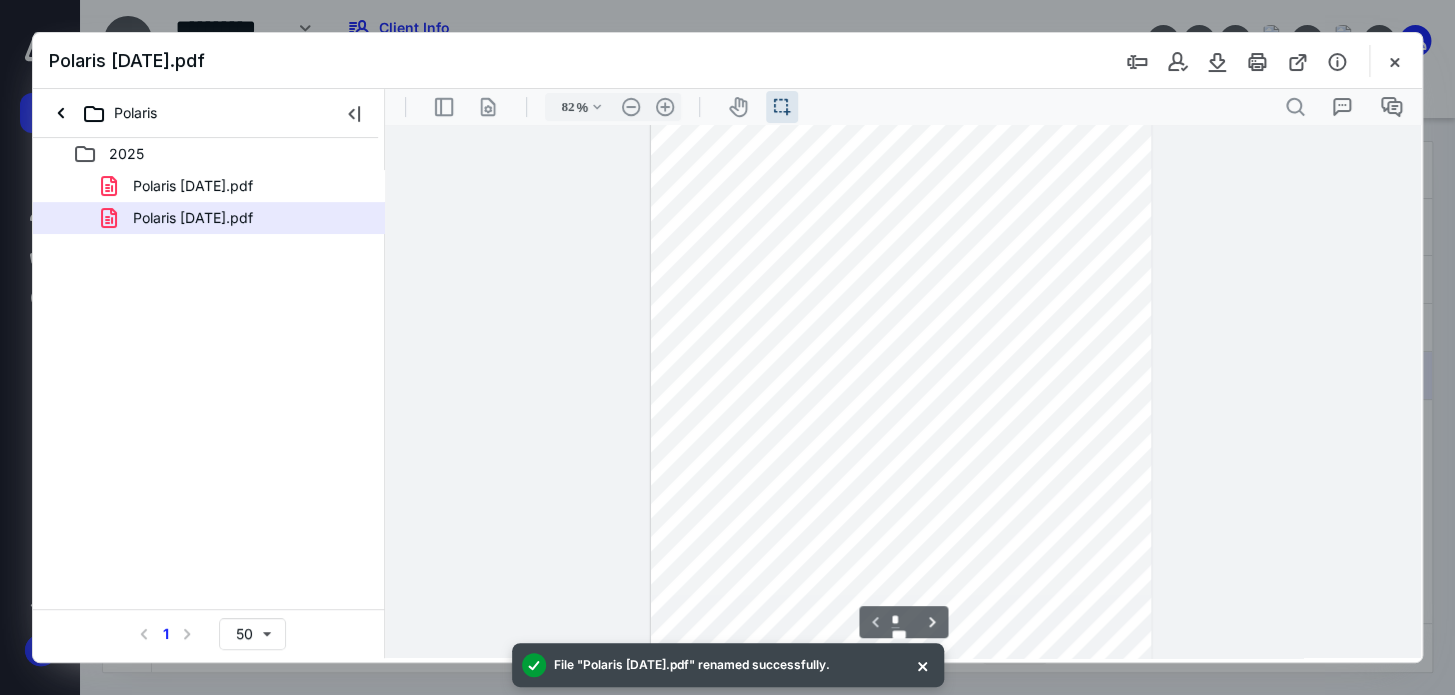 type on "107" 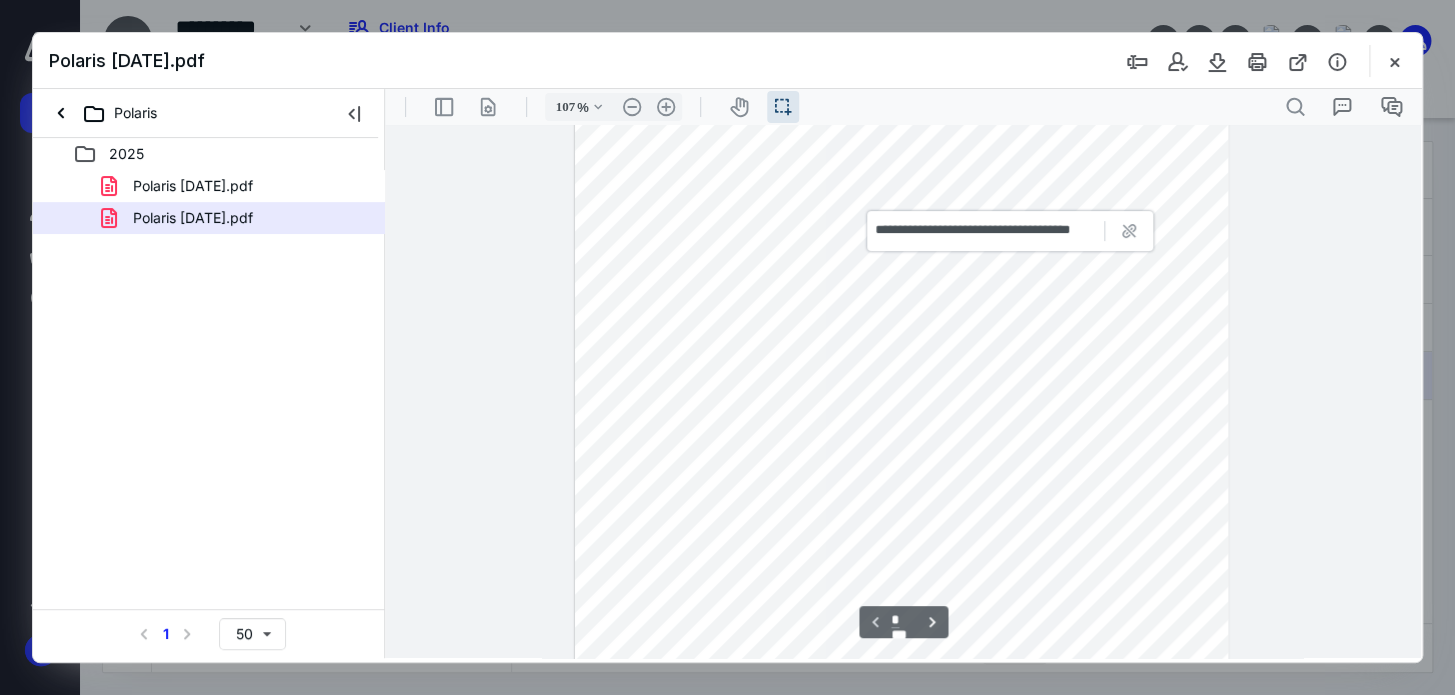 scroll, scrollTop: 0, scrollLeft: 0, axis: both 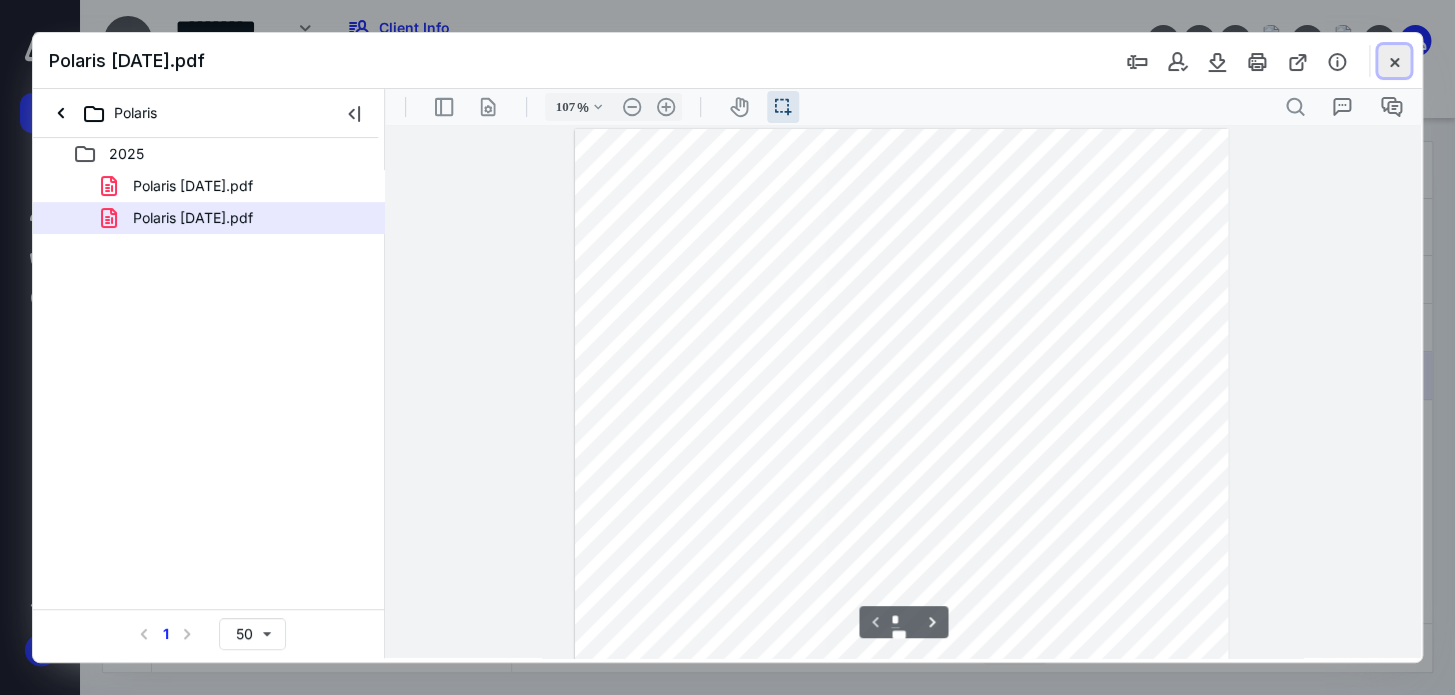 click at bounding box center (1394, 61) 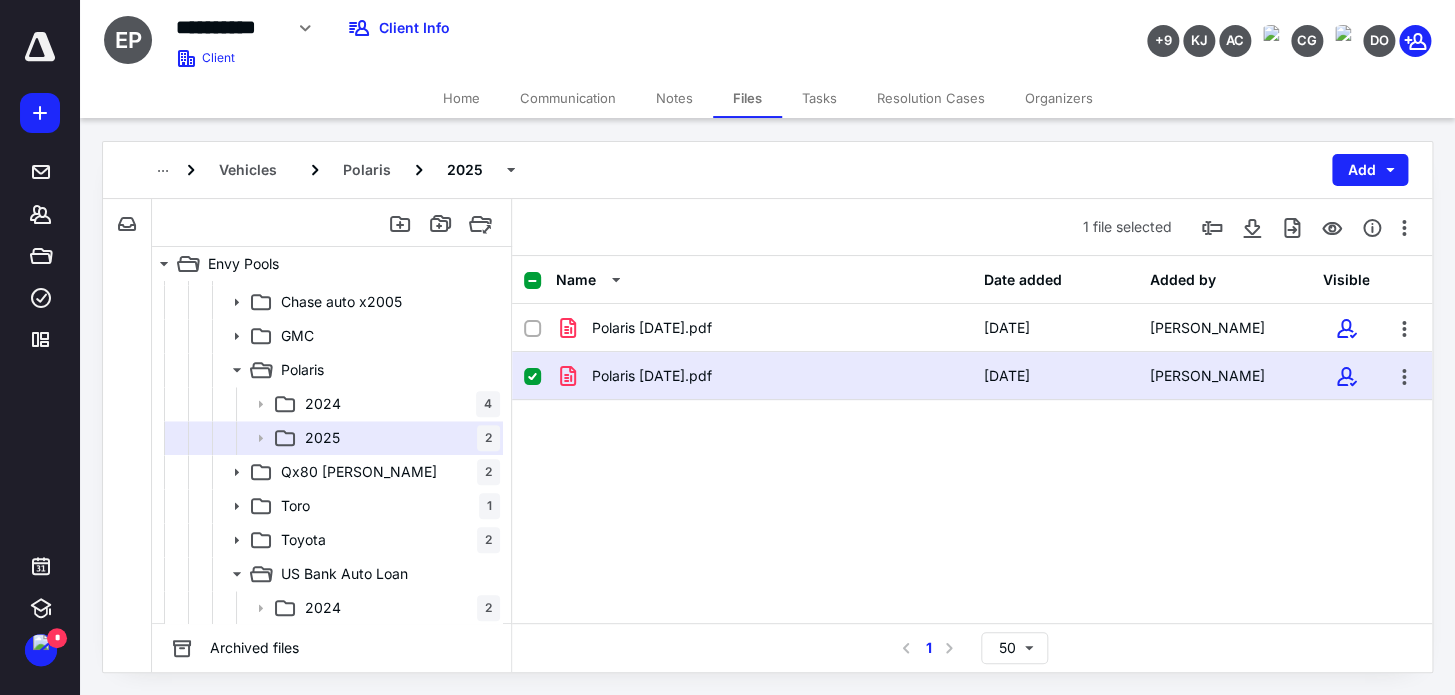 click on "Polaris [DATE].pdf [DATE] [PERSON_NAME] Polaris [DATE].pdf [DATE] [PERSON_NAME]" at bounding box center (972, 454) 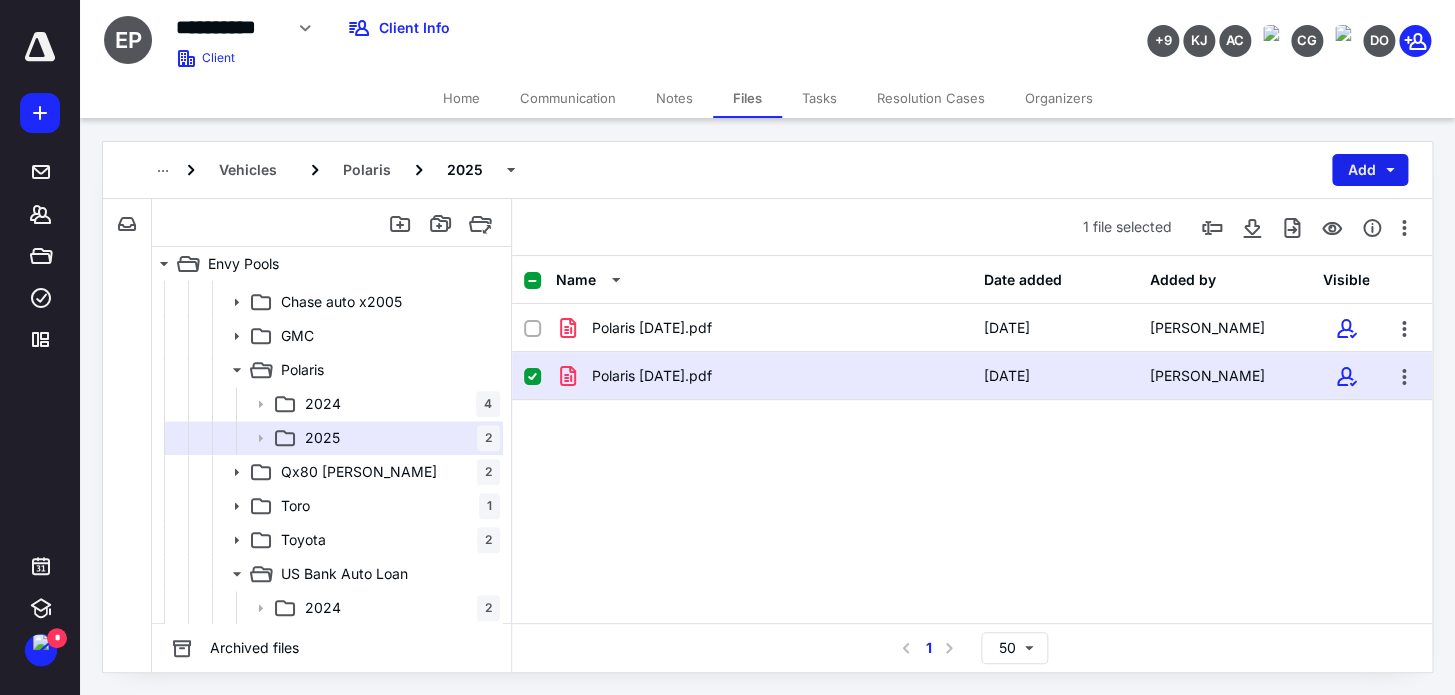 click on "Add" at bounding box center (1370, 170) 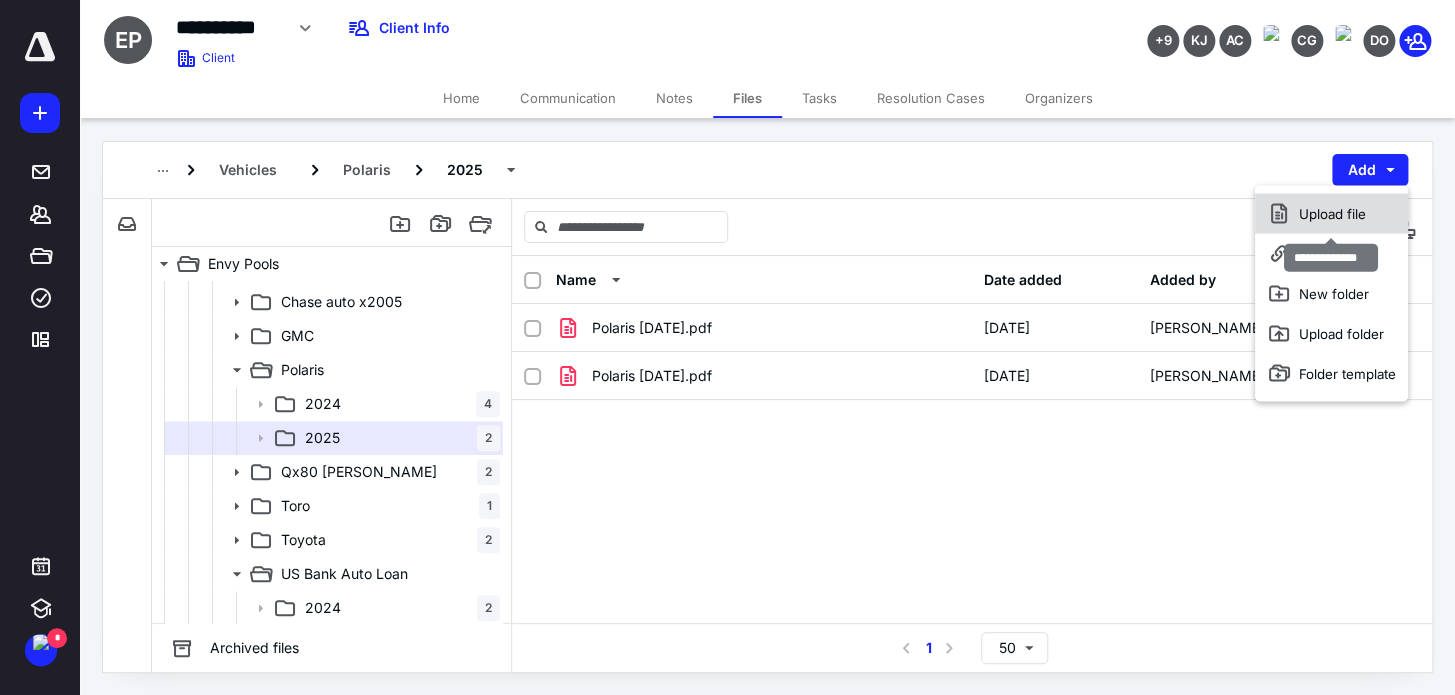 click 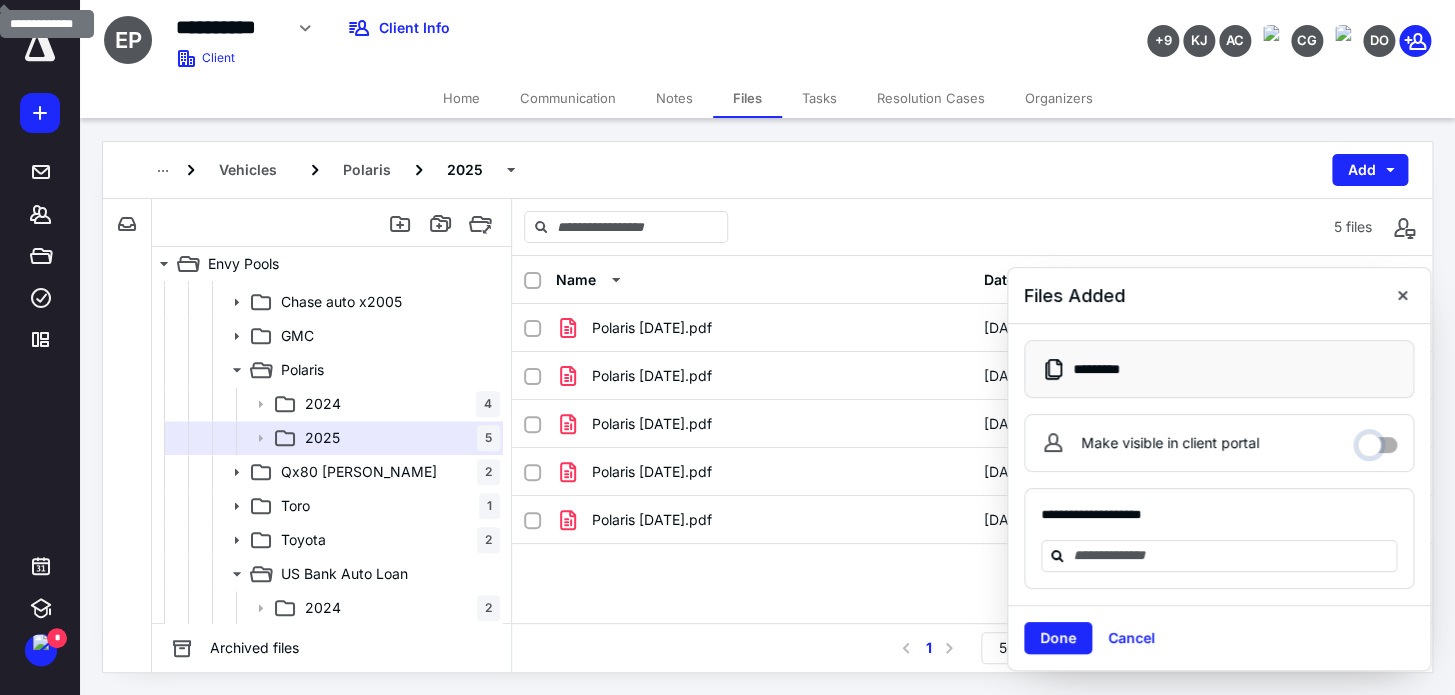 click on "Make visible in client portal" at bounding box center (1377, 440) 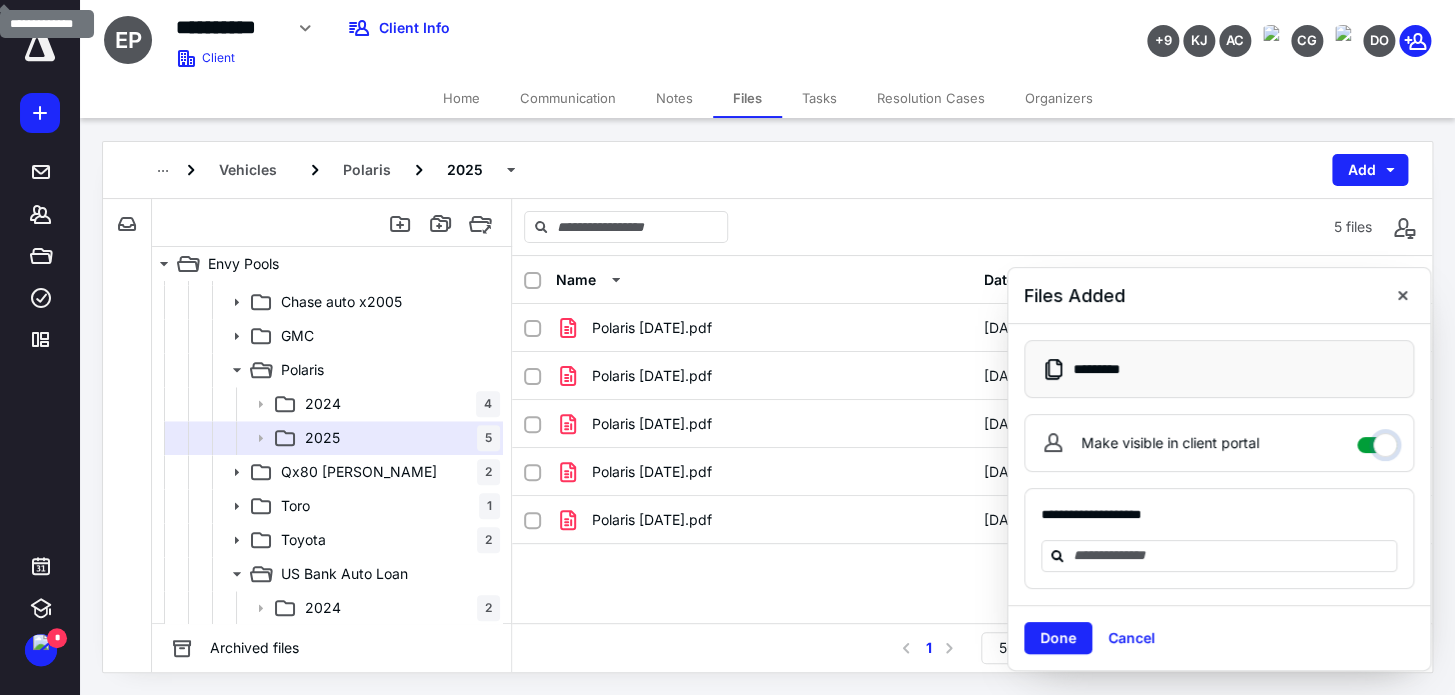checkbox on "****" 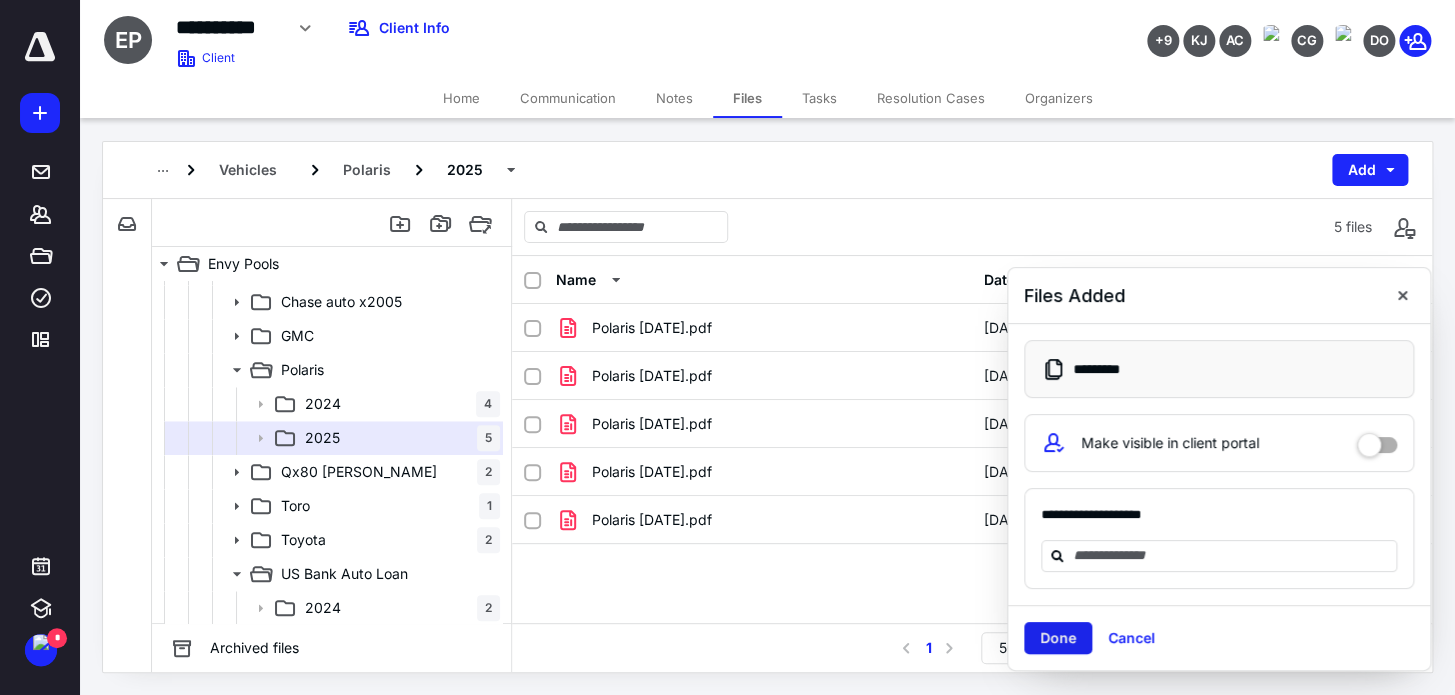 click on "Done" at bounding box center (1058, 638) 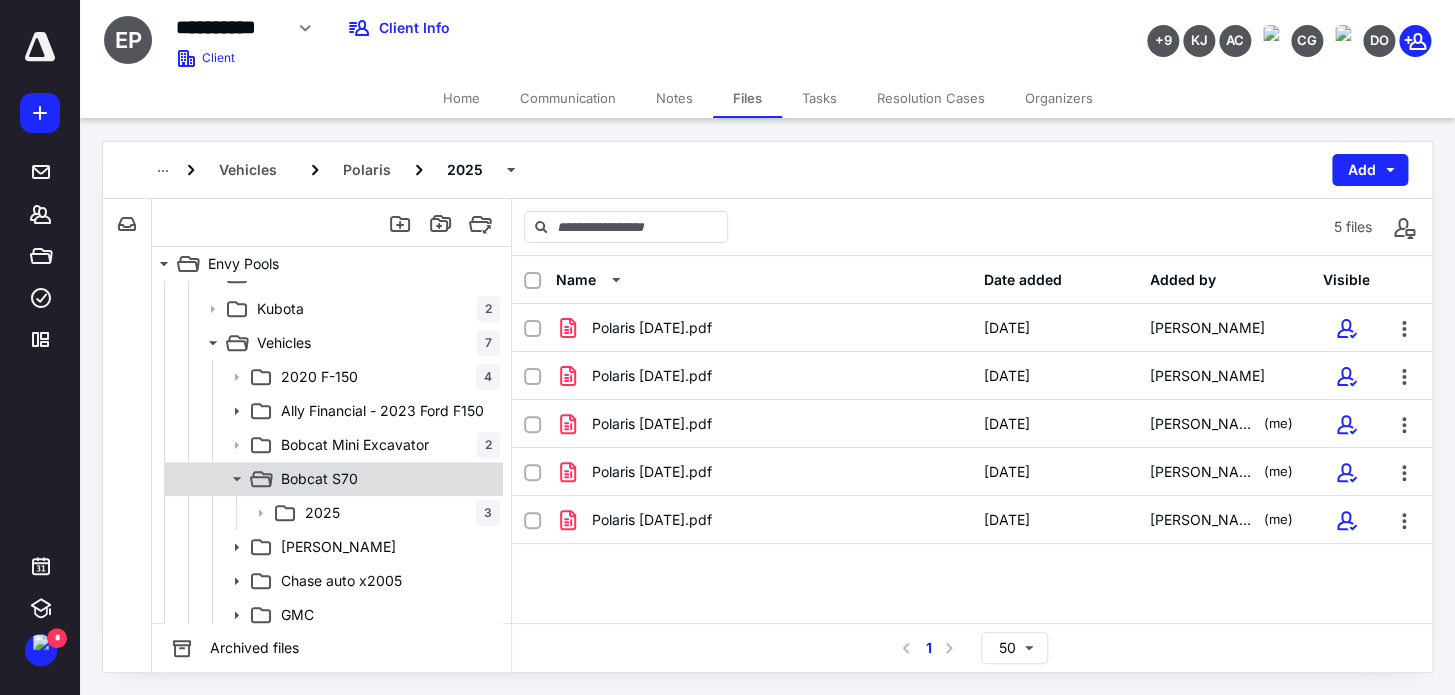 scroll, scrollTop: 540, scrollLeft: 0, axis: vertical 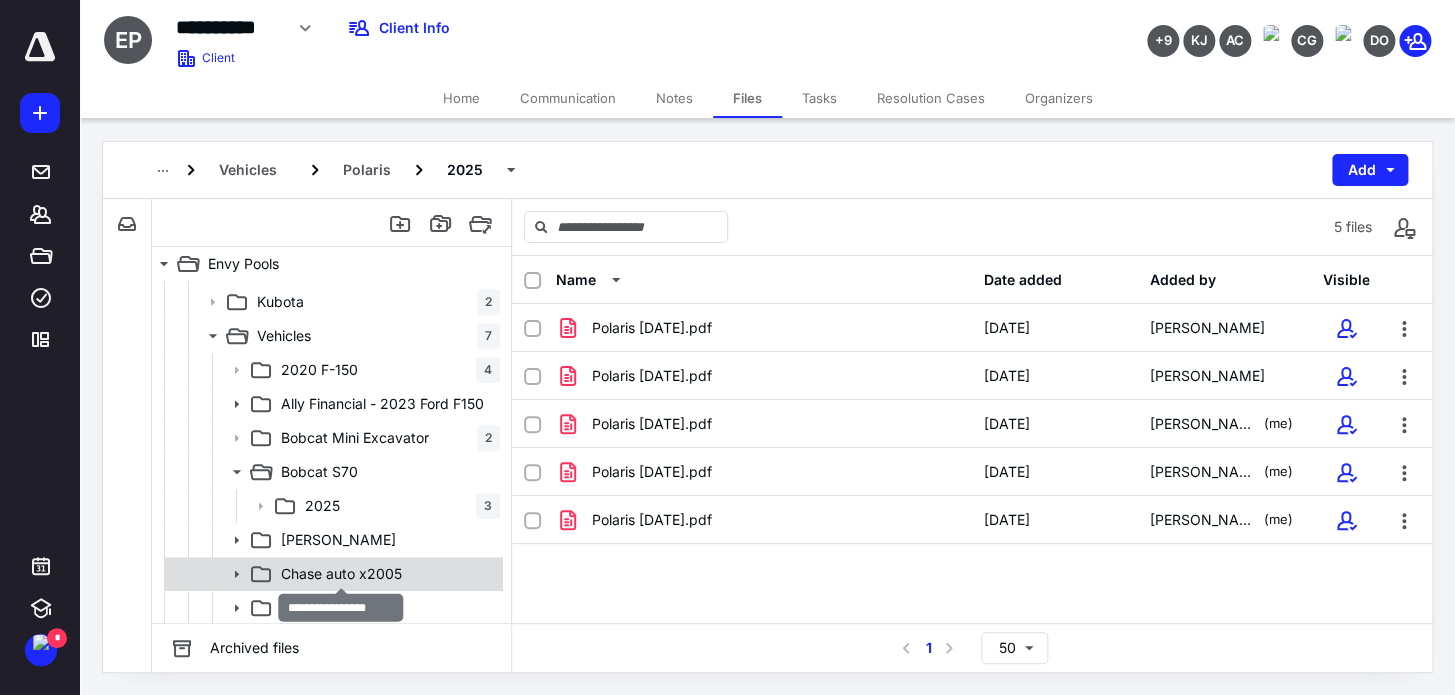 click on "Chase auto x2005" at bounding box center (341, 574) 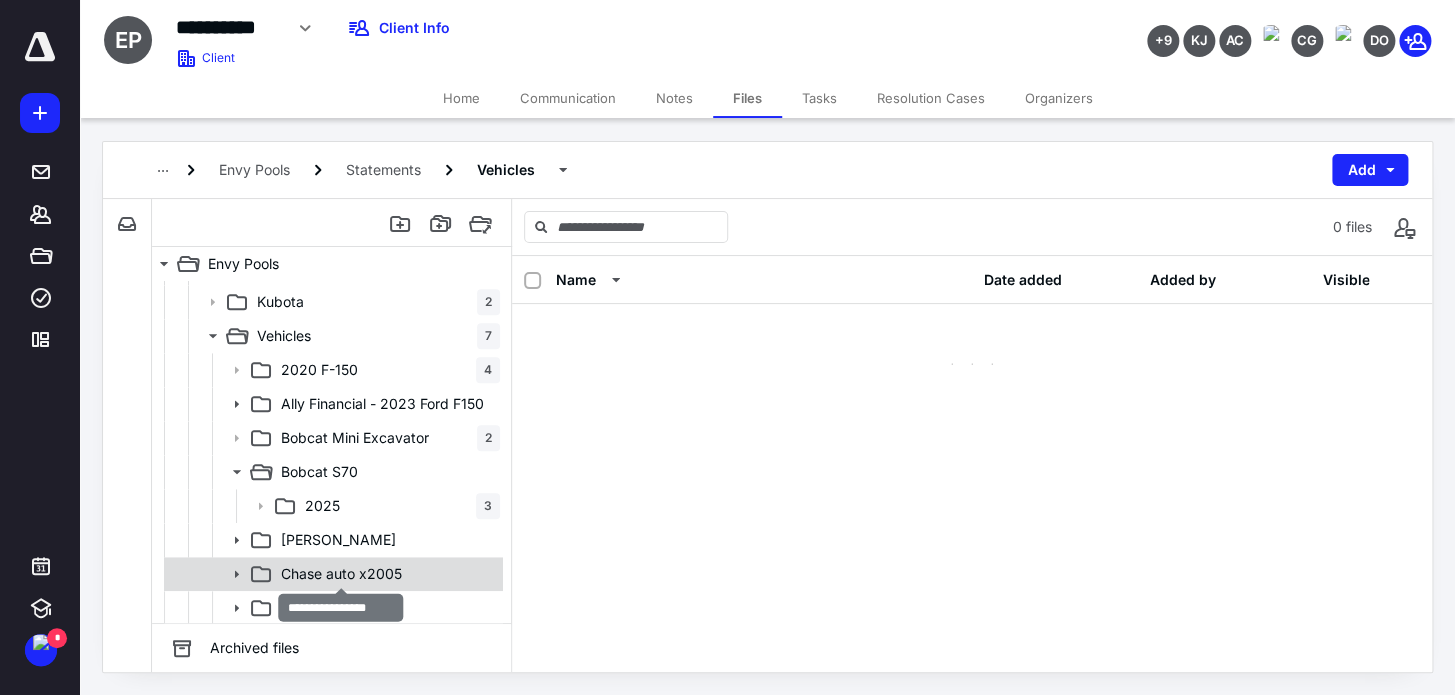 click on "Chase auto x2005" at bounding box center (341, 574) 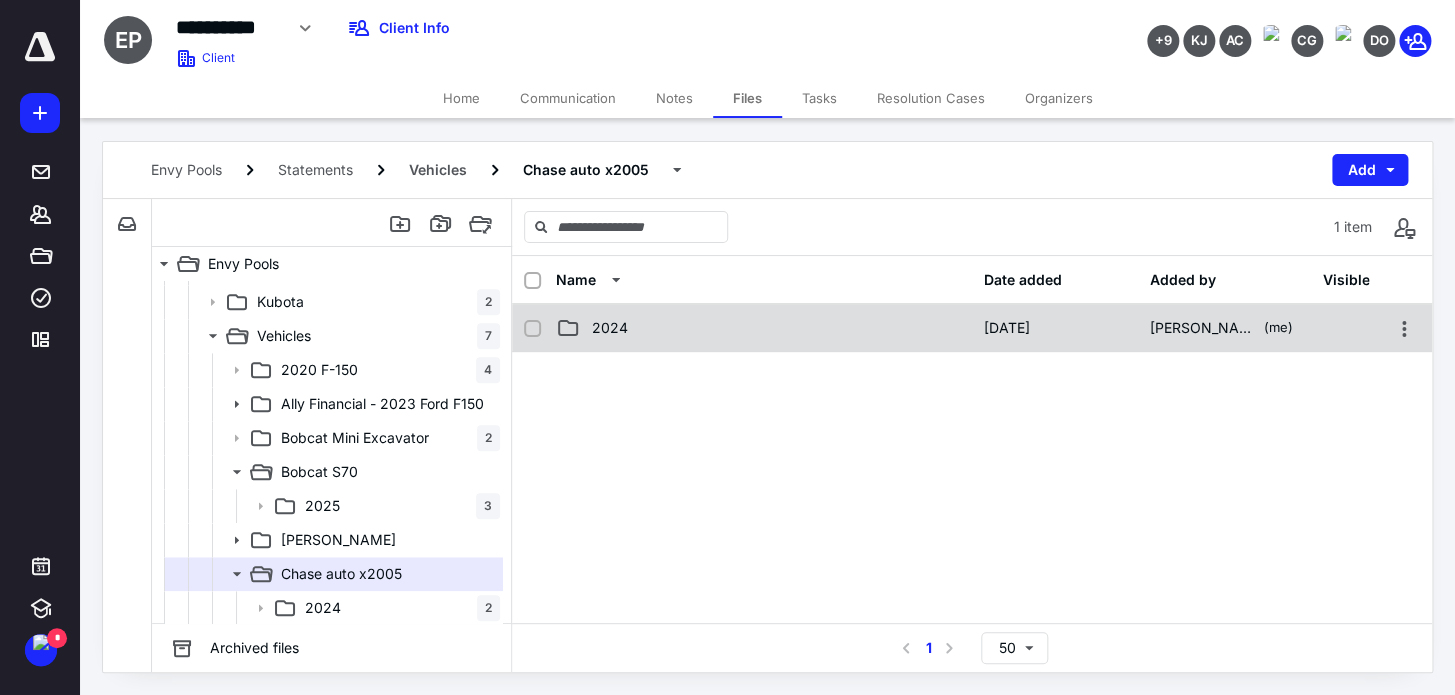 click on "2024" at bounding box center (764, 328) 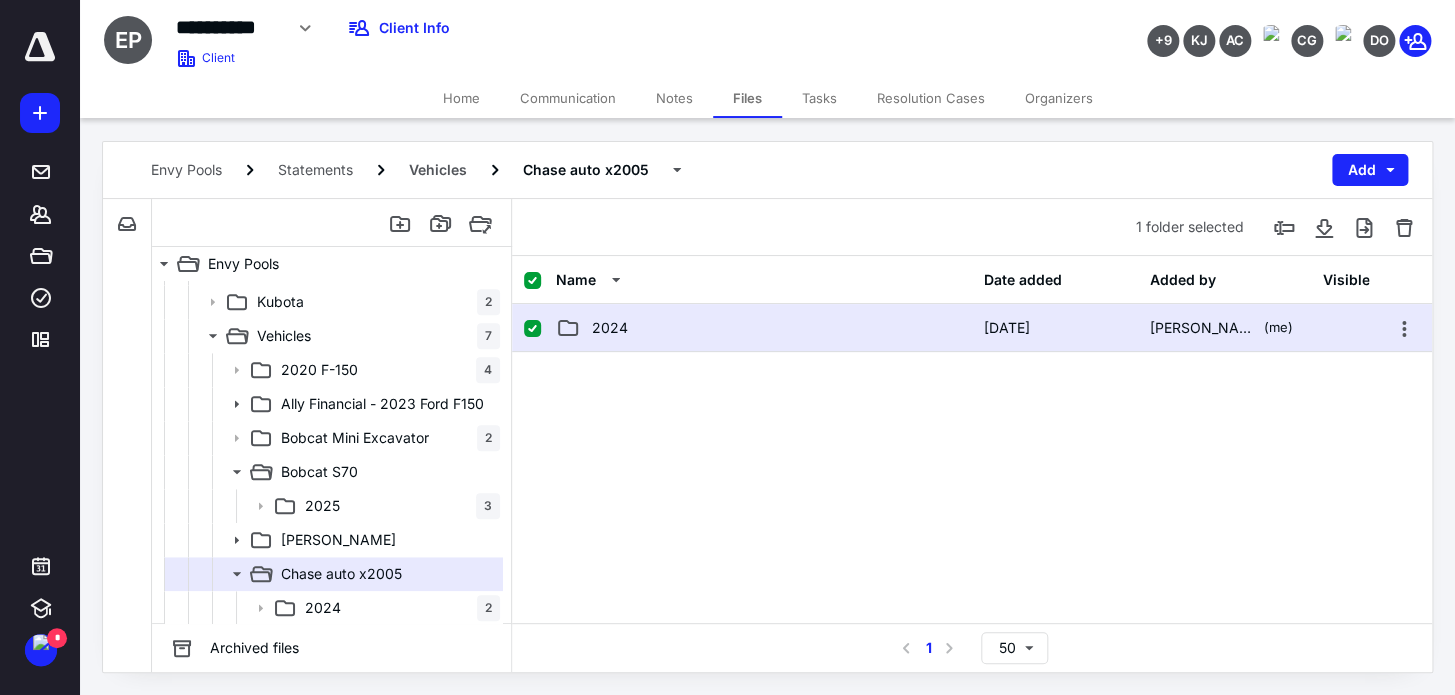 click on "2024" at bounding box center (764, 328) 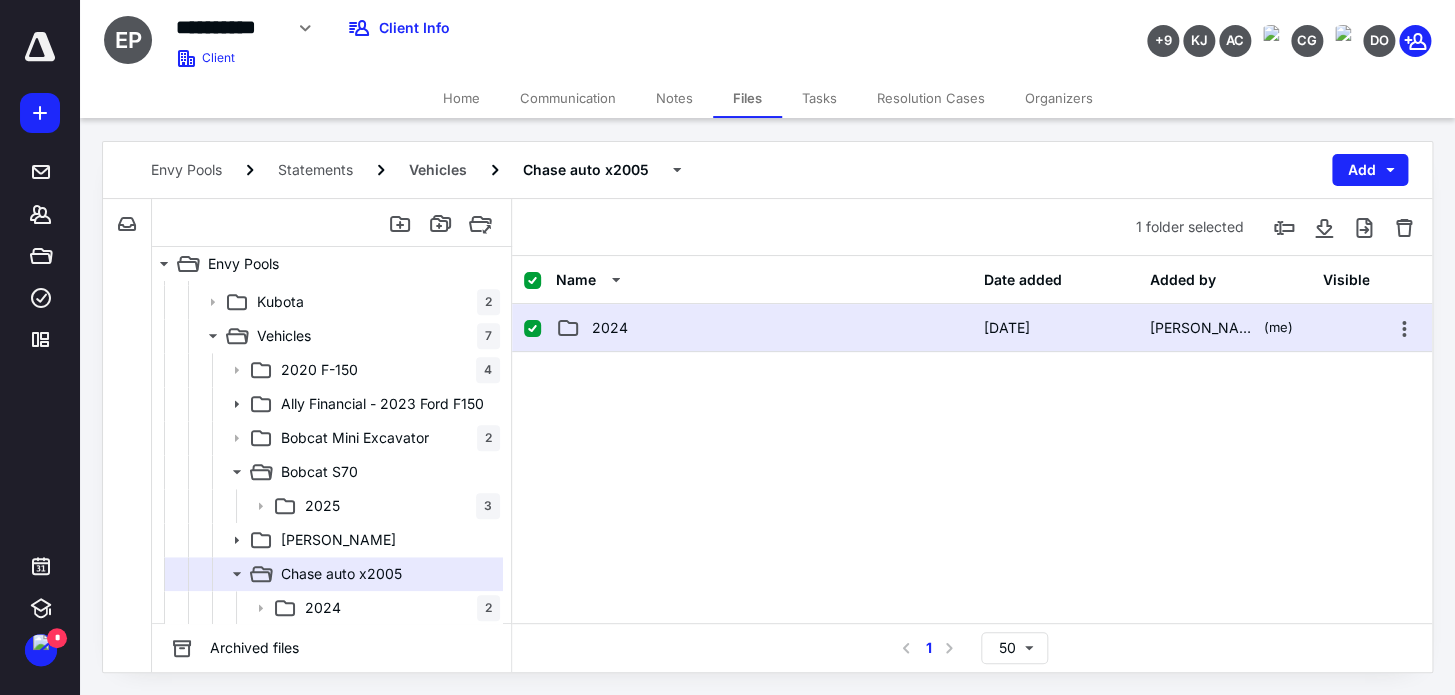 checkbox on "false" 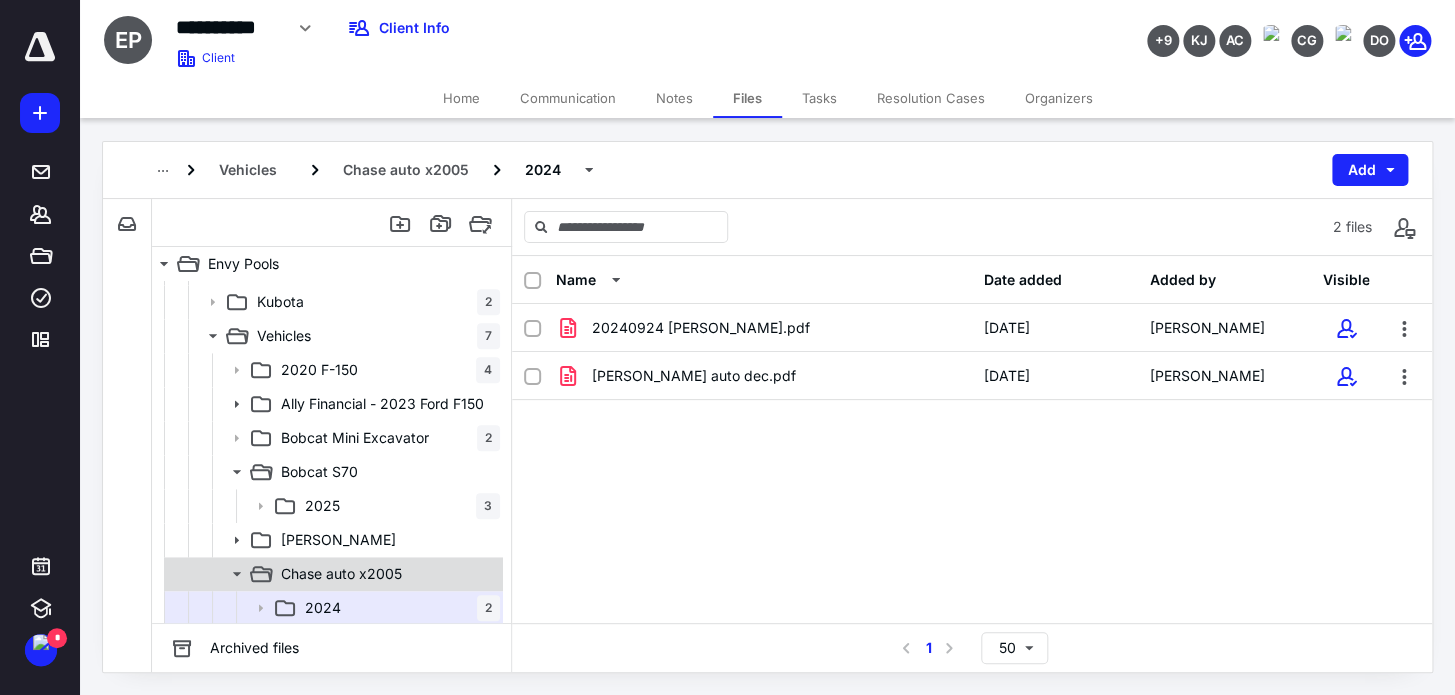 click on "Chase auto x2005" at bounding box center [341, 574] 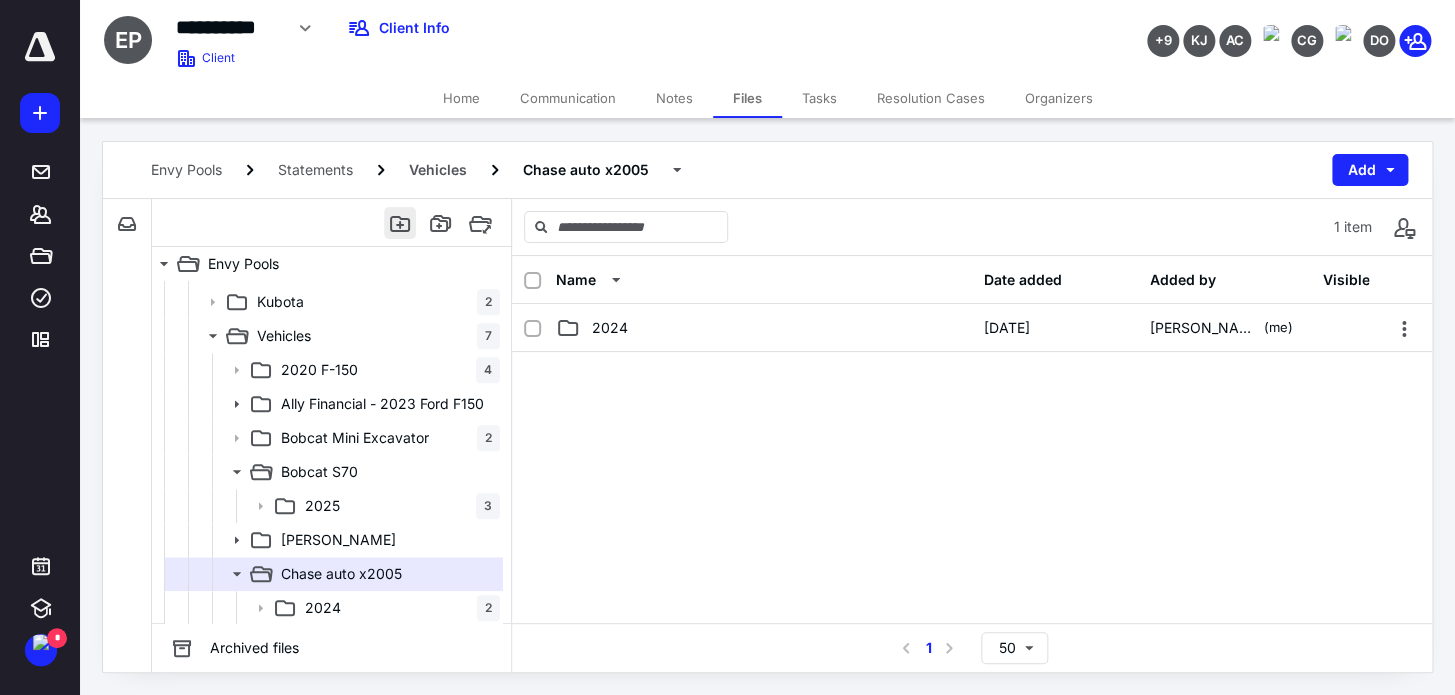 click at bounding box center (400, 223) 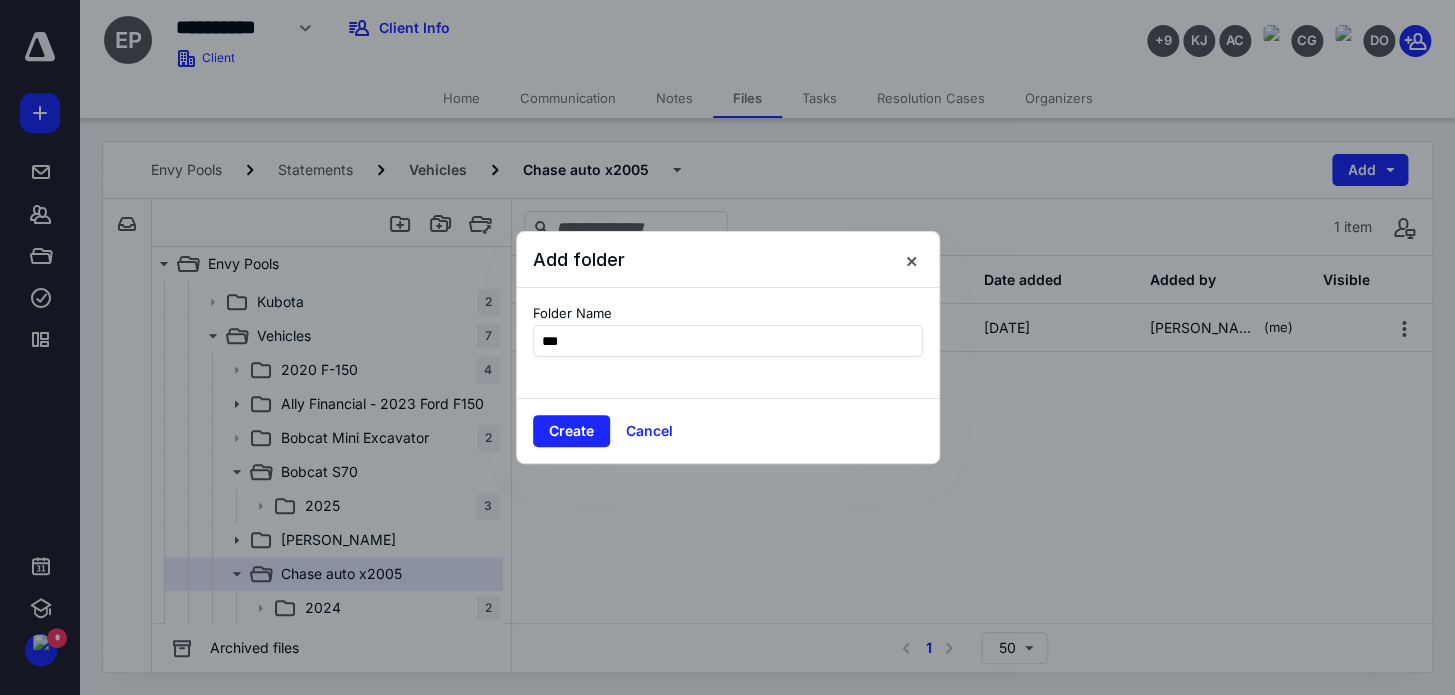 type on "****" 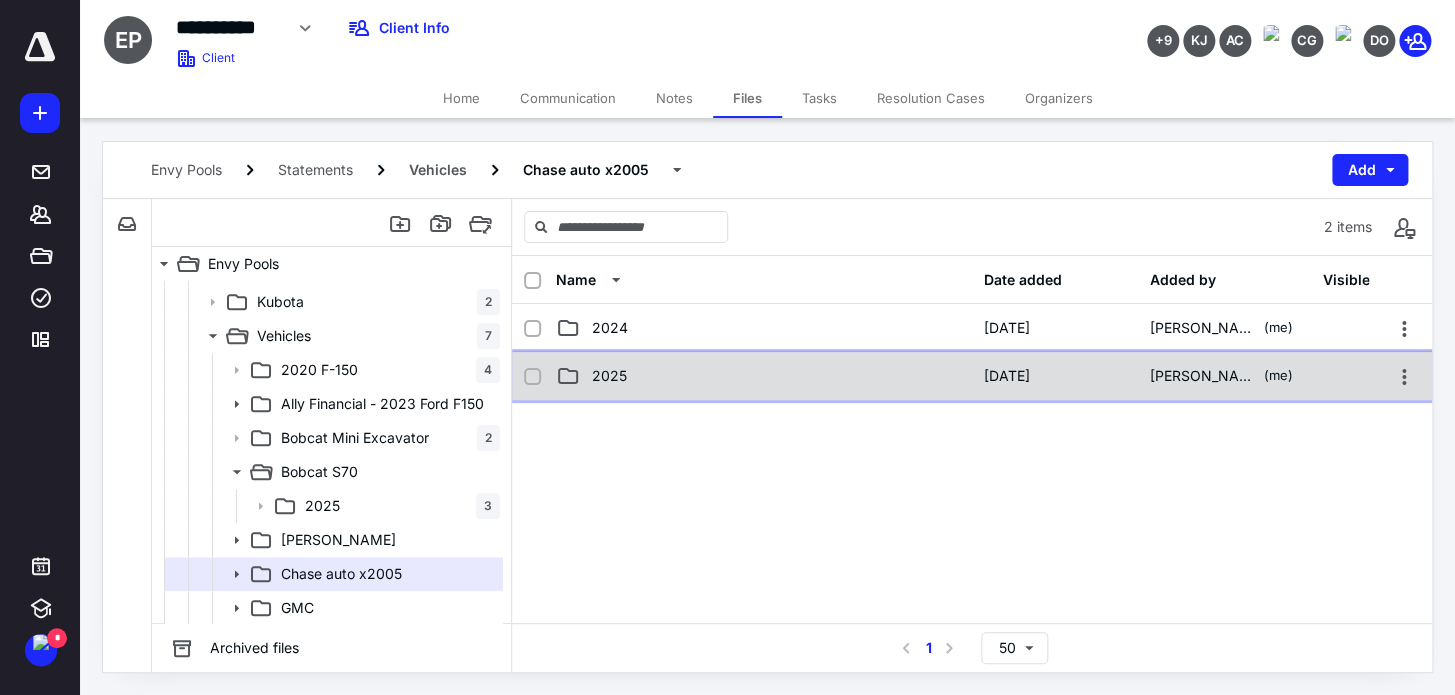 click on "2025 [DATE] [PERSON_NAME]  (me)" at bounding box center [972, 376] 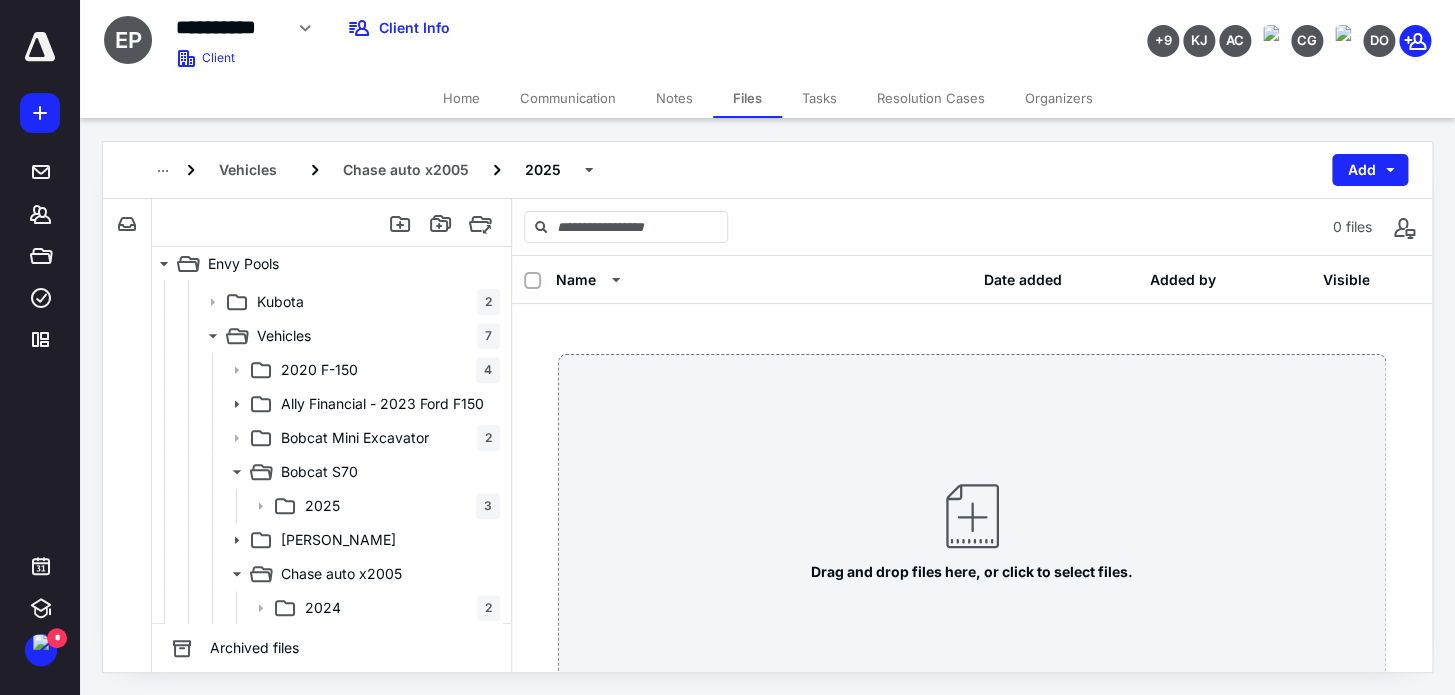 click on "Drag and drop files here, or click to select files." at bounding box center (972, 529) 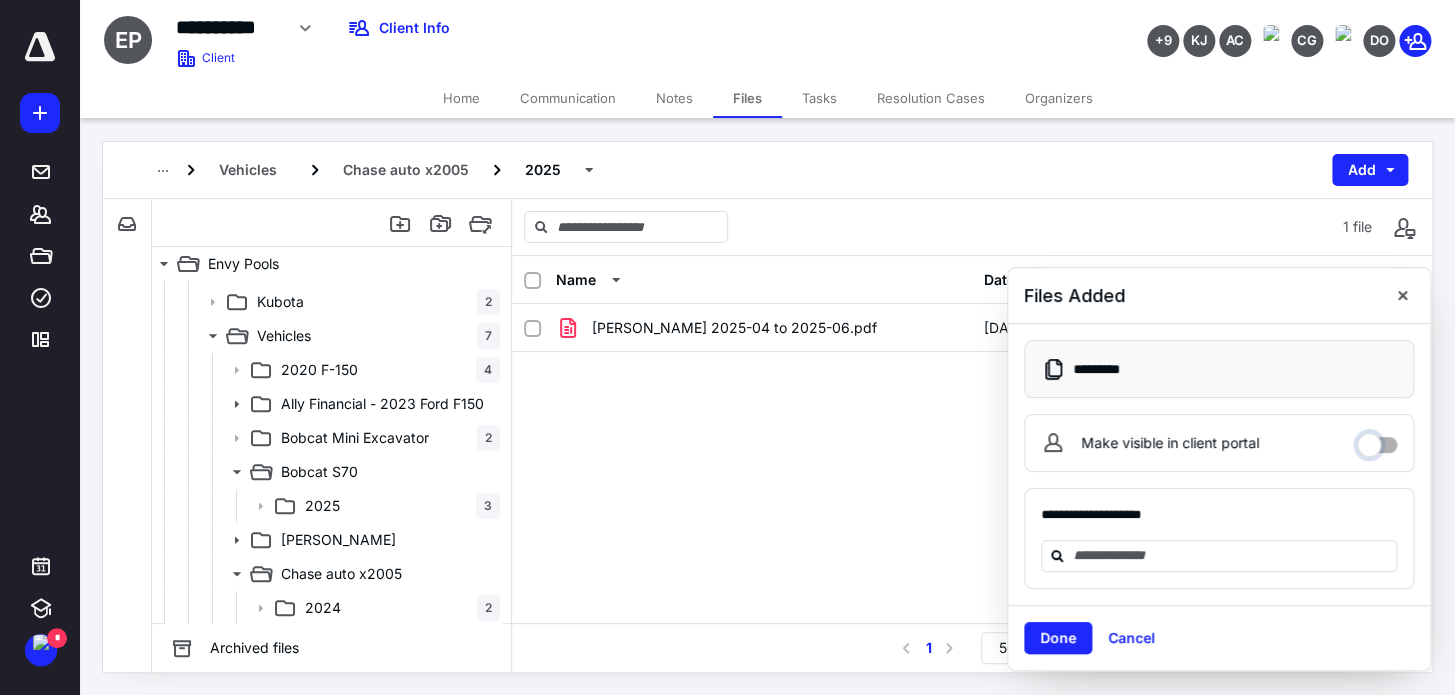 click on "Make visible in client portal" at bounding box center (1377, 440) 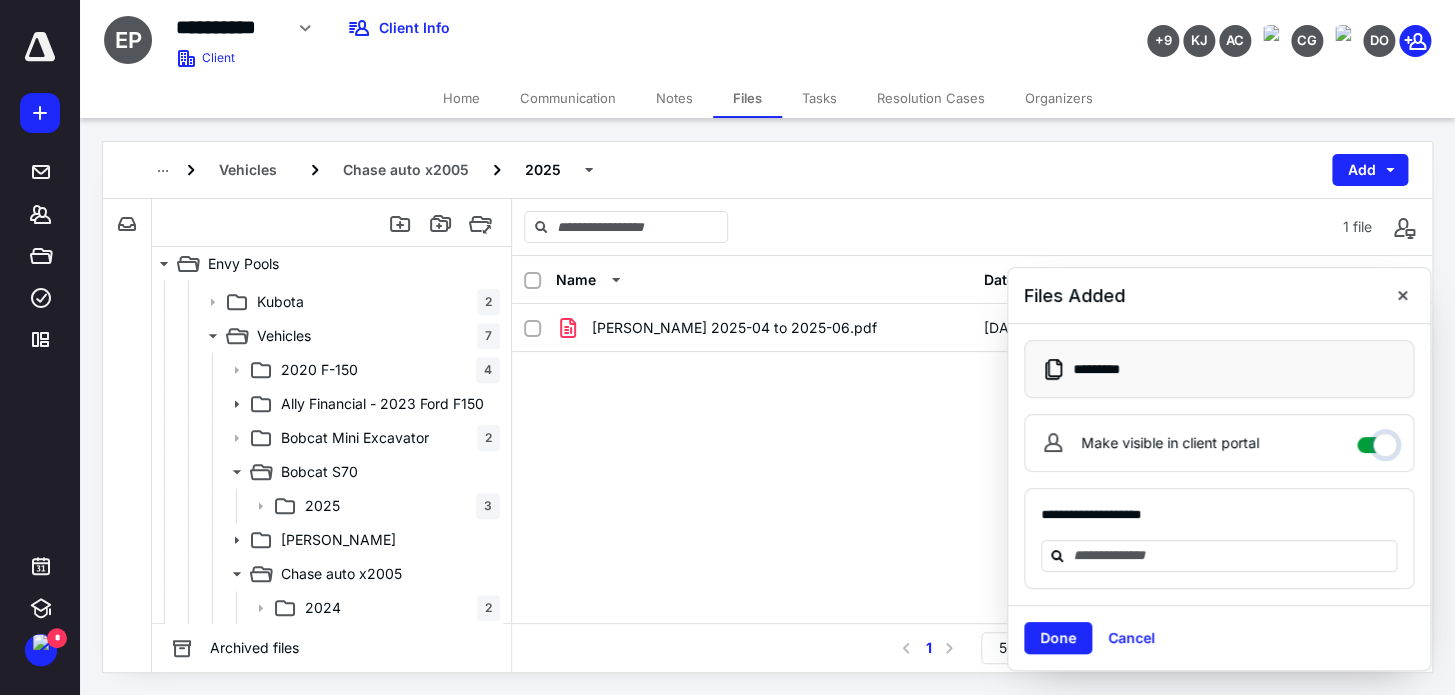 checkbox on "****" 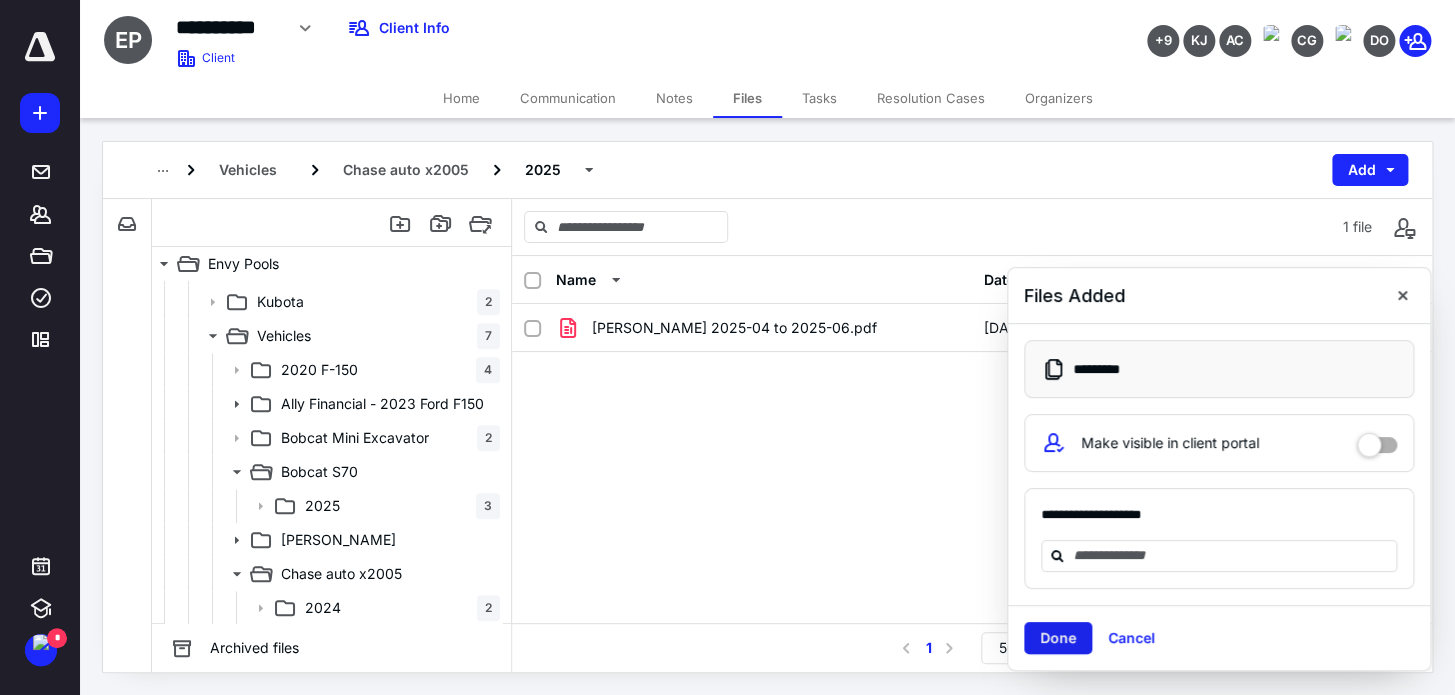 click on "Done" at bounding box center (1058, 638) 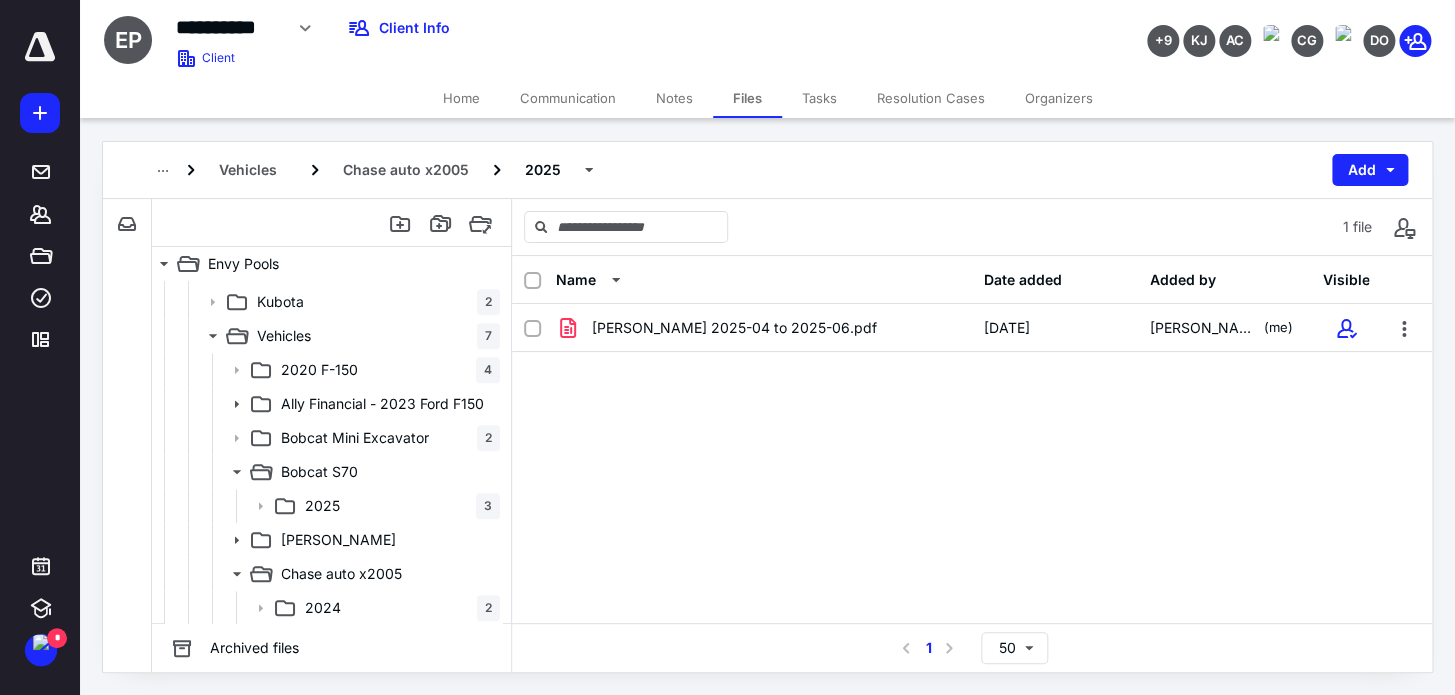 click on "[PERSON_NAME] 2025-04 to 2025-06.pdf [DATE] [PERSON_NAME]  (me)" at bounding box center [972, 454] 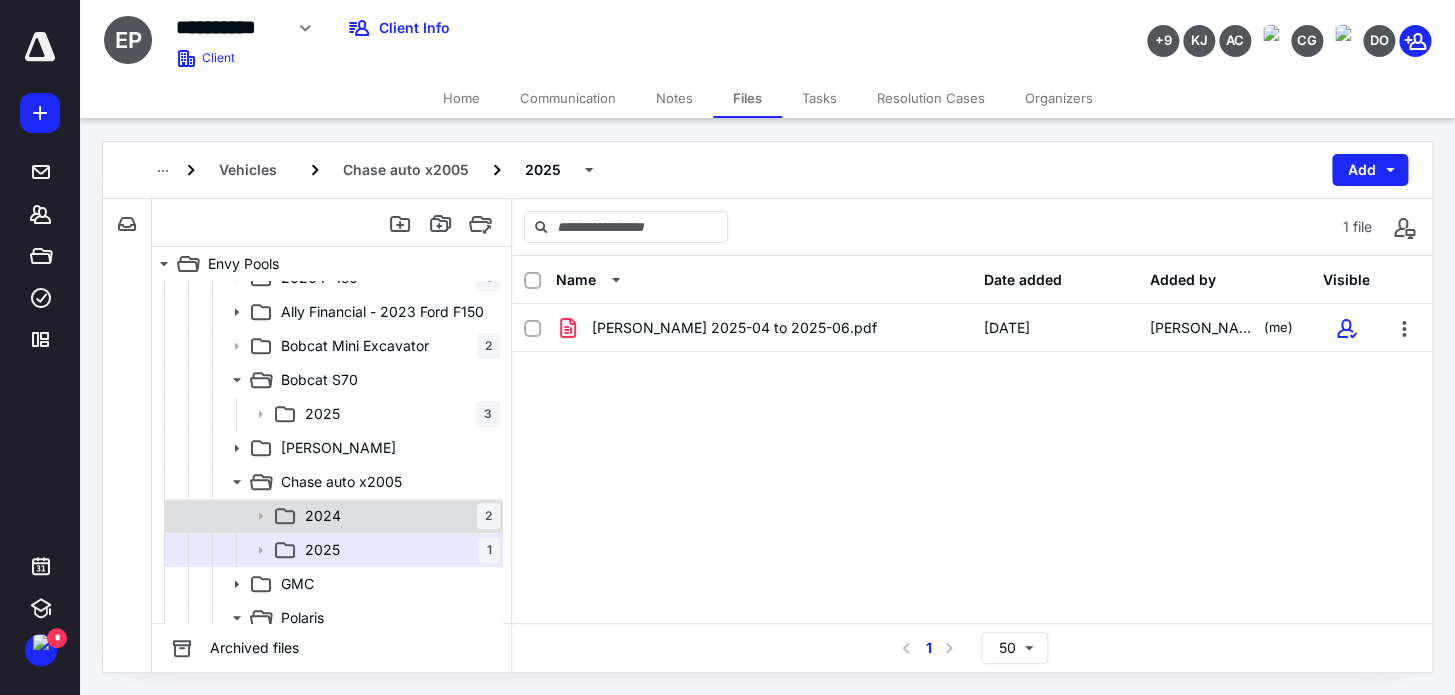scroll, scrollTop: 721, scrollLeft: 0, axis: vertical 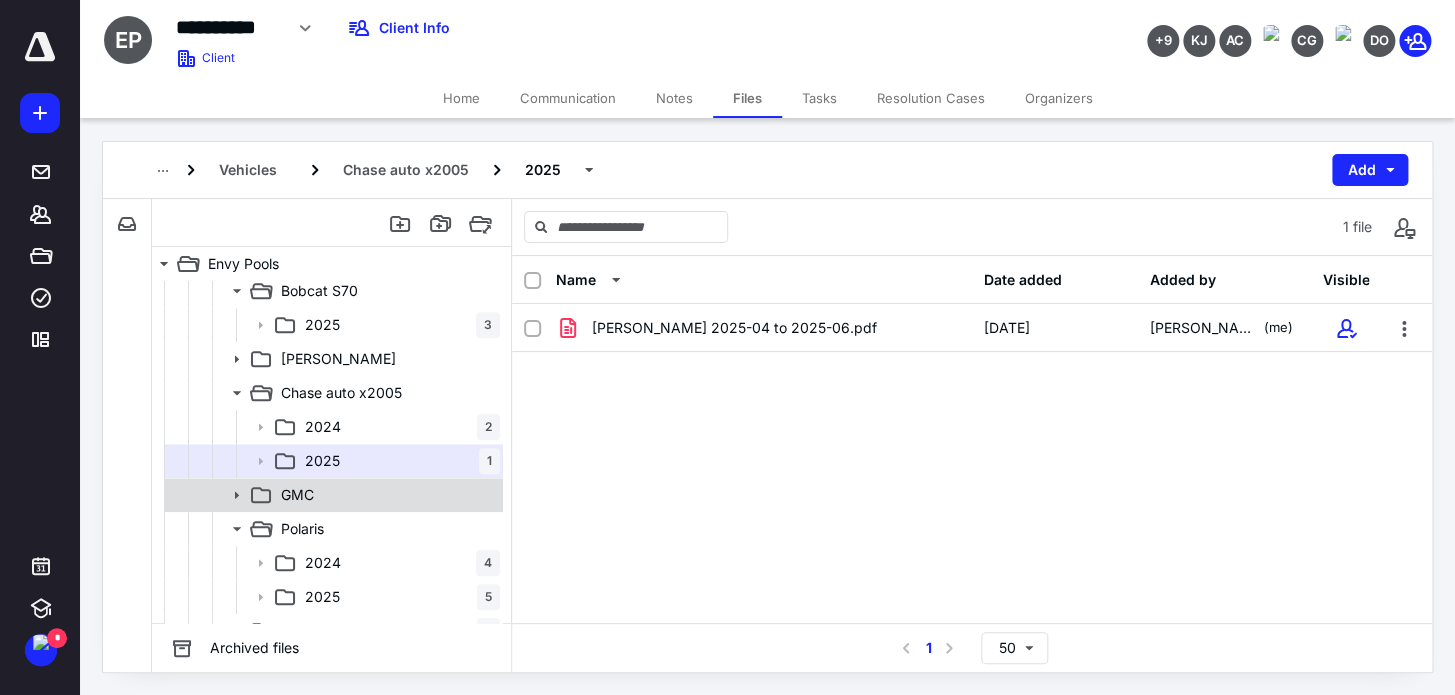 click at bounding box center [230, 495] 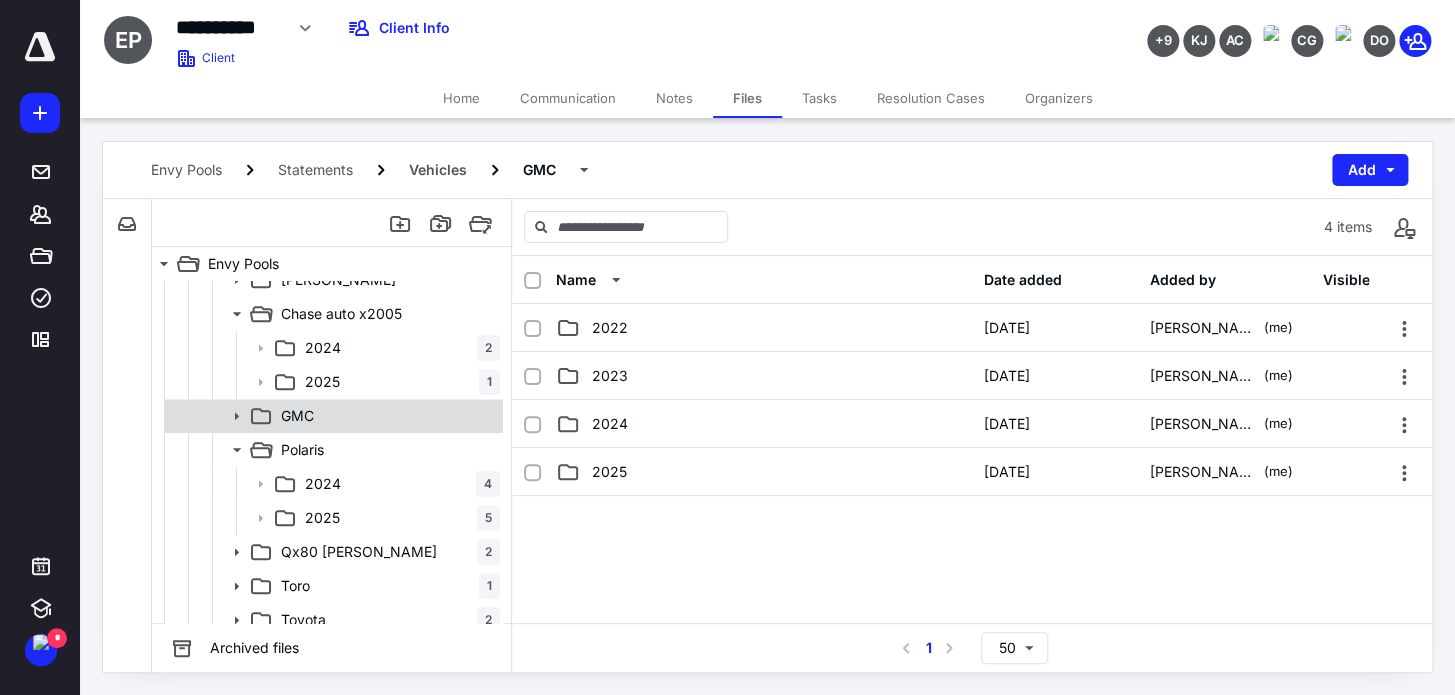 scroll, scrollTop: 949, scrollLeft: 0, axis: vertical 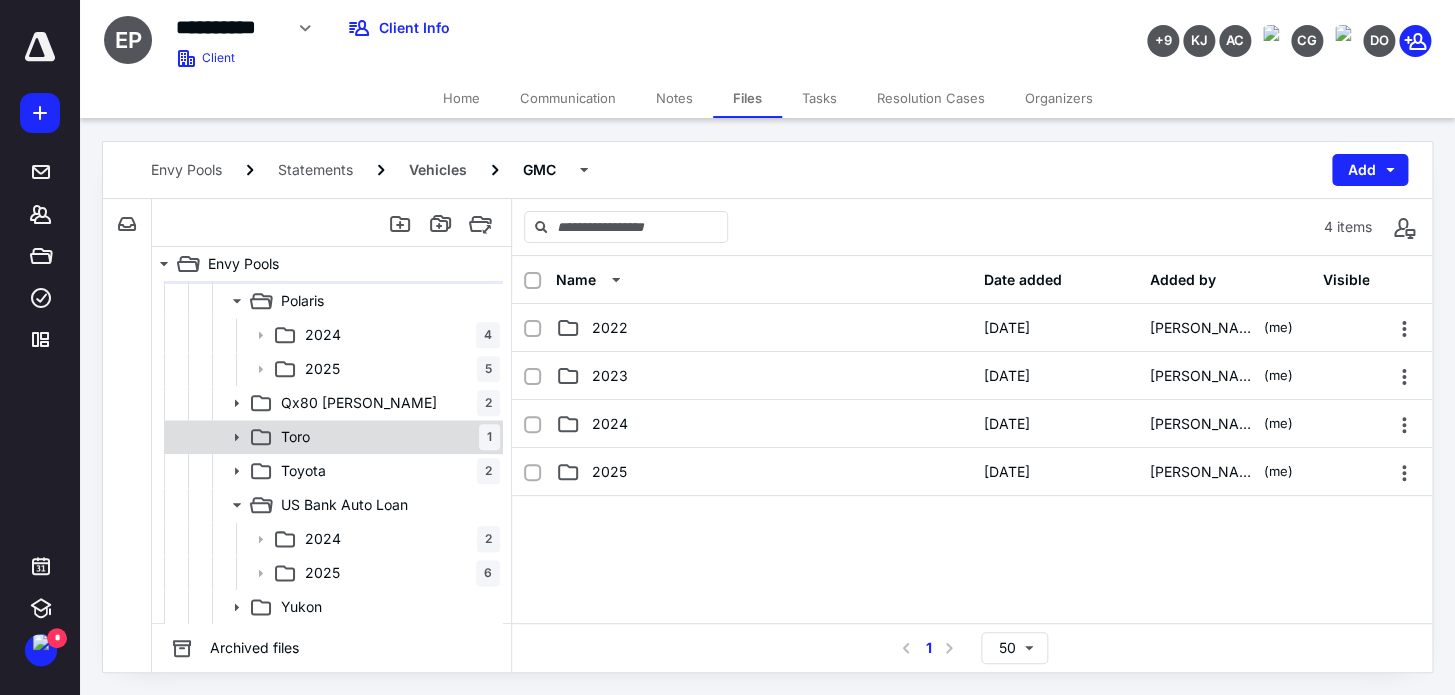 click on "Toro 1" at bounding box center (386, 437) 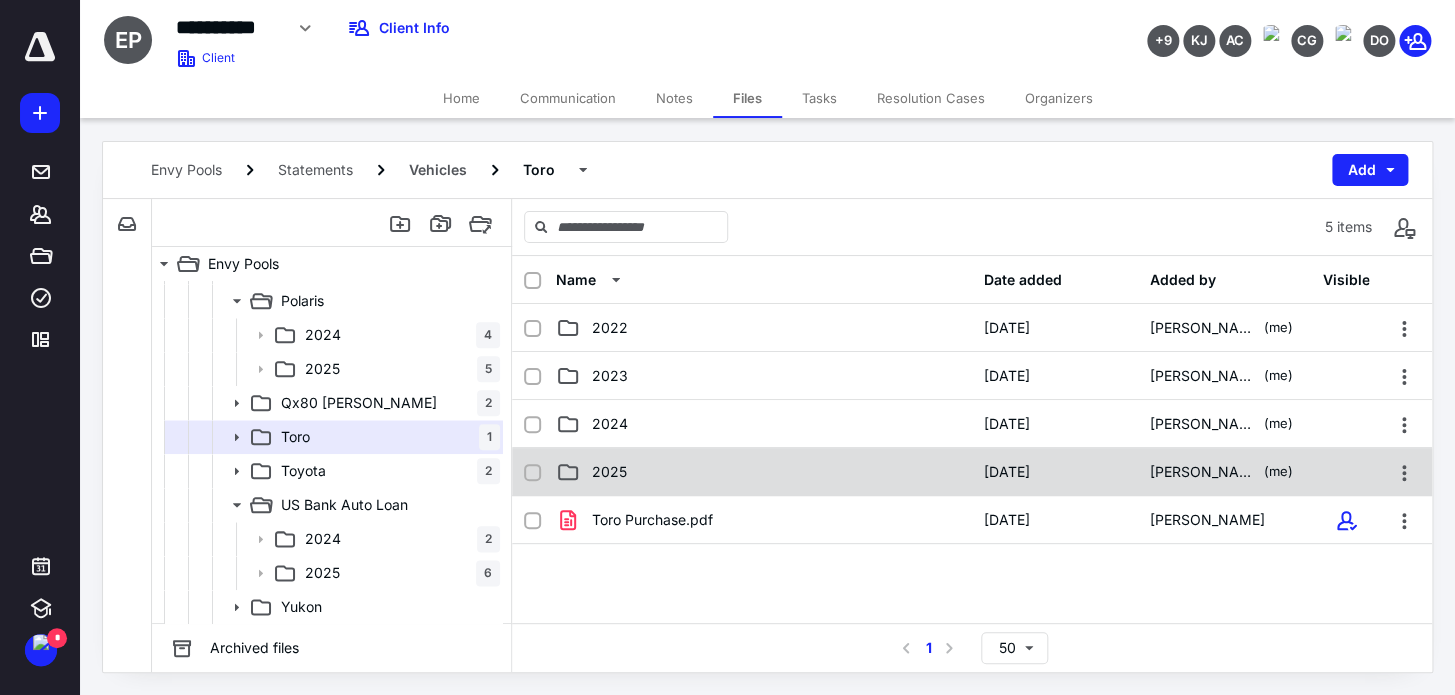 click on "2025" at bounding box center (764, 472) 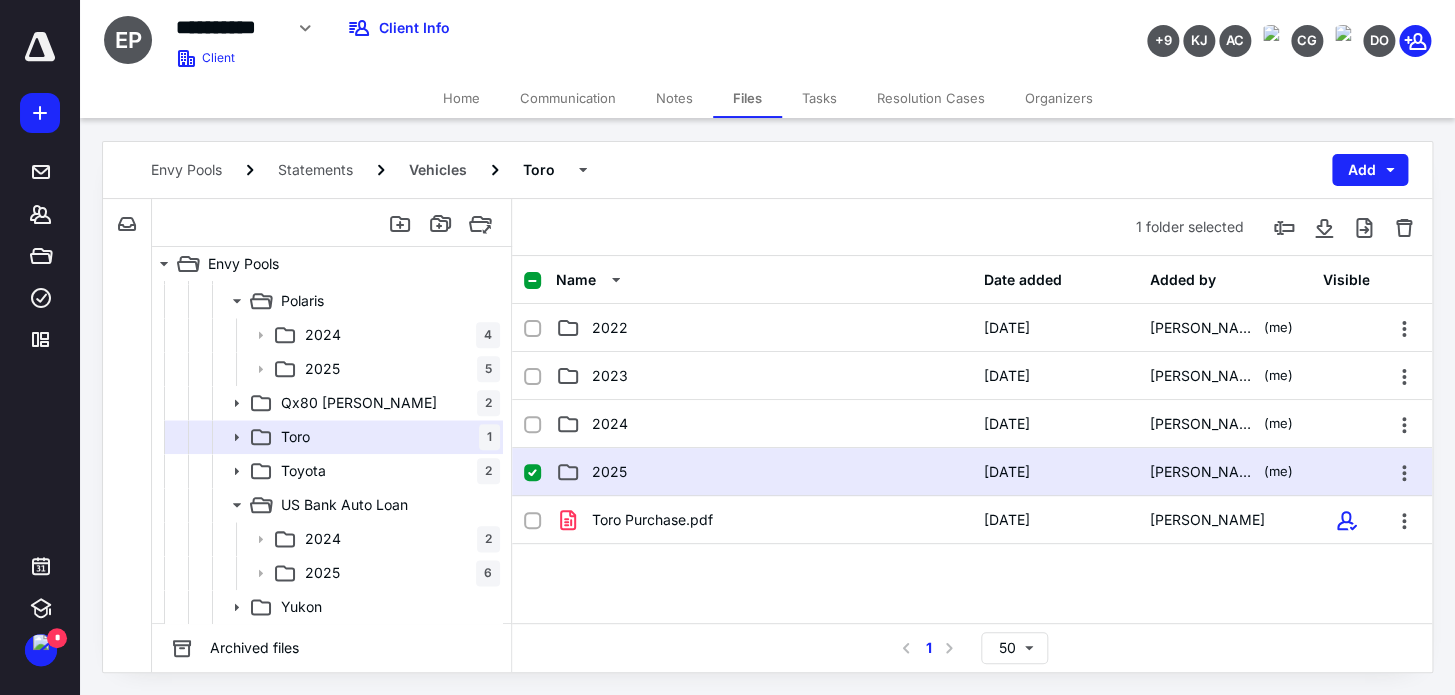 click on "2025" at bounding box center [764, 472] 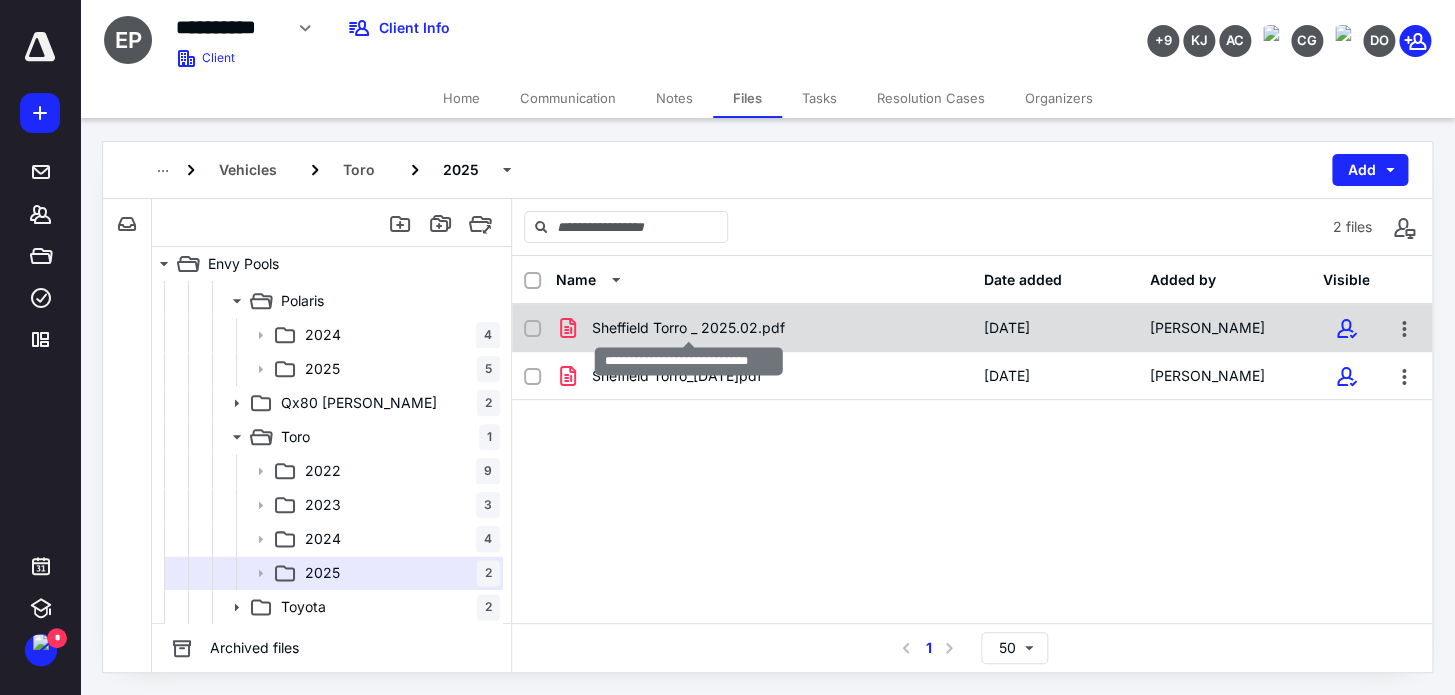 checkbox on "true" 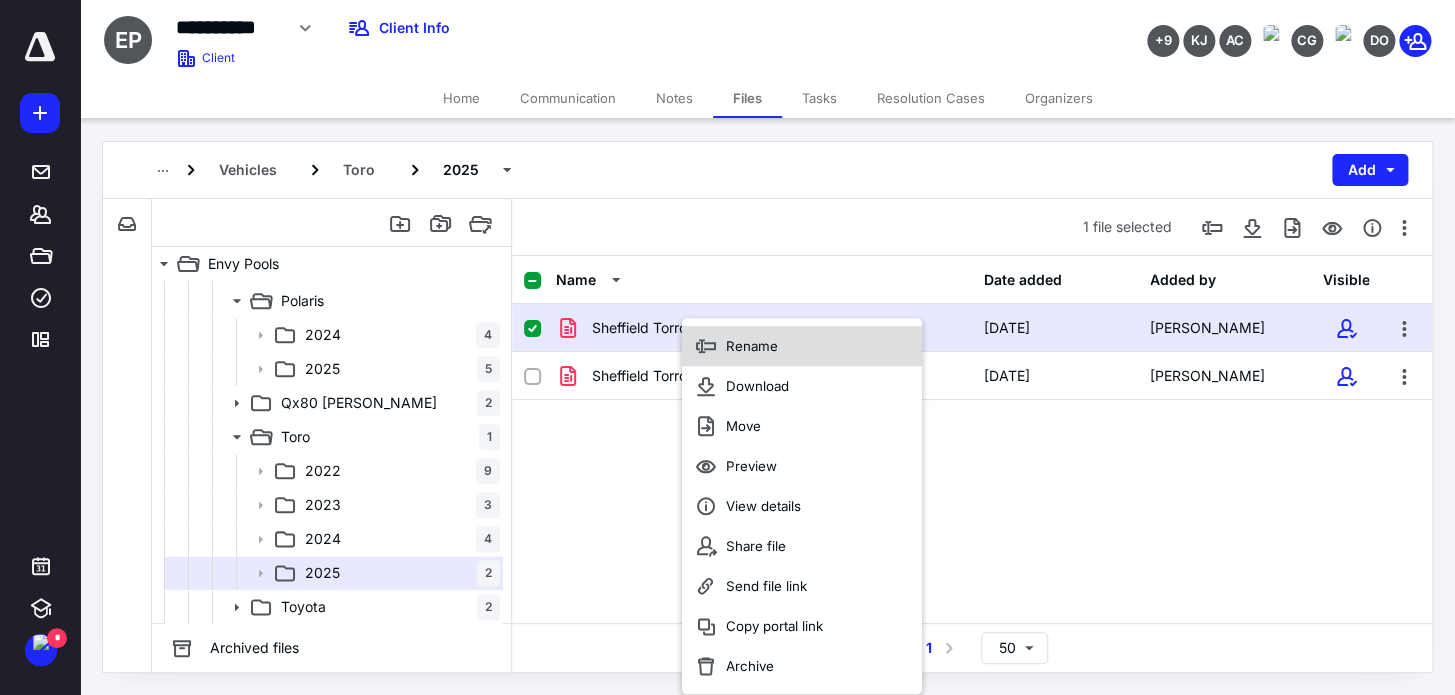 click on "Rename" at bounding box center (752, 346) 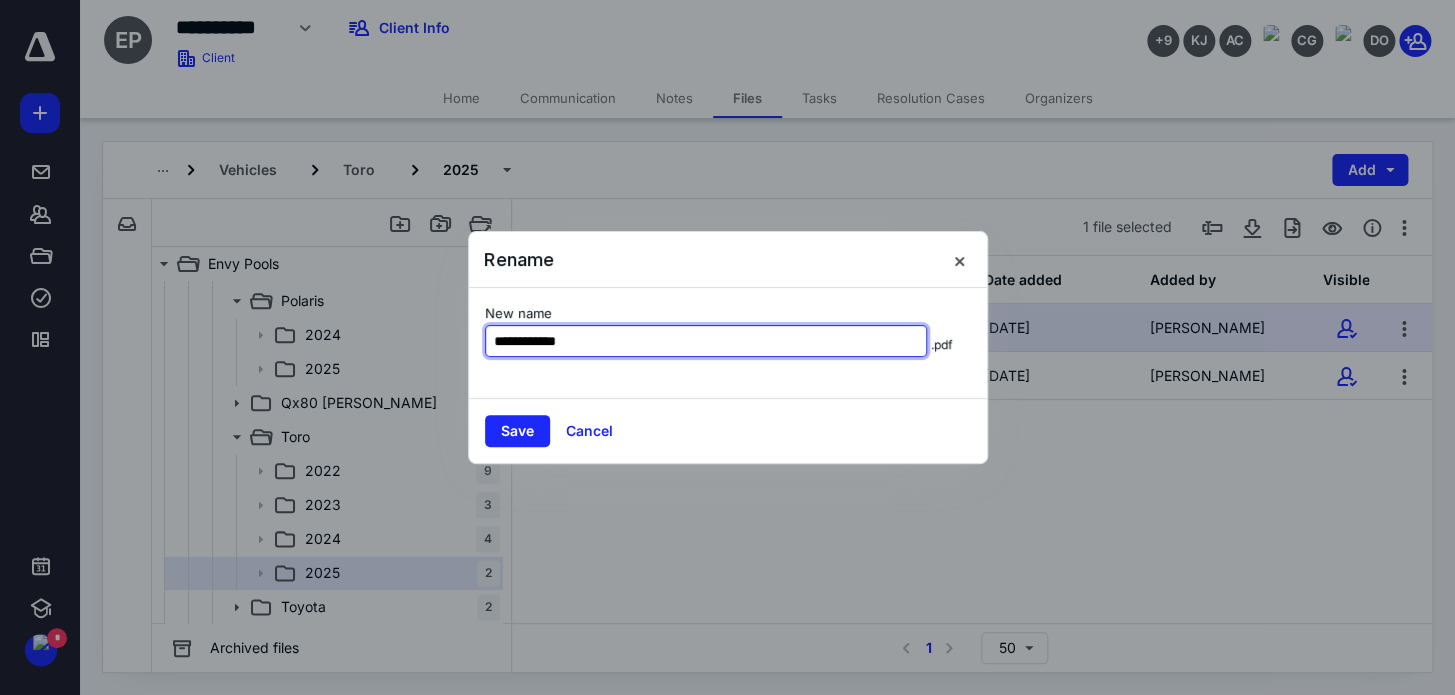 type on "**********" 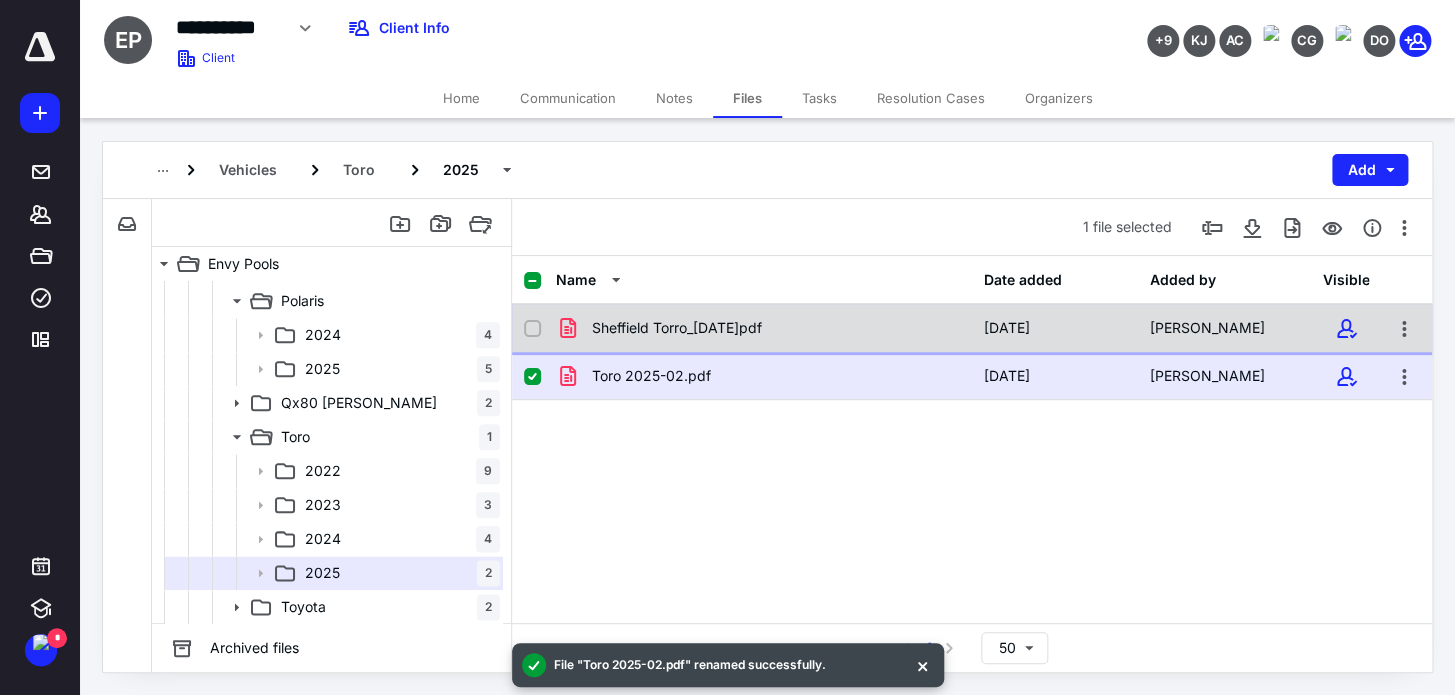 checkbox on "true" 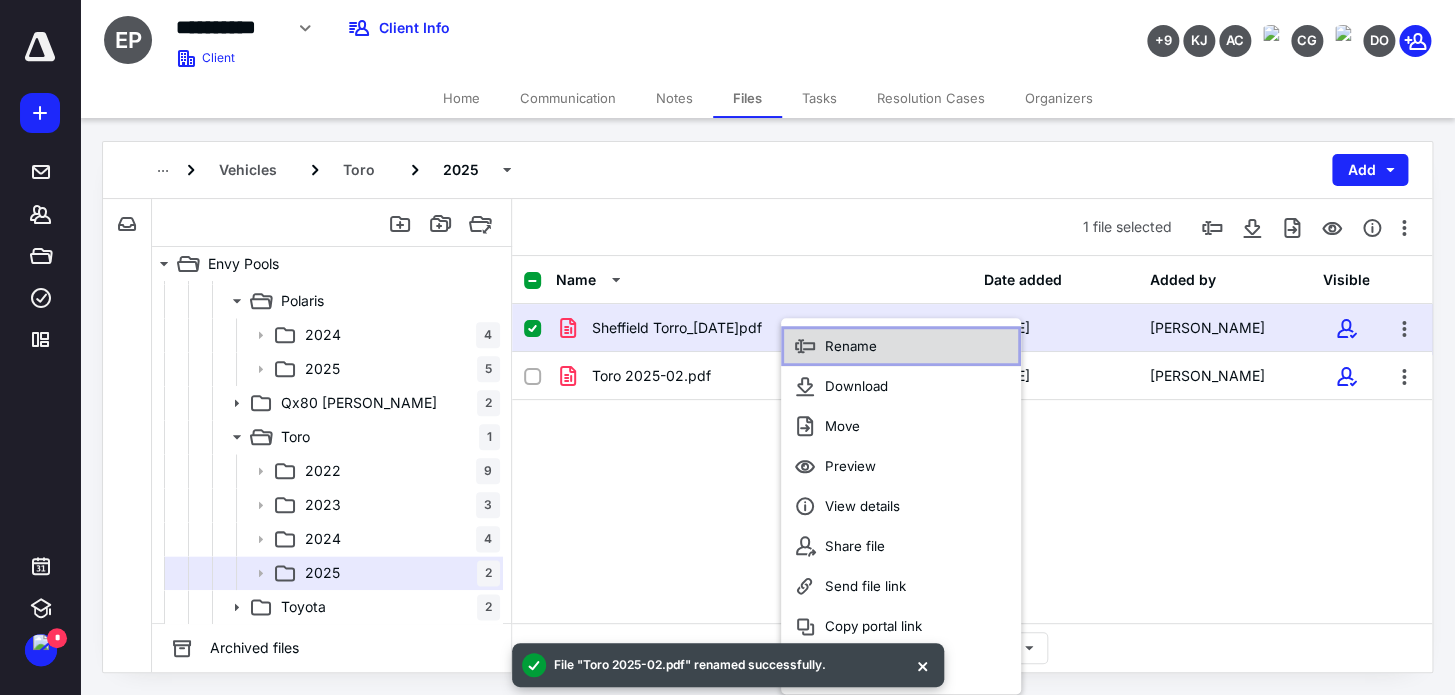 click on "Rename" at bounding box center [851, 346] 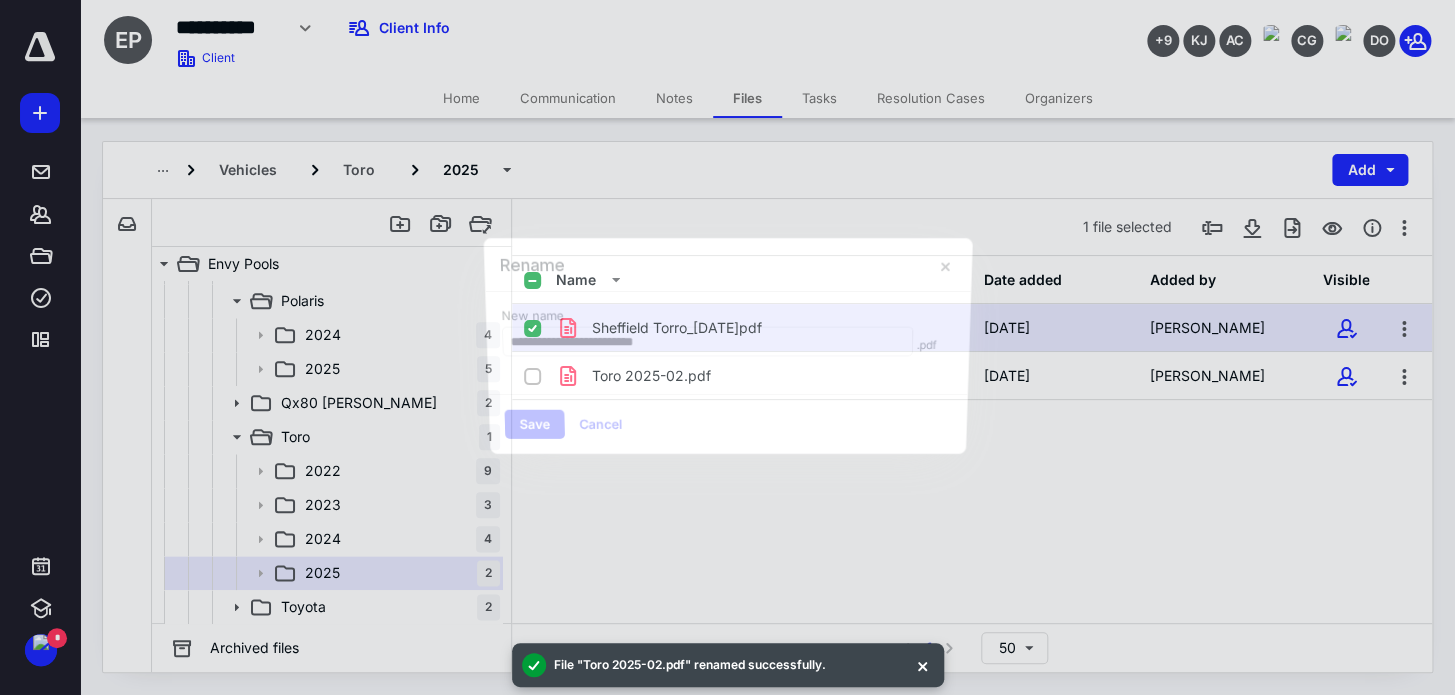 type on "*" 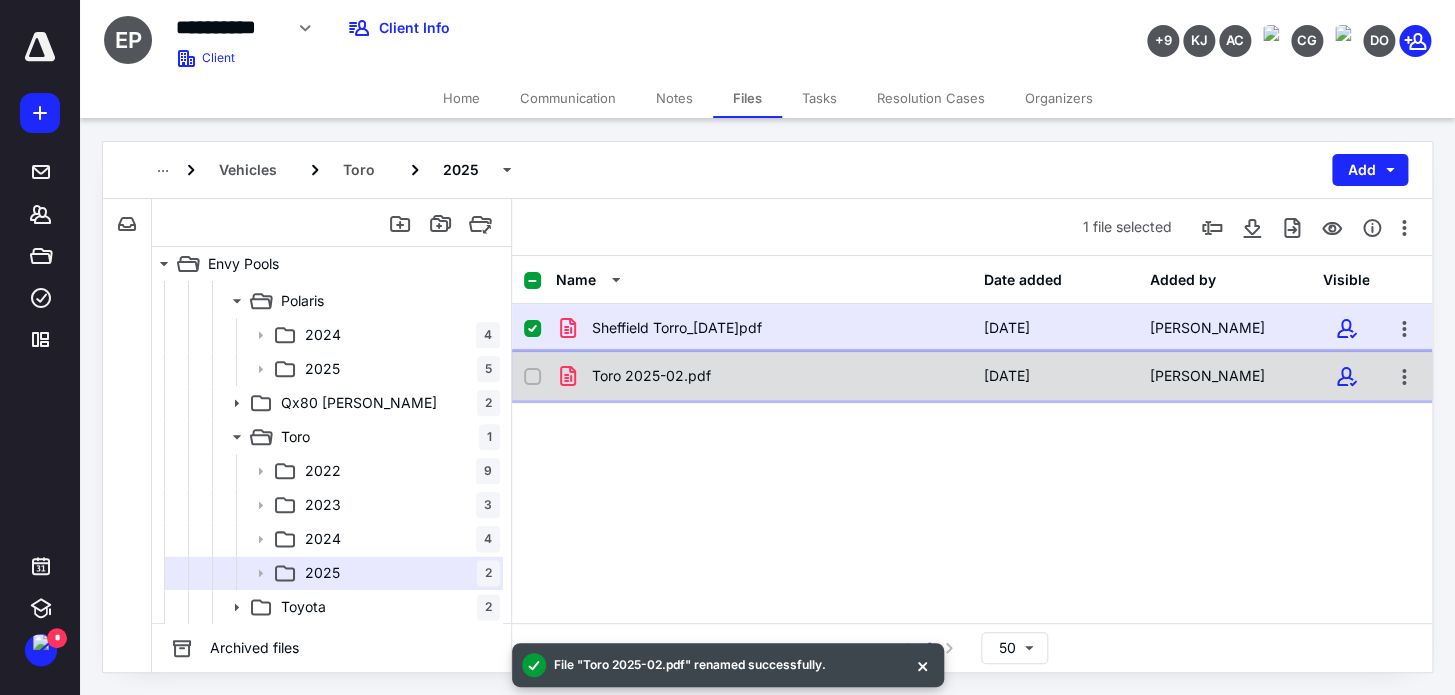 checkbox on "false" 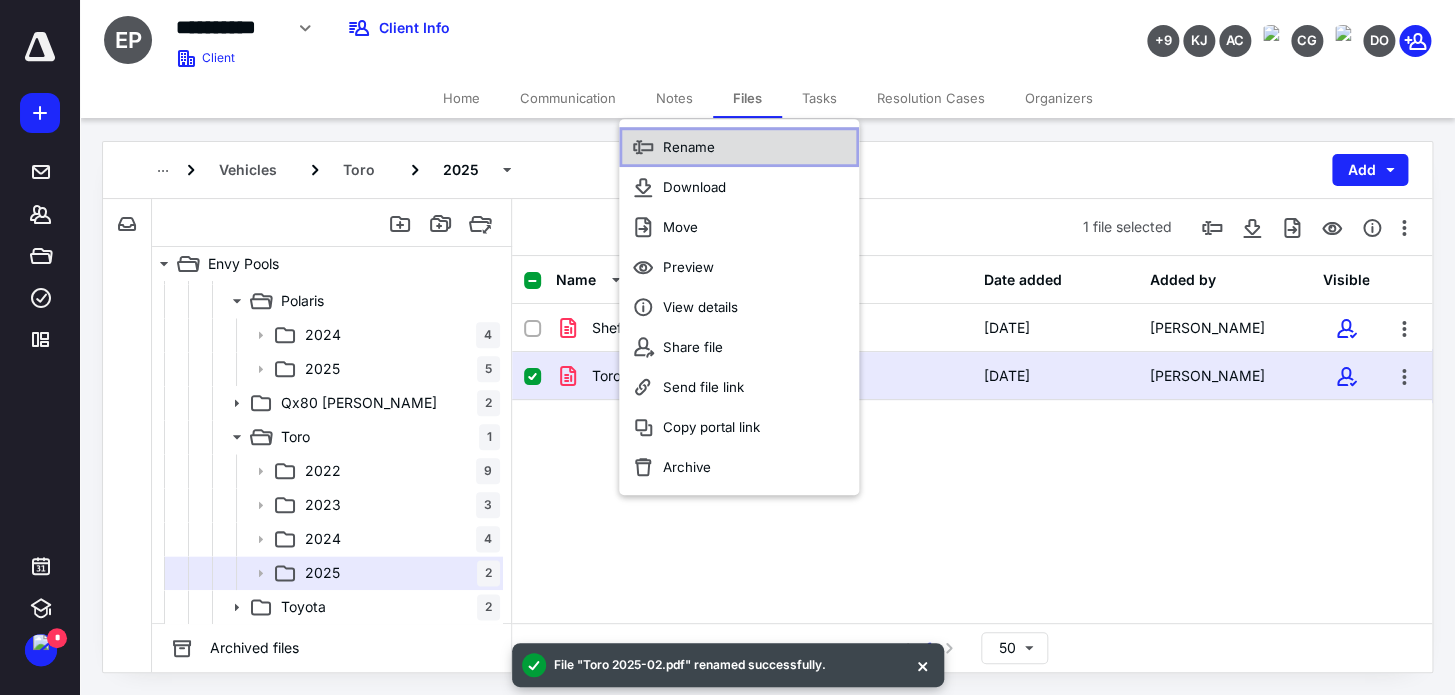 click on "Rename" at bounding box center [739, 147] 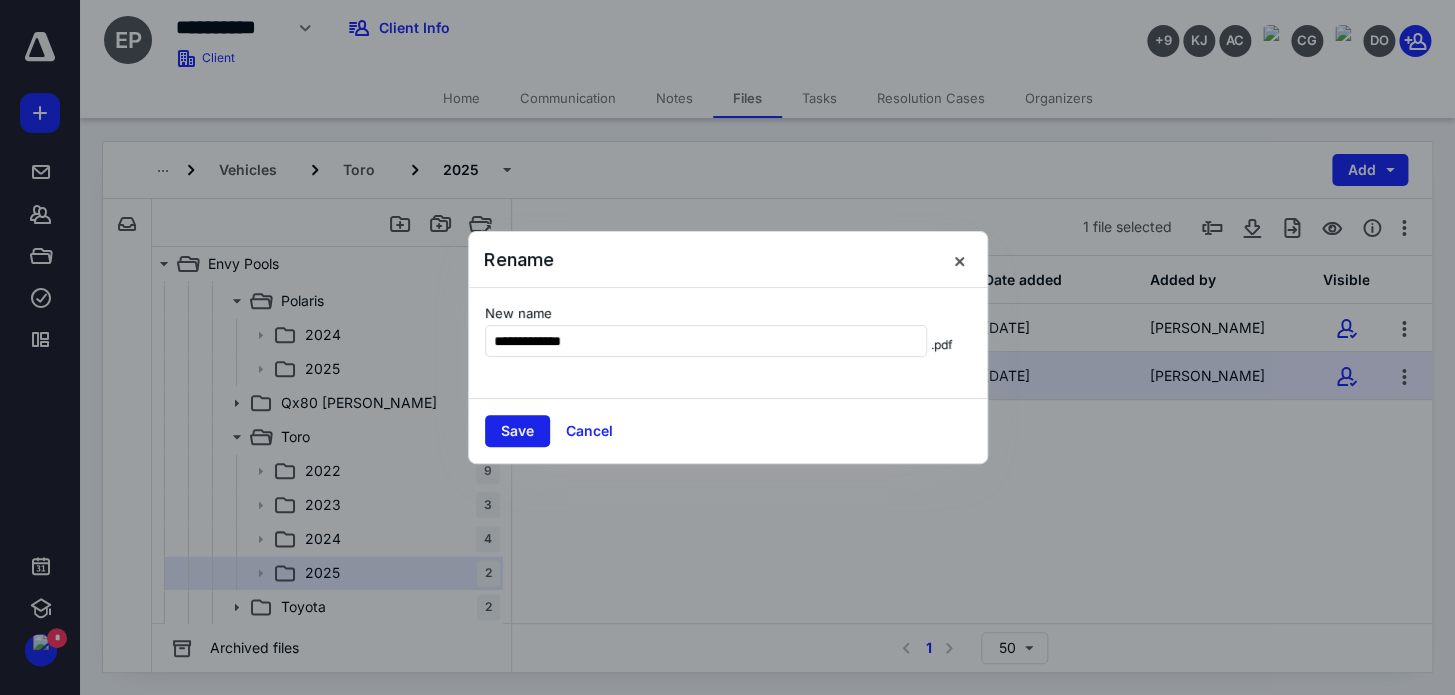 type on "**********" 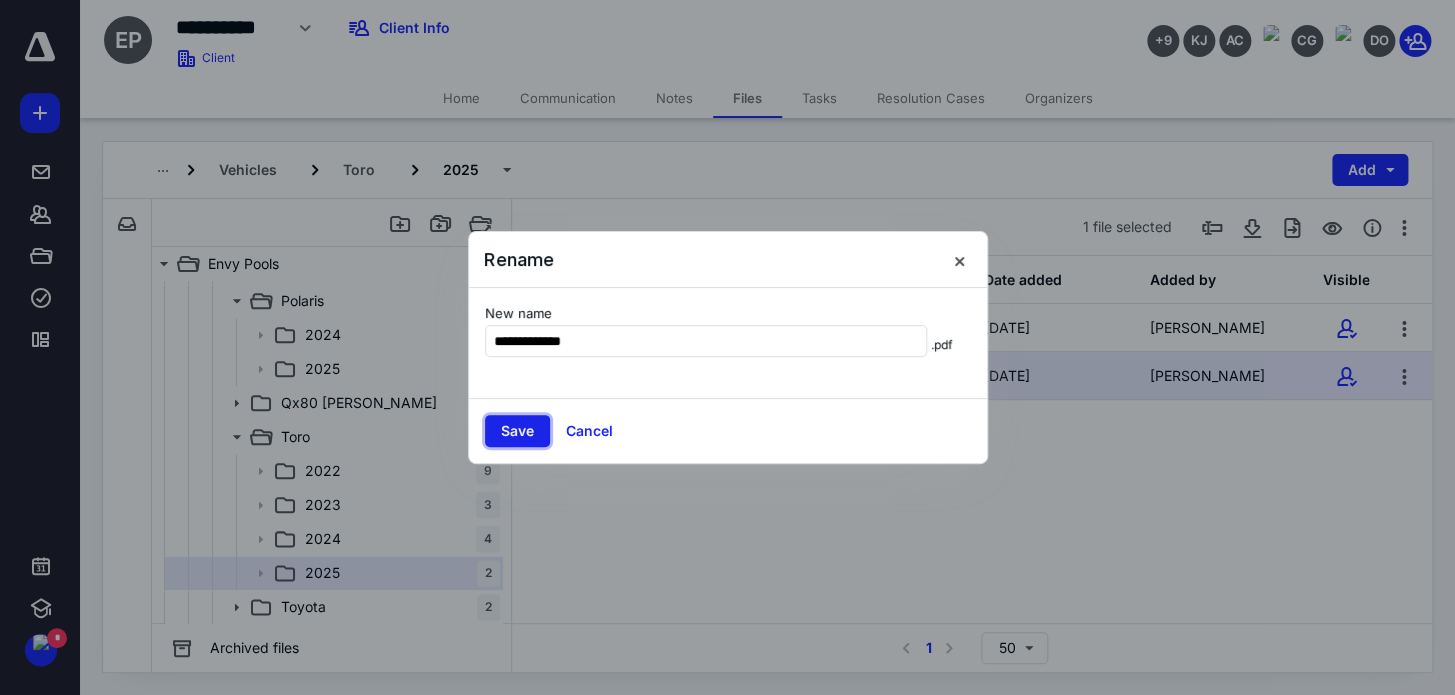 click on "Save" at bounding box center [517, 431] 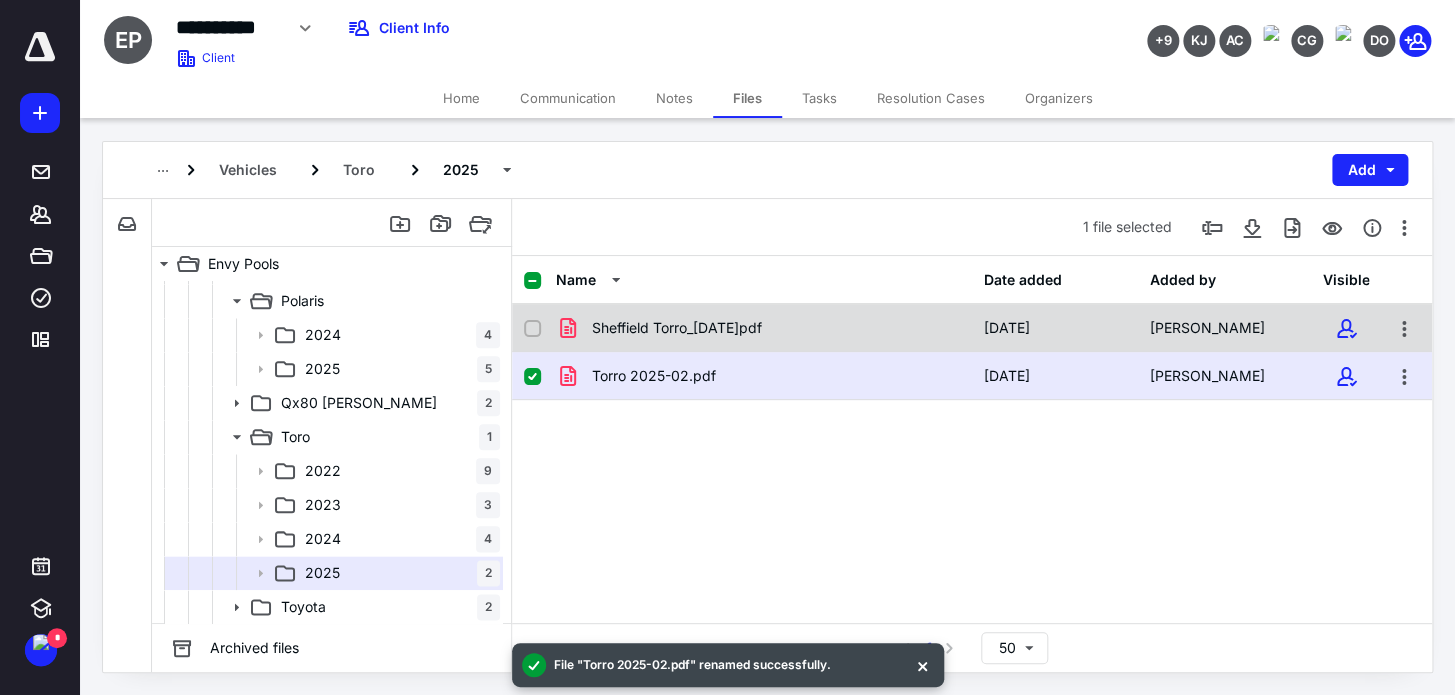 checkbox on "true" 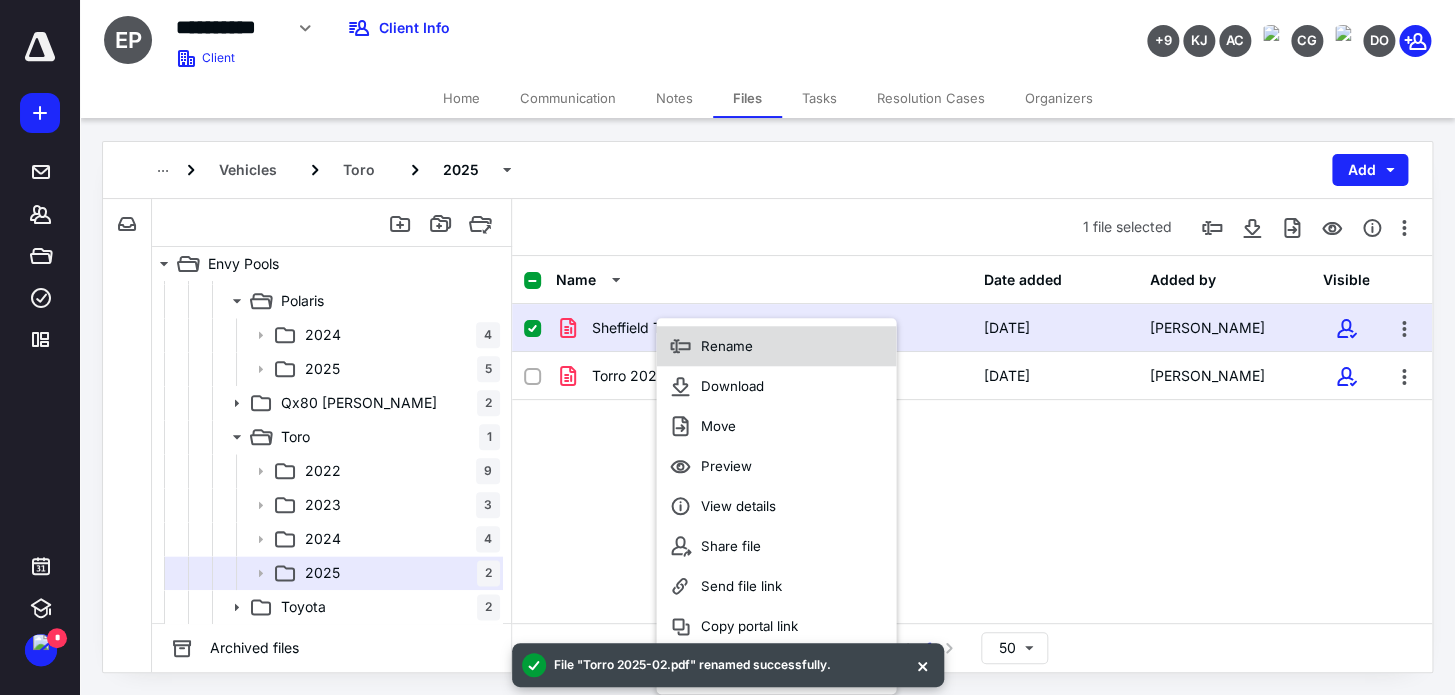 click on "Rename" at bounding box center (726, 346) 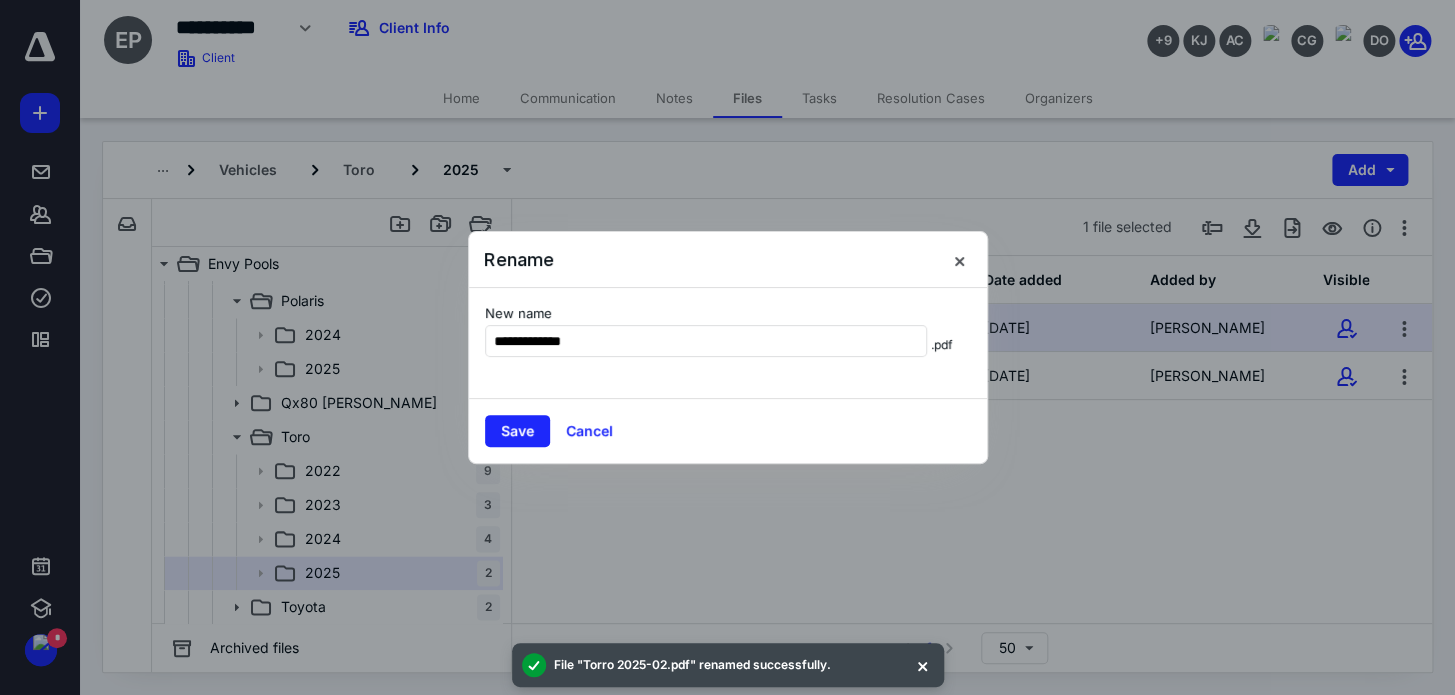 type on "**********" 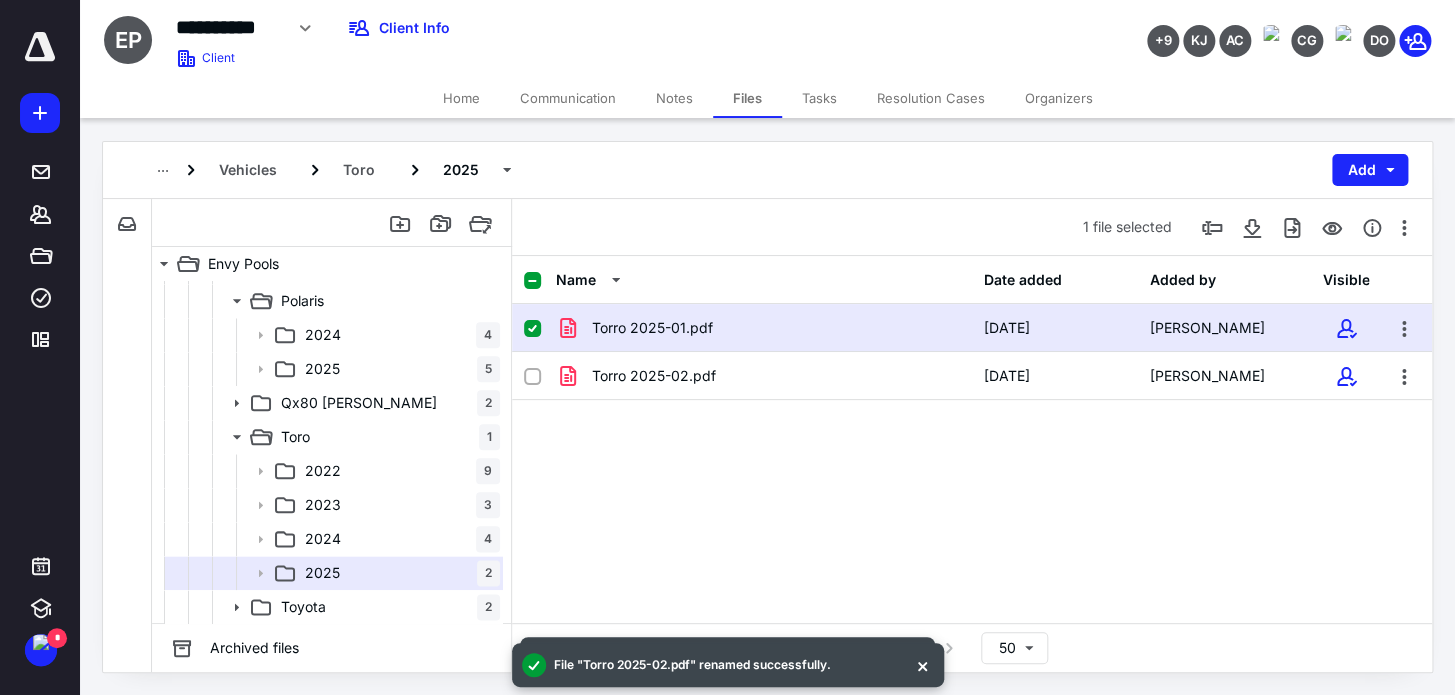 click on "Torro 2025-01.pdf [DATE] [PERSON_NAME] Torro 2025-02.pdf [DATE] [PERSON_NAME]" at bounding box center (972, 454) 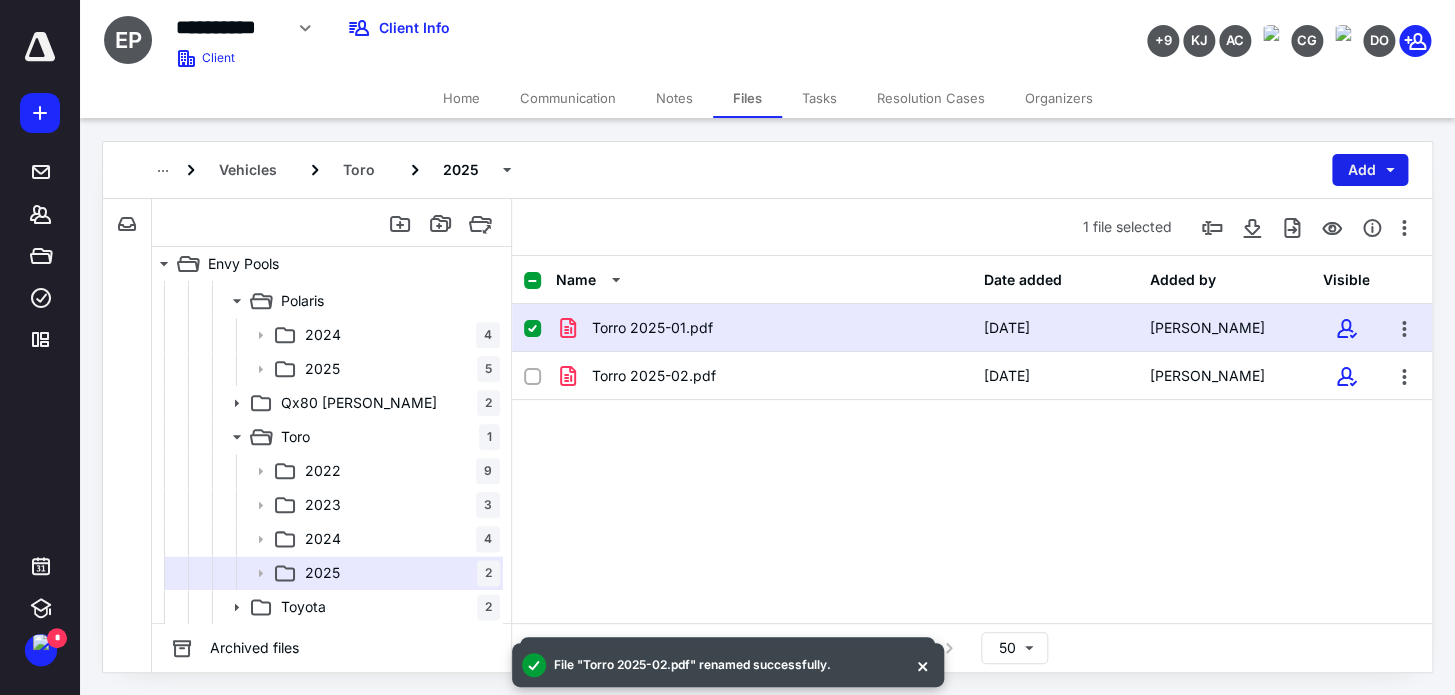 click on "Add" at bounding box center (1370, 170) 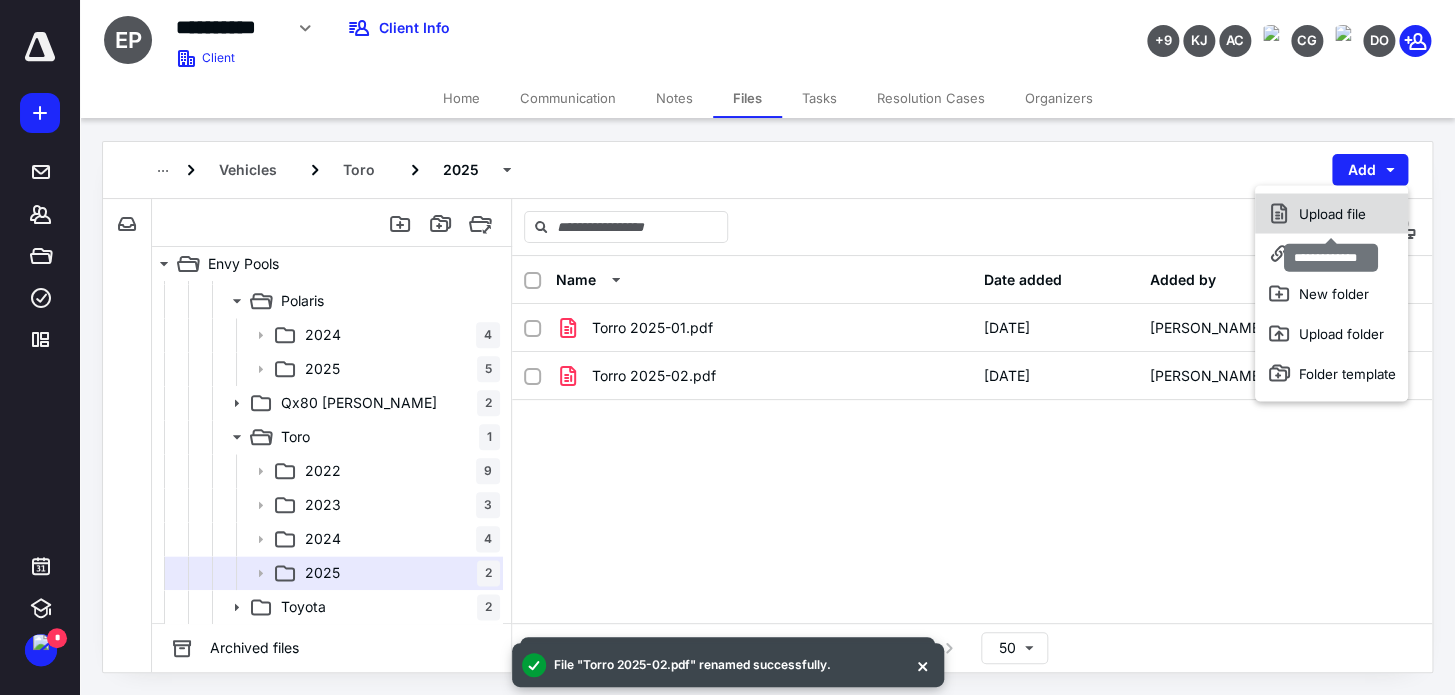 click on "Upload file" at bounding box center (1330, 213) 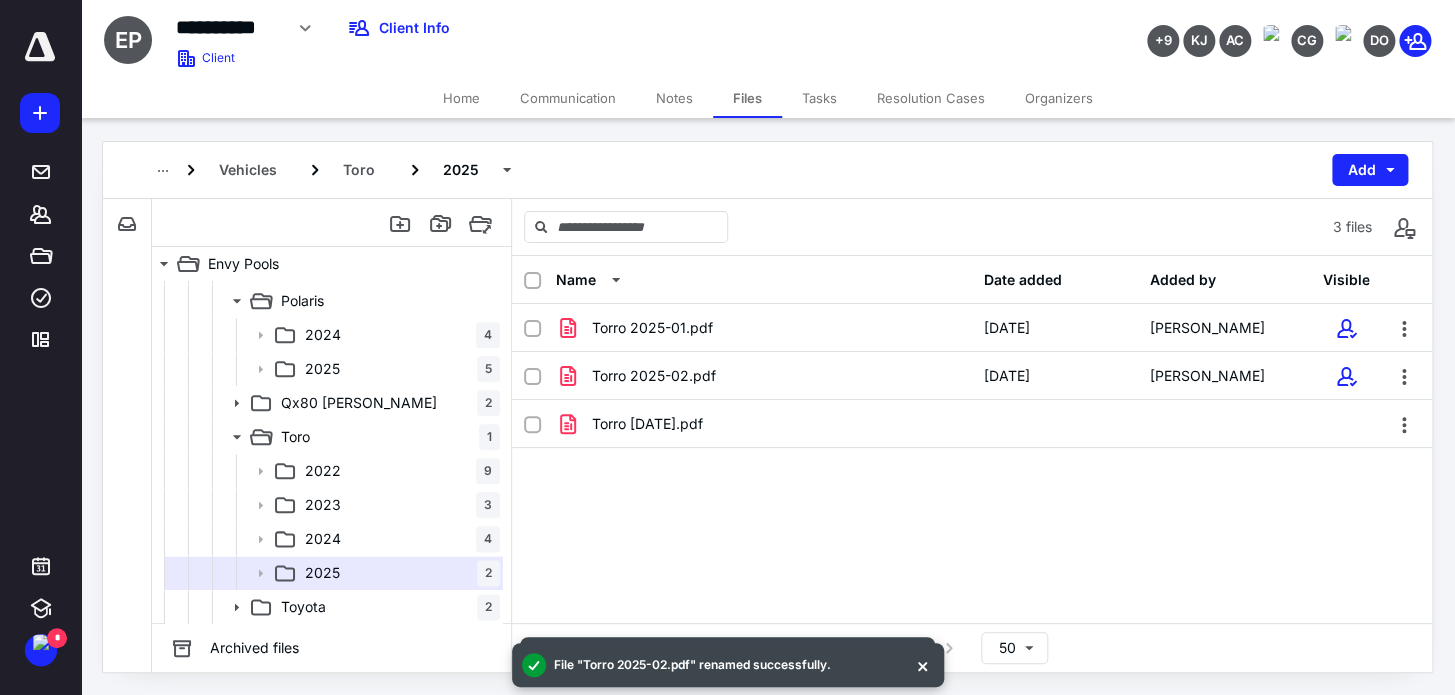 click on "Torro 2025-01.pdf [DATE] [PERSON_NAME] Torro 2025-02.pdf [DATE] [PERSON_NAME] Torro [DATE].pdf" at bounding box center [972, 454] 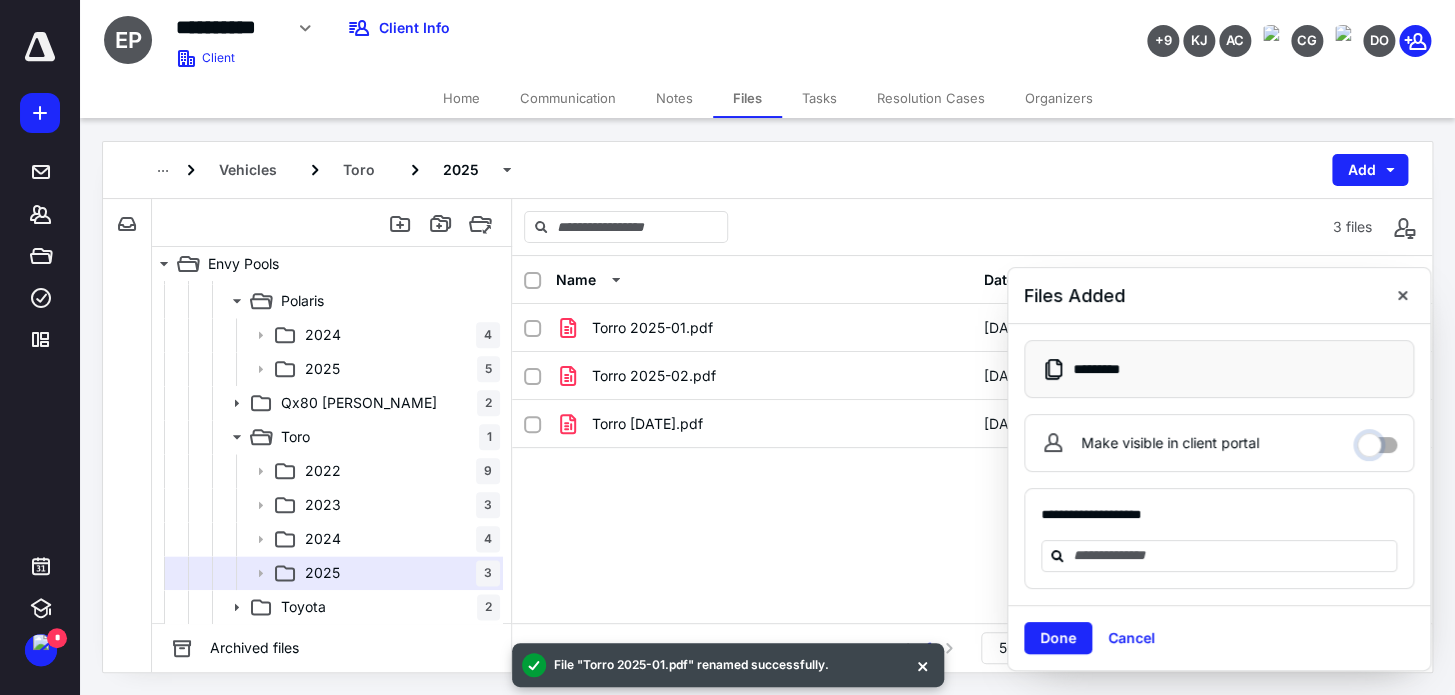 click on "Make visible in client portal" at bounding box center [1377, 440] 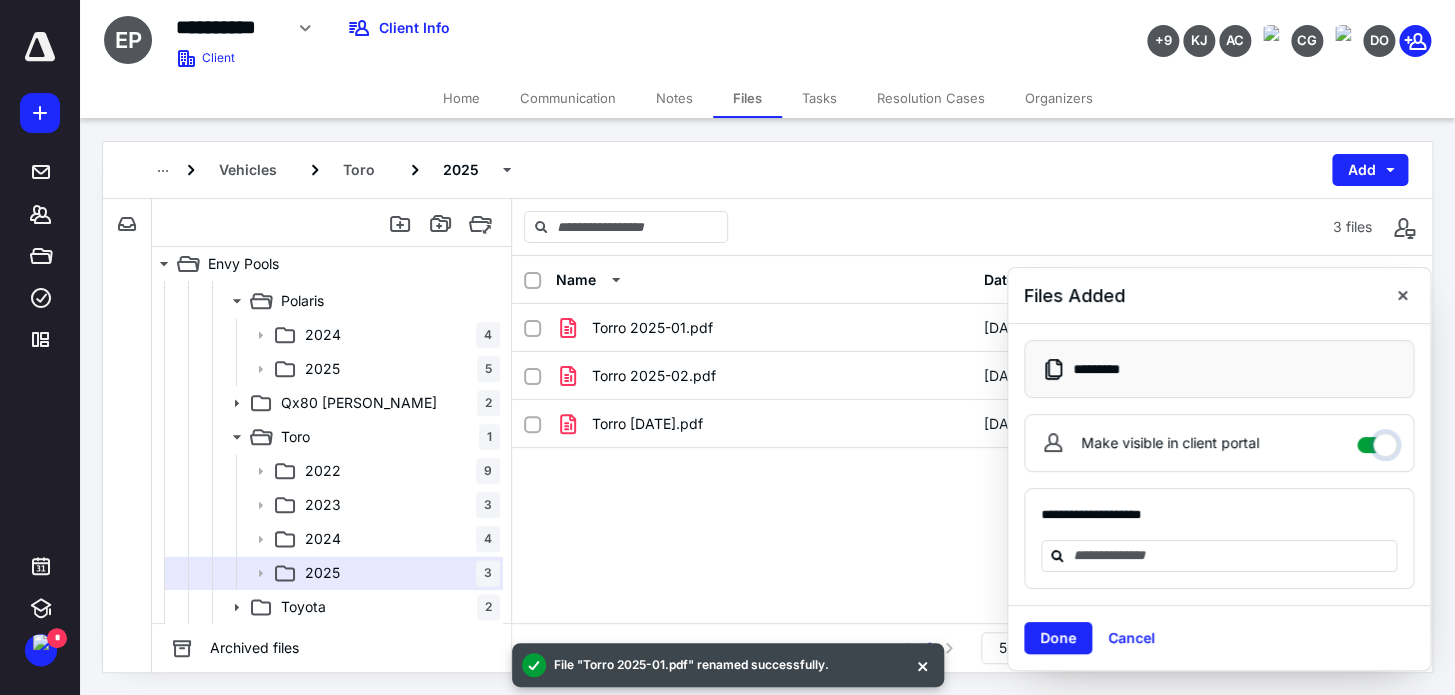 checkbox on "****" 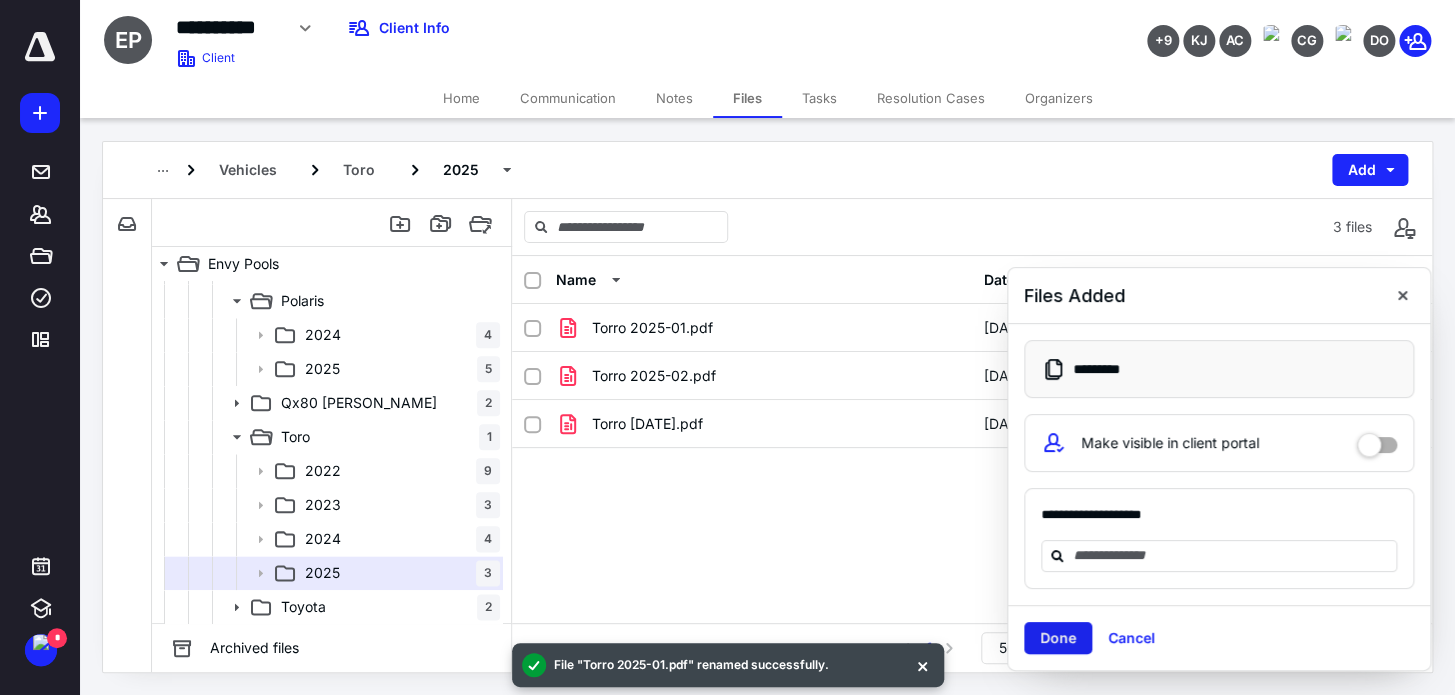click on "Done" at bounding box center (1058, 638) 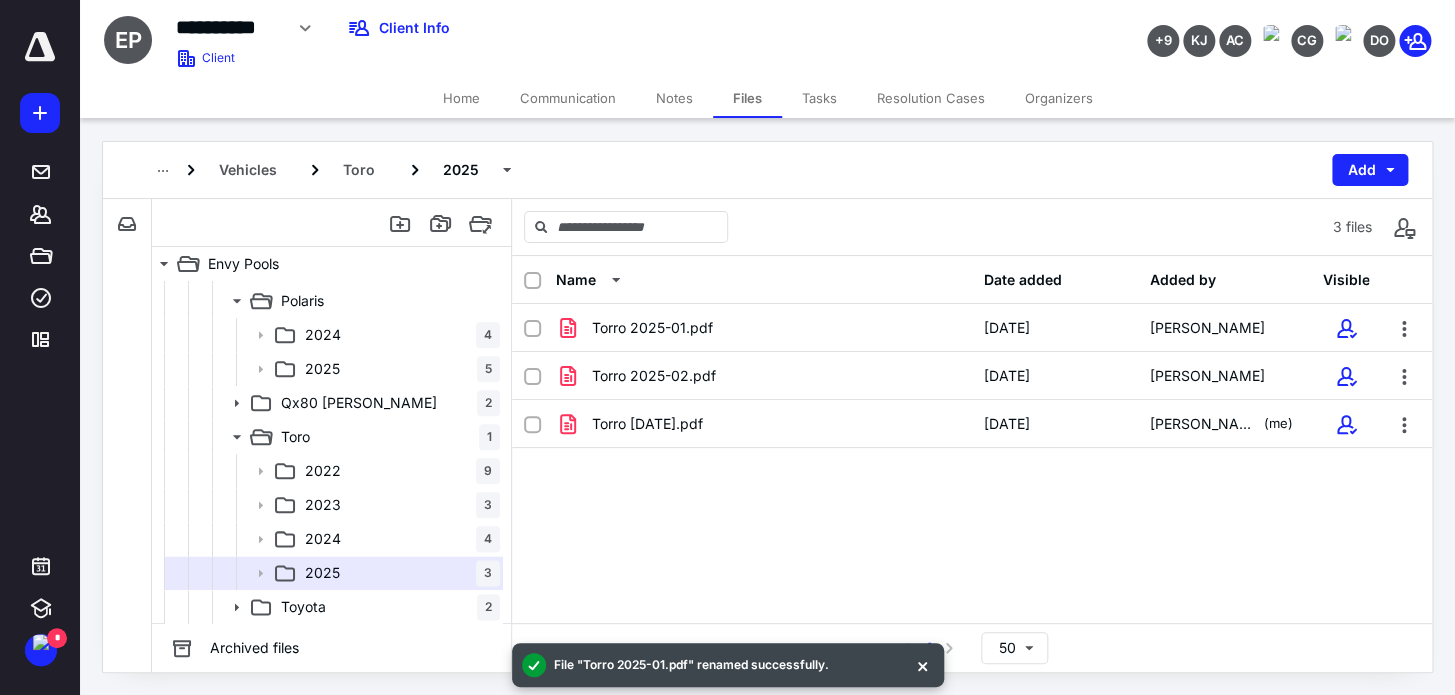 click on "Torro 2025-01.pdf [DATE] [PERSON_NAME] Torro 2025-02.pdf [DATE] [PERSON_NAME] Torro [DATE].pdf [DATE] [PERSON_NAME]  (me)" at bounding box center (972, 454) 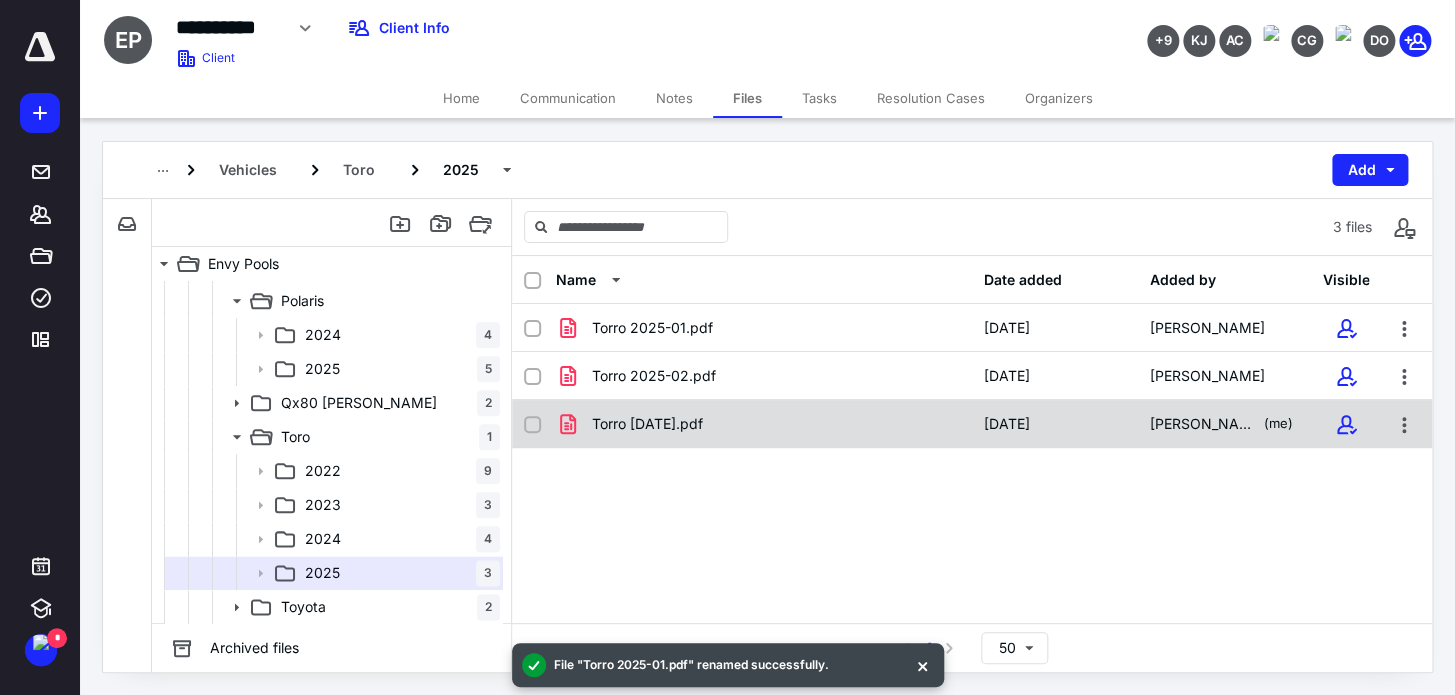 click on "Torro [DATE].pdf" at bounding box center [764, 424] 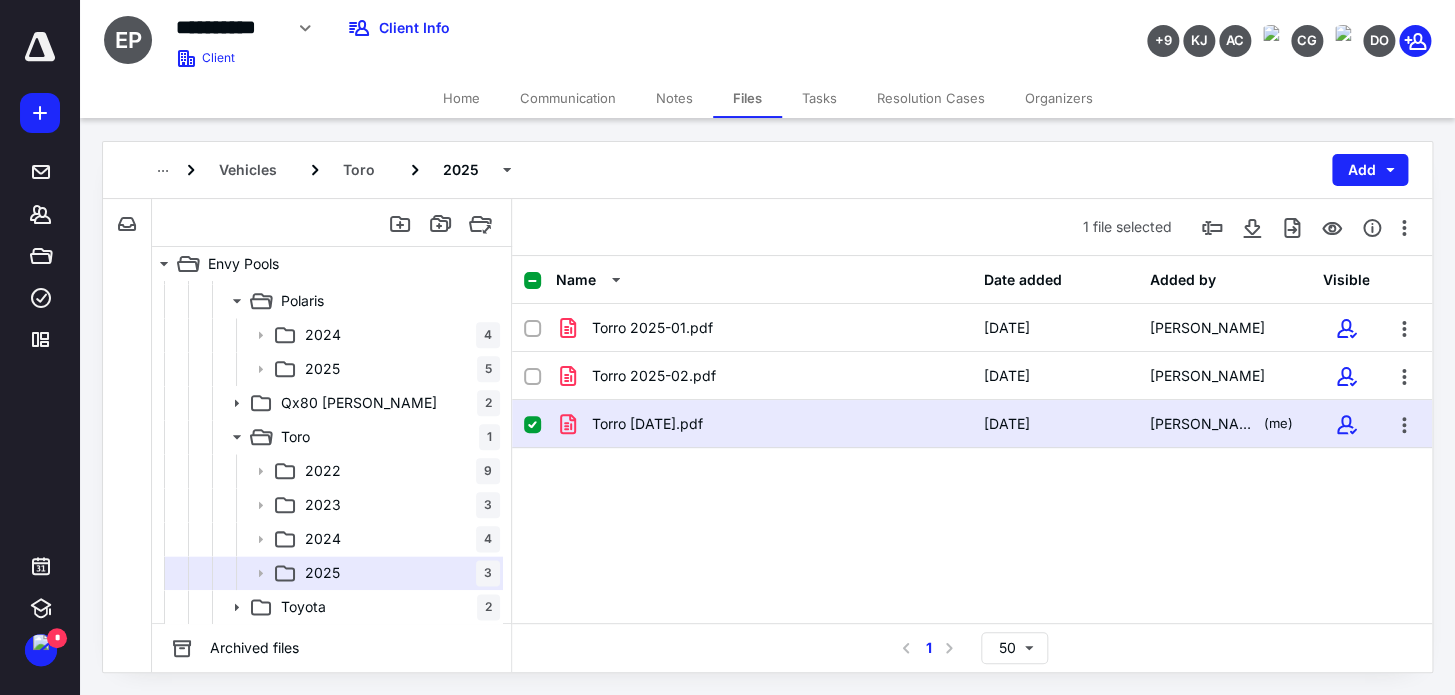 click on "Torro [DATE].pdf" at bounding box center [764, 424] 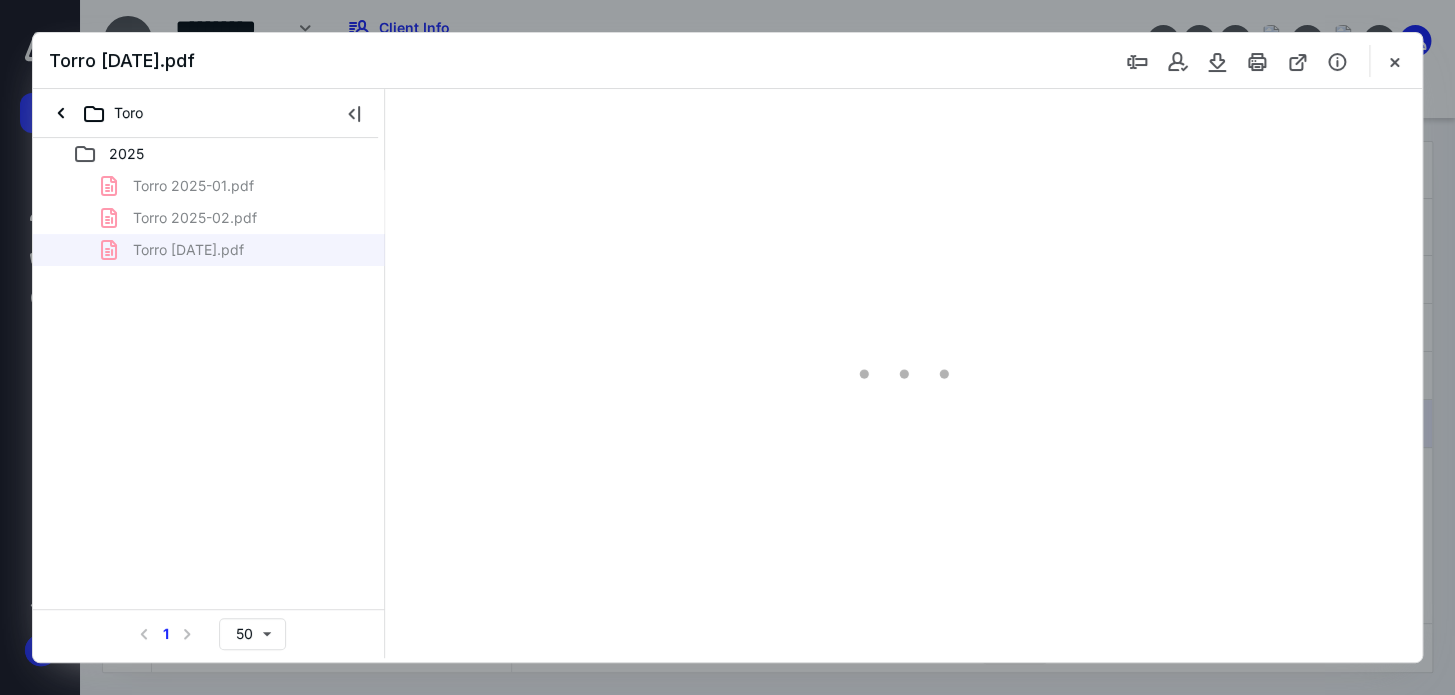 scroll, scrollTop: 0, scrollLeft: 0, axis: both 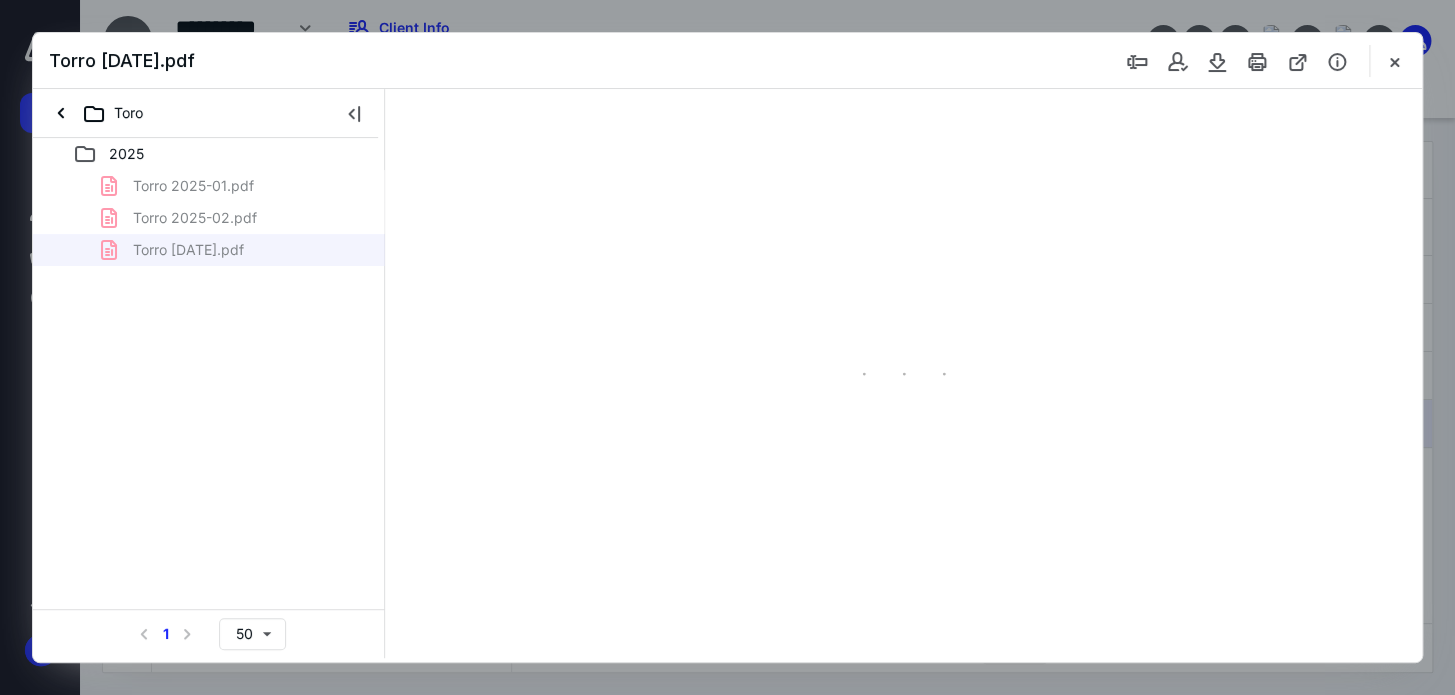 type on "67" 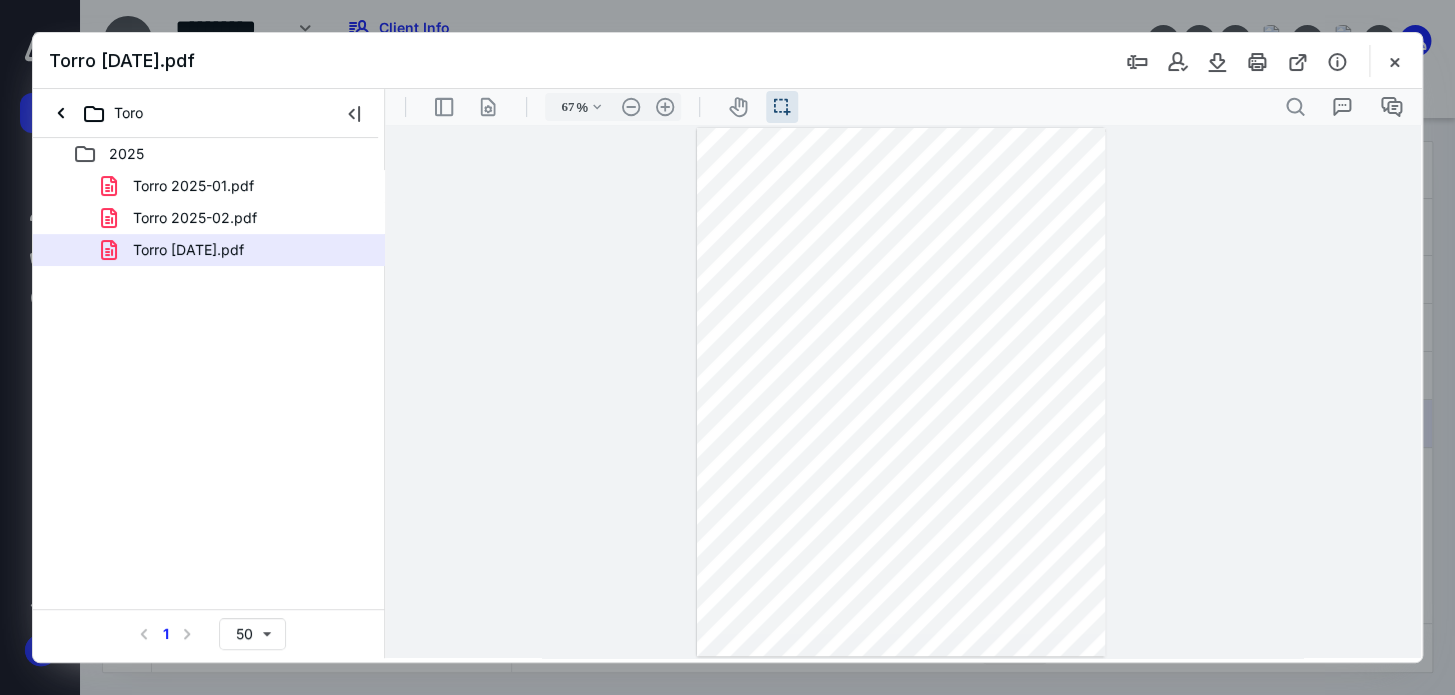 scroll, scrollTop: 39, scrollLeft: 0, axis: vertical 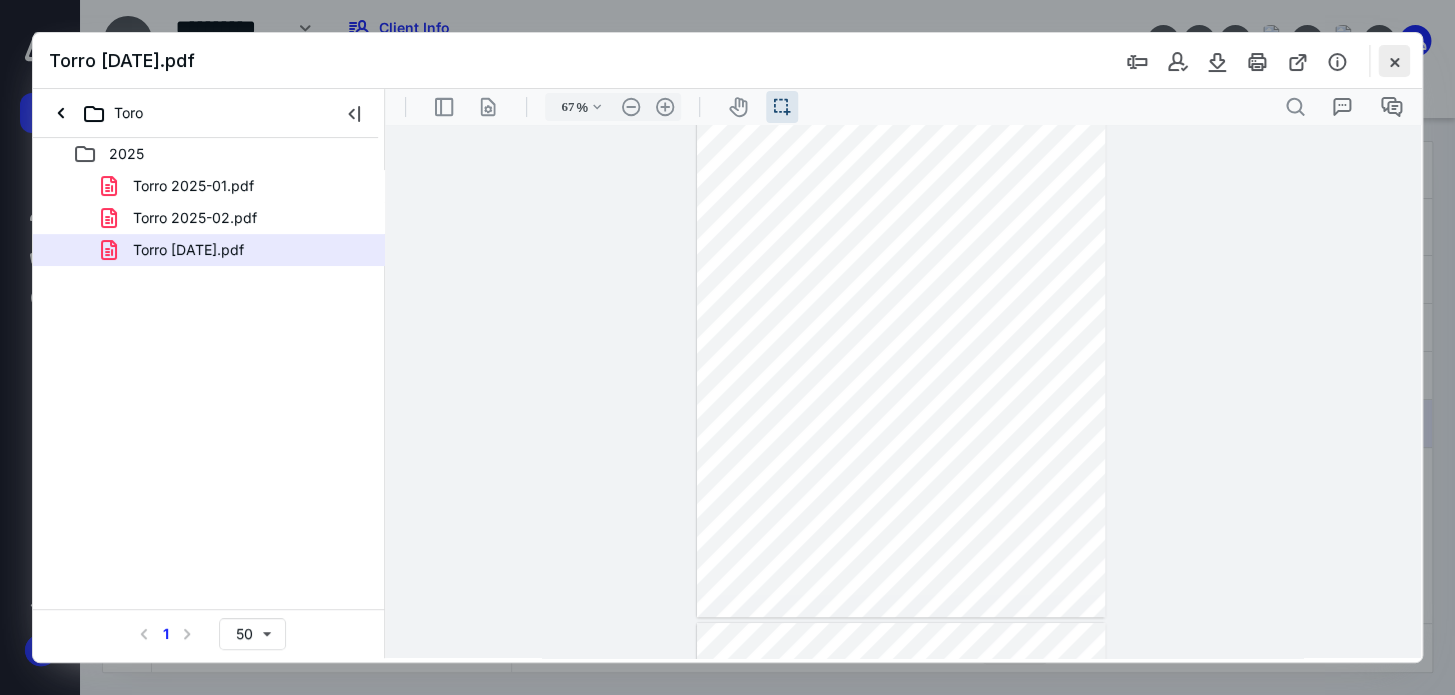click at bounding box center (1394, 61) 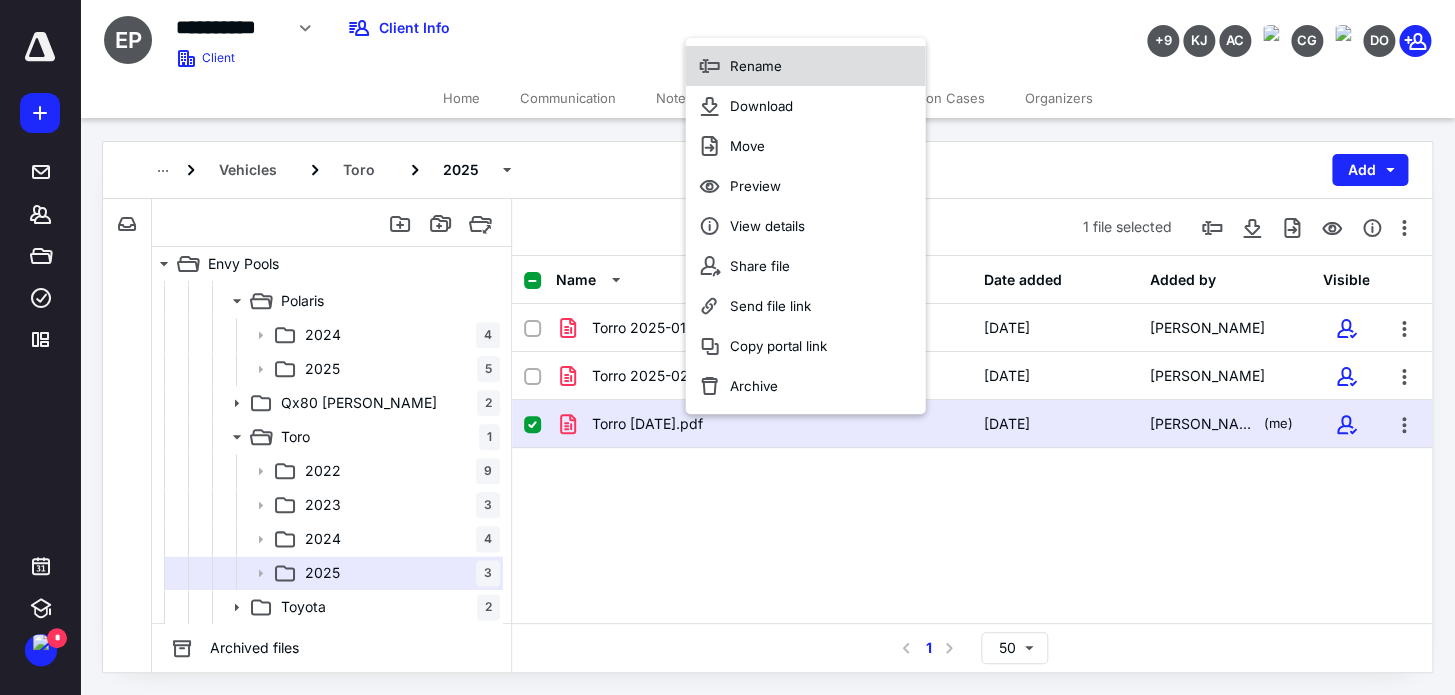 click on "Rename" at bounding box center [755, 66] 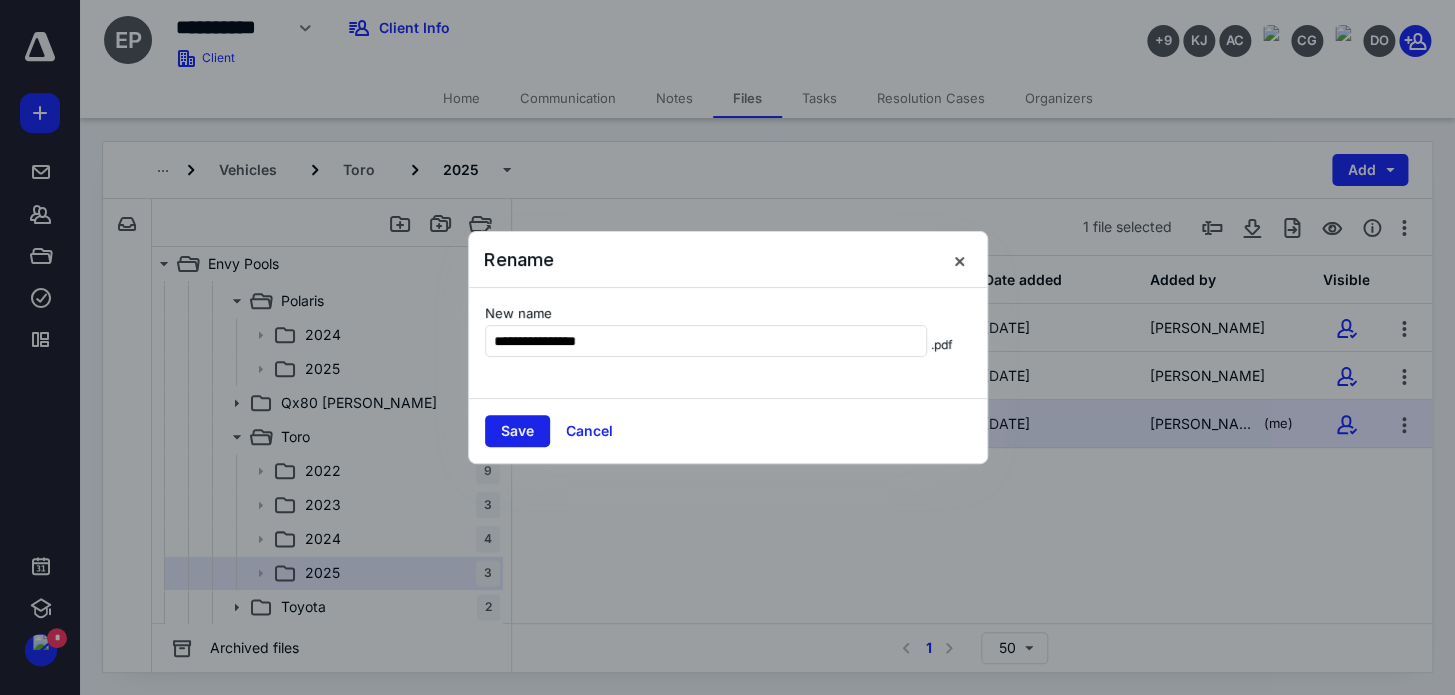 type on "**********" 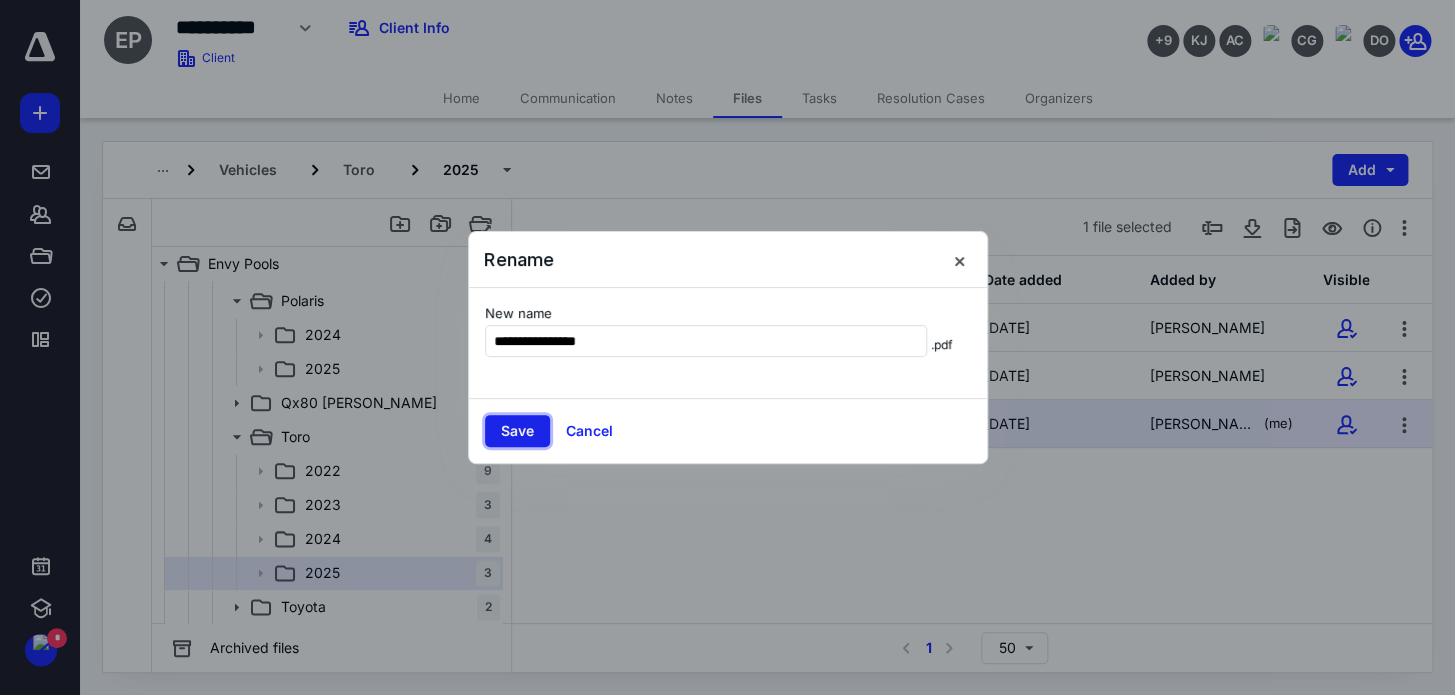 click on "Save" at bounding box center (517, 431) 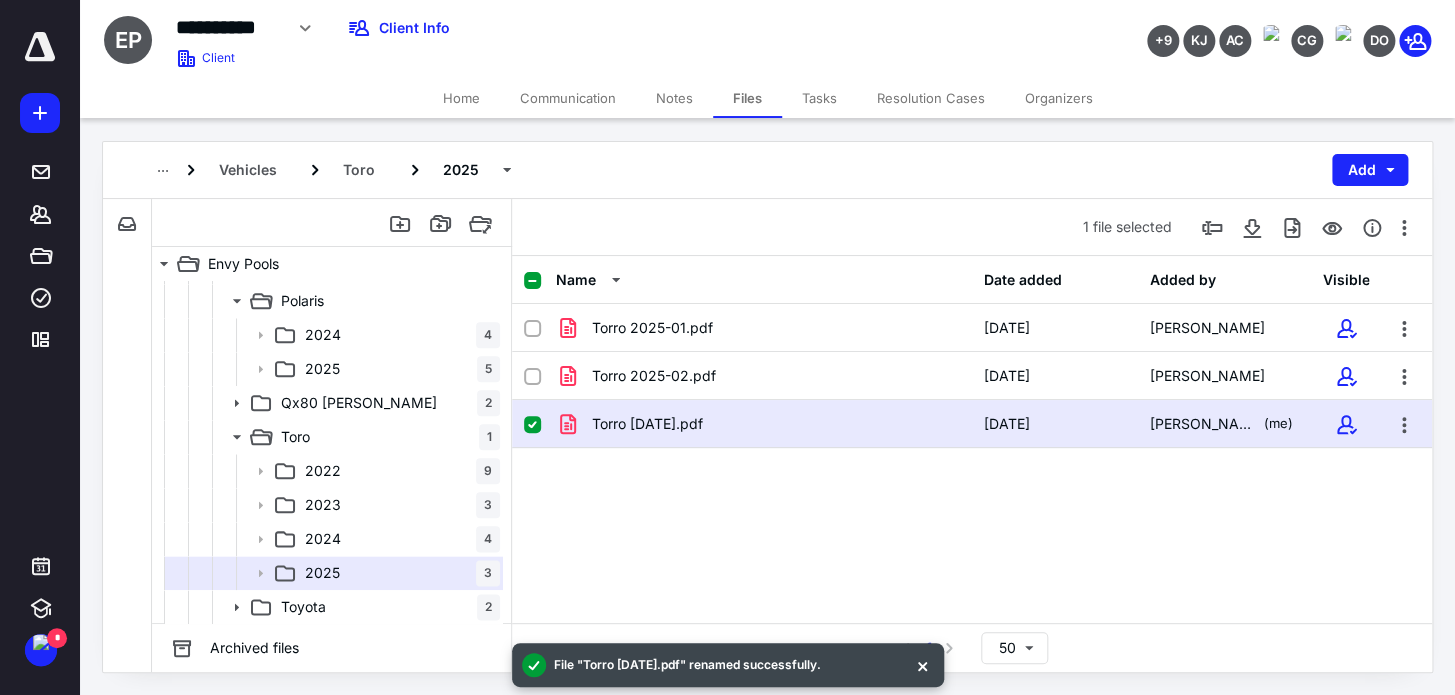 click on "Torro 2025-01.pdf [DATE] [PERSON_NAME] Torro 2025-02.pdf [DATE] [PERSON_NAME] Torro [DATE].pdf [DATE] [PERSON_NAME]  (me)" at bounding box center (972, 454) 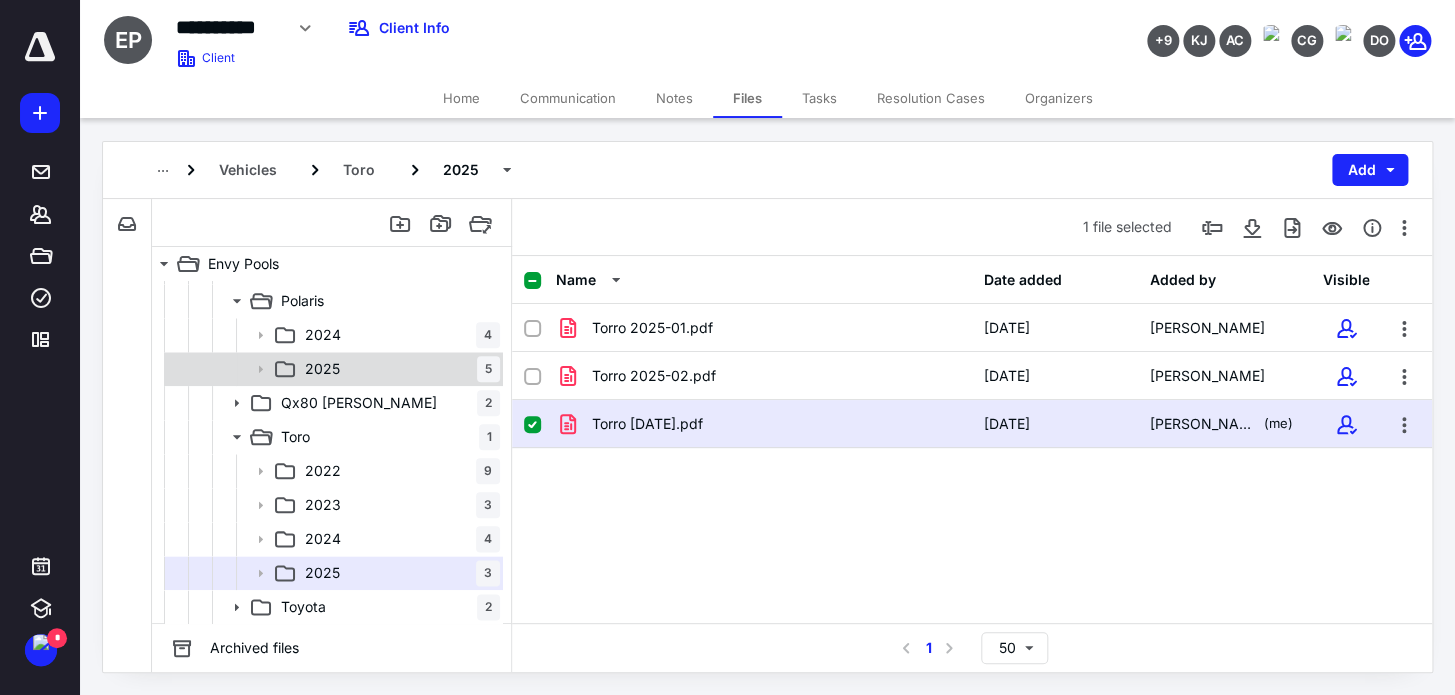 click on "2025 5" at bounding box center [398, 369] 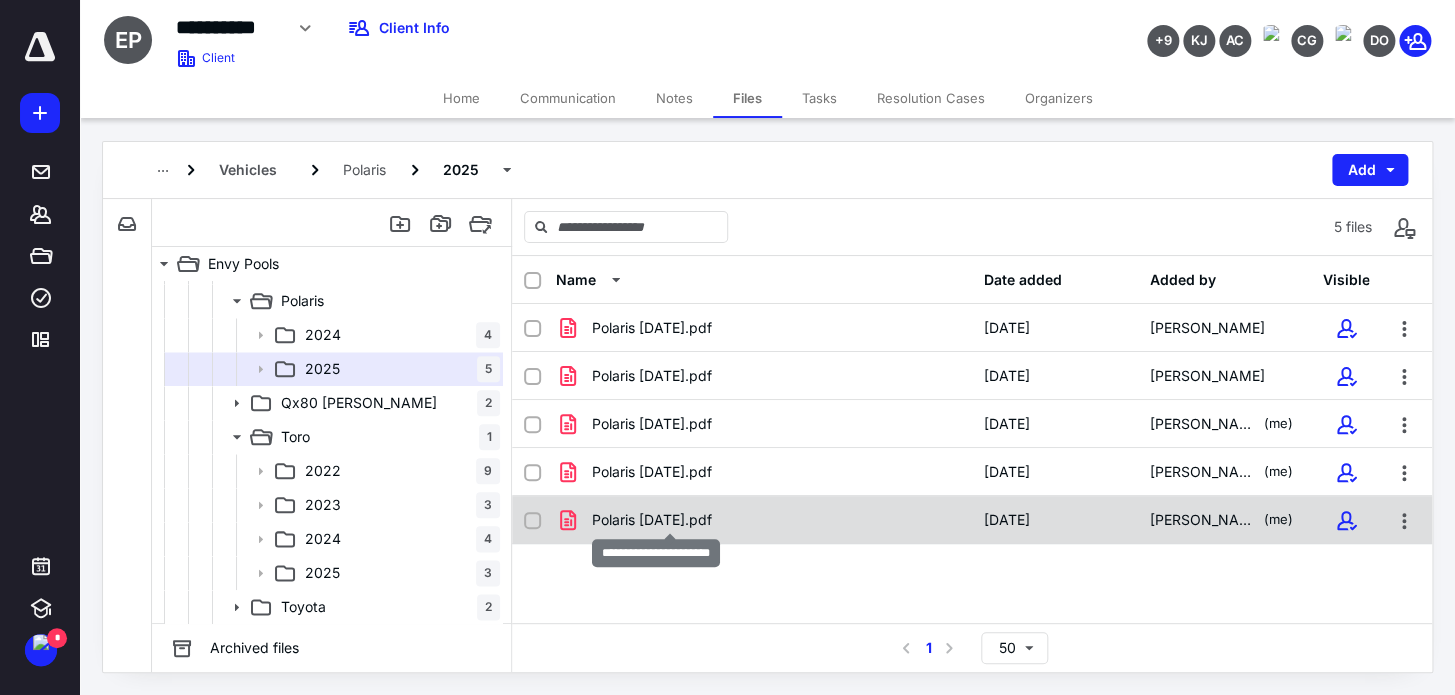 click on "Polaris [DATE].pdf" at bounding box center (652, 520) 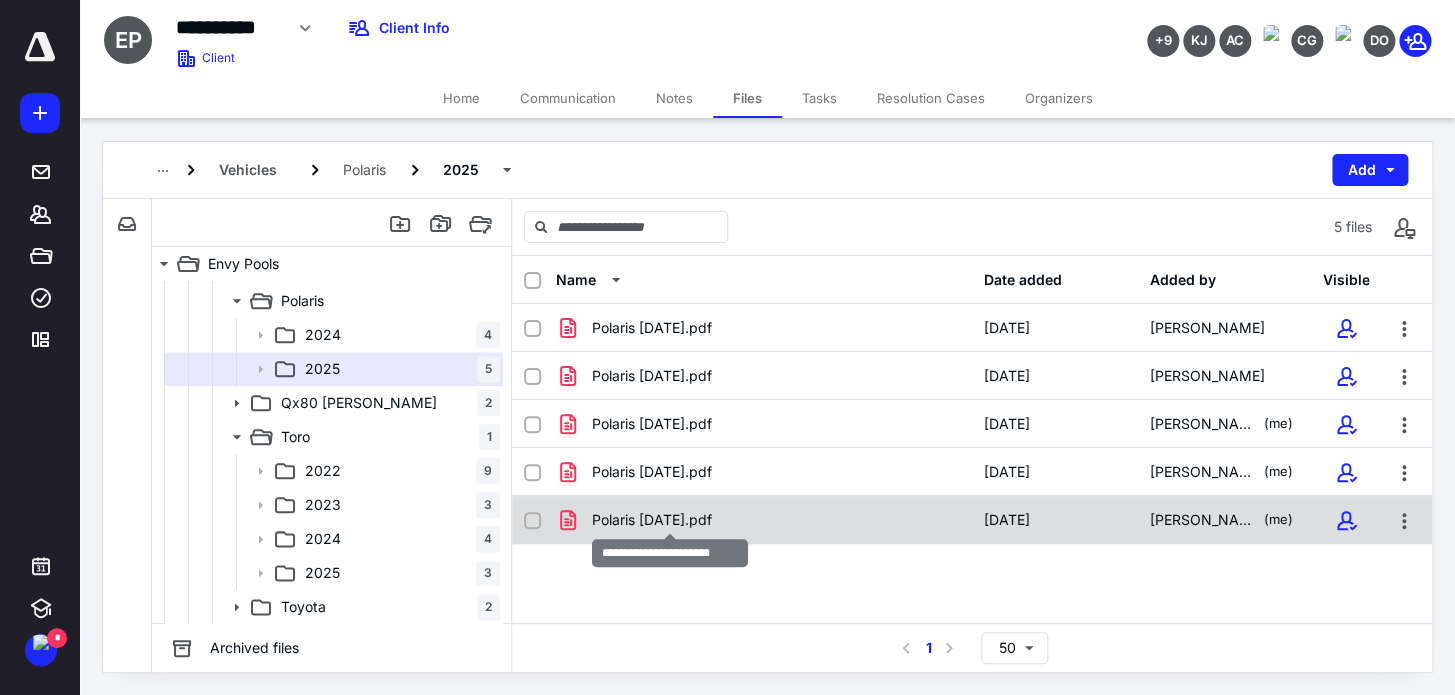 click on "Polaris [DATE].pdf" at bounding box center (652, 520) 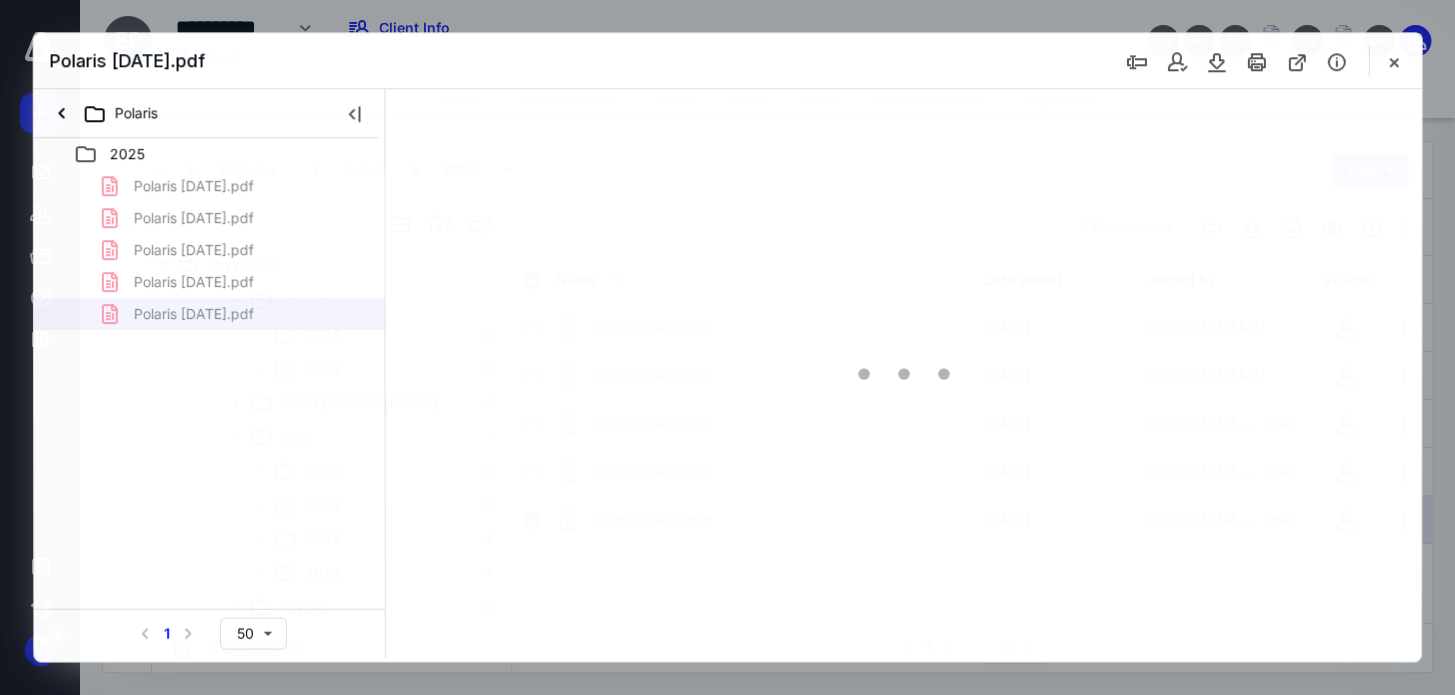 scroll, scrollTop: 0, scrollLeft: 0, axis: both 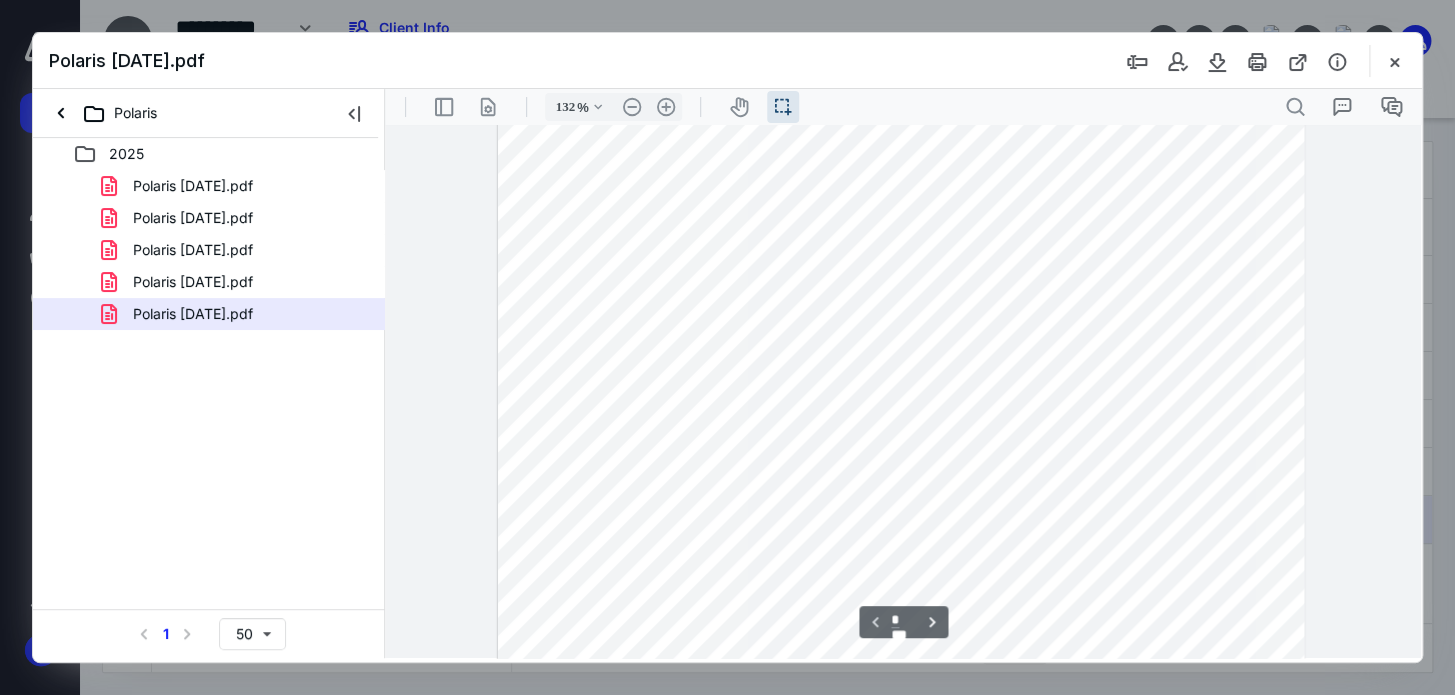 type on "157" 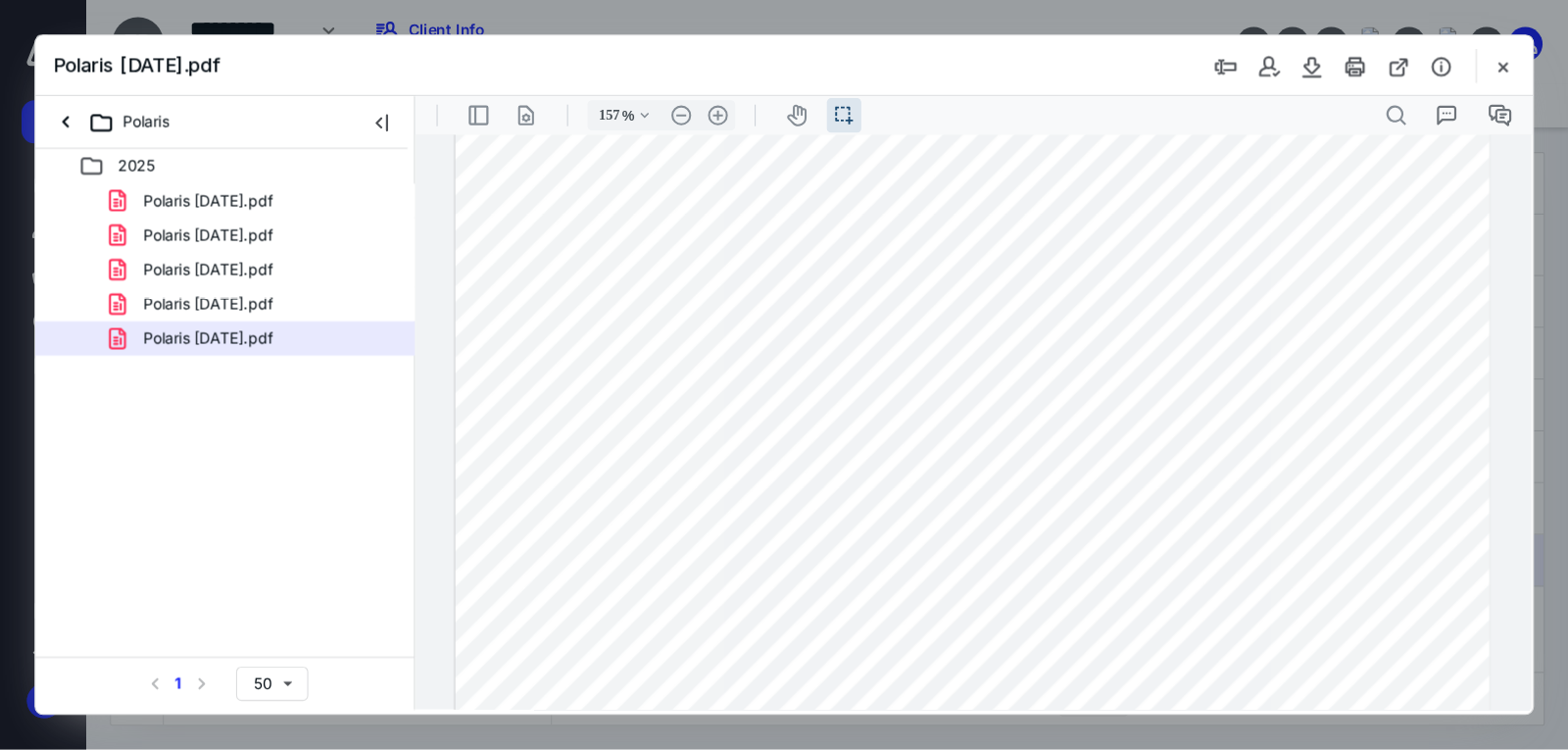 scroll, scrollTop: 0, scrollLeft: 0, axis: both 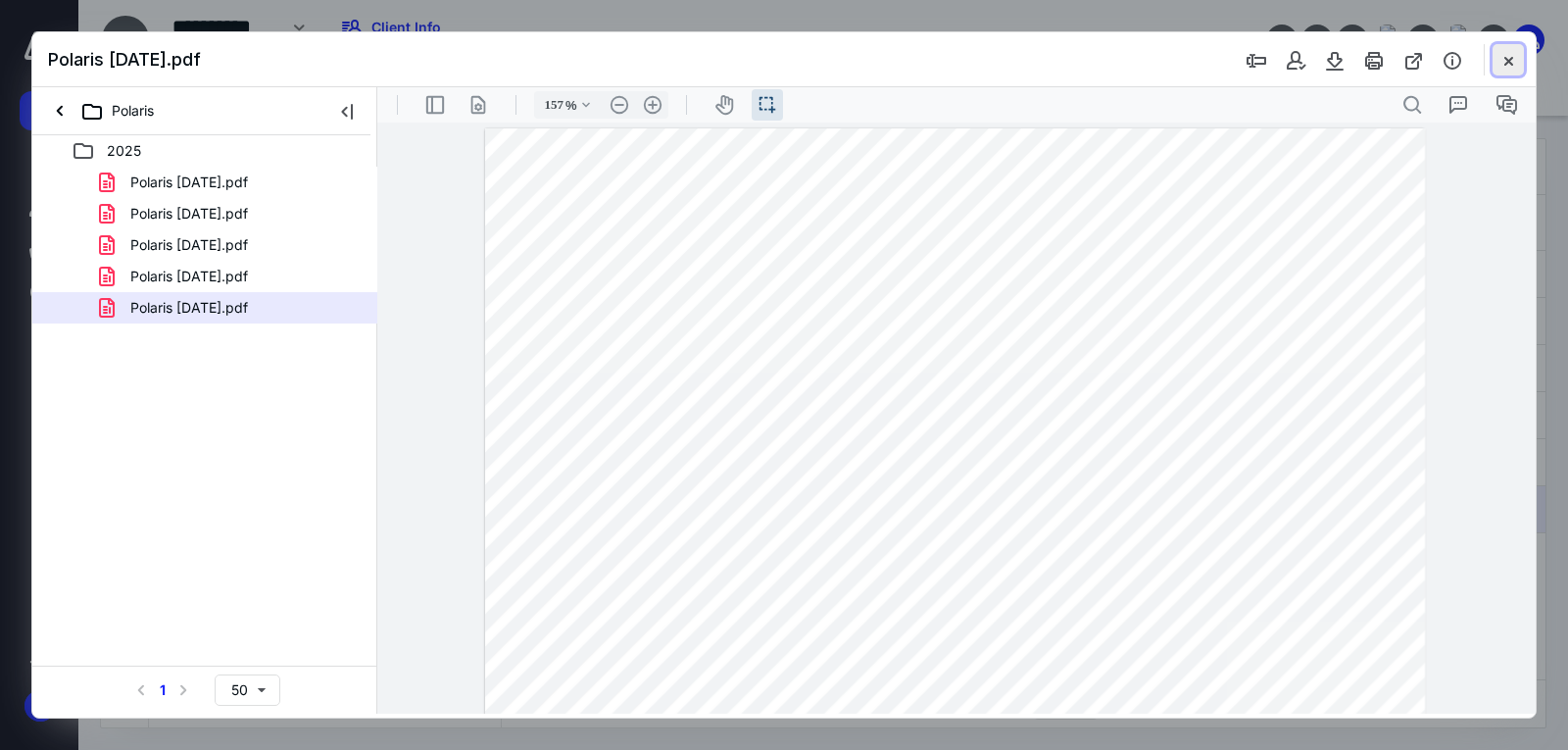 click at bounding box center [1508, 60] 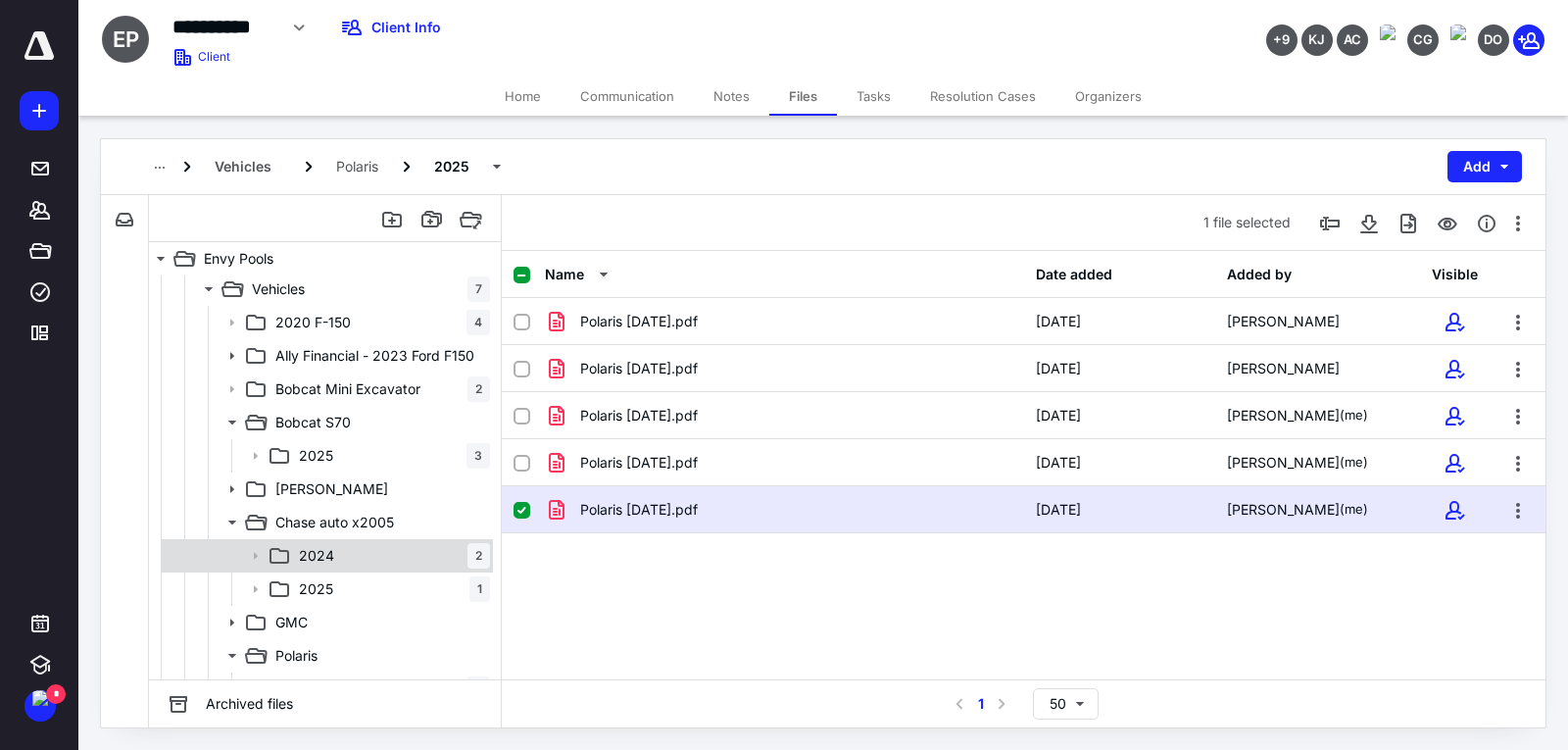 scroll, scrollTop: 604, scrollLeft: 0, axis: vertical 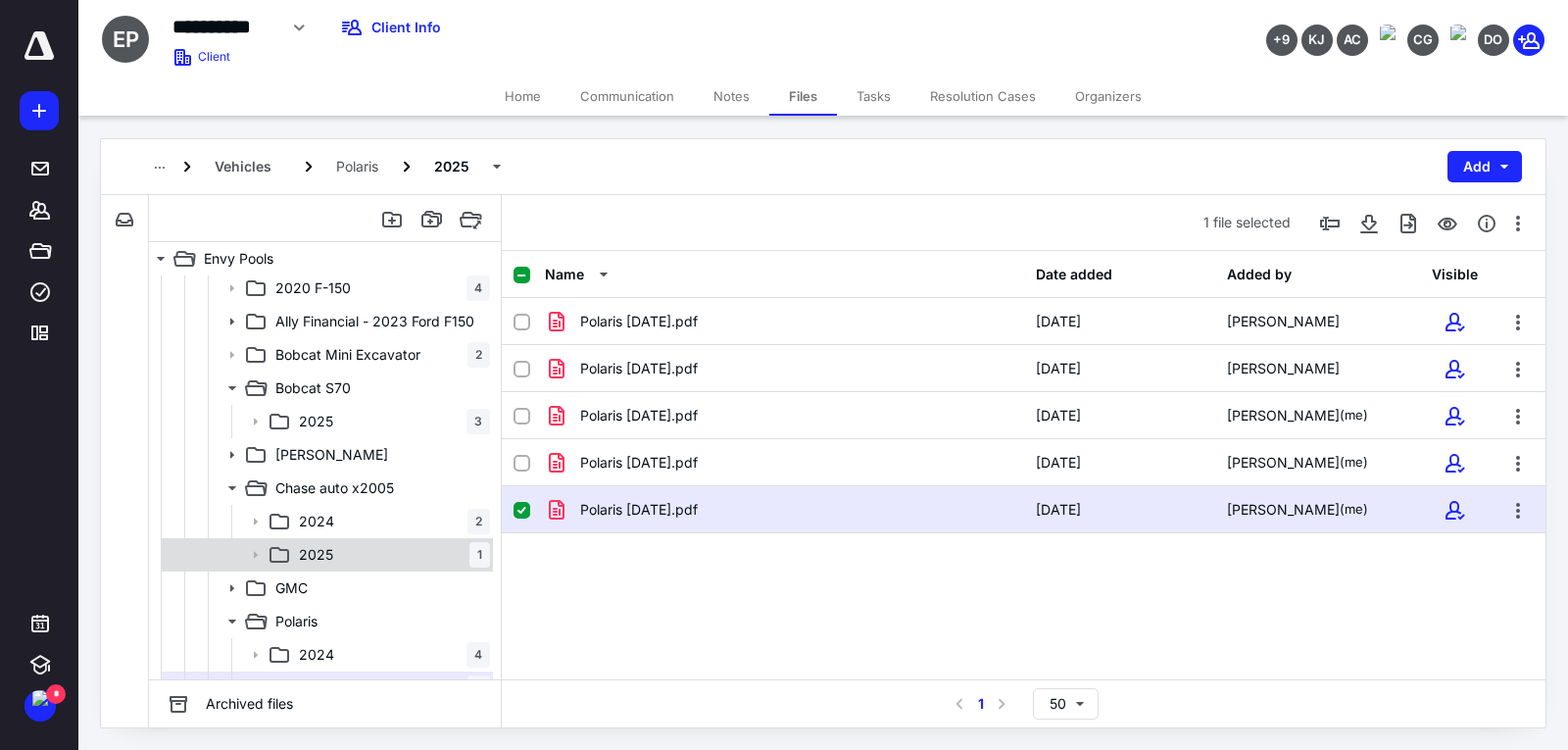 click on "2025 1" at bounding box center [390, 555] 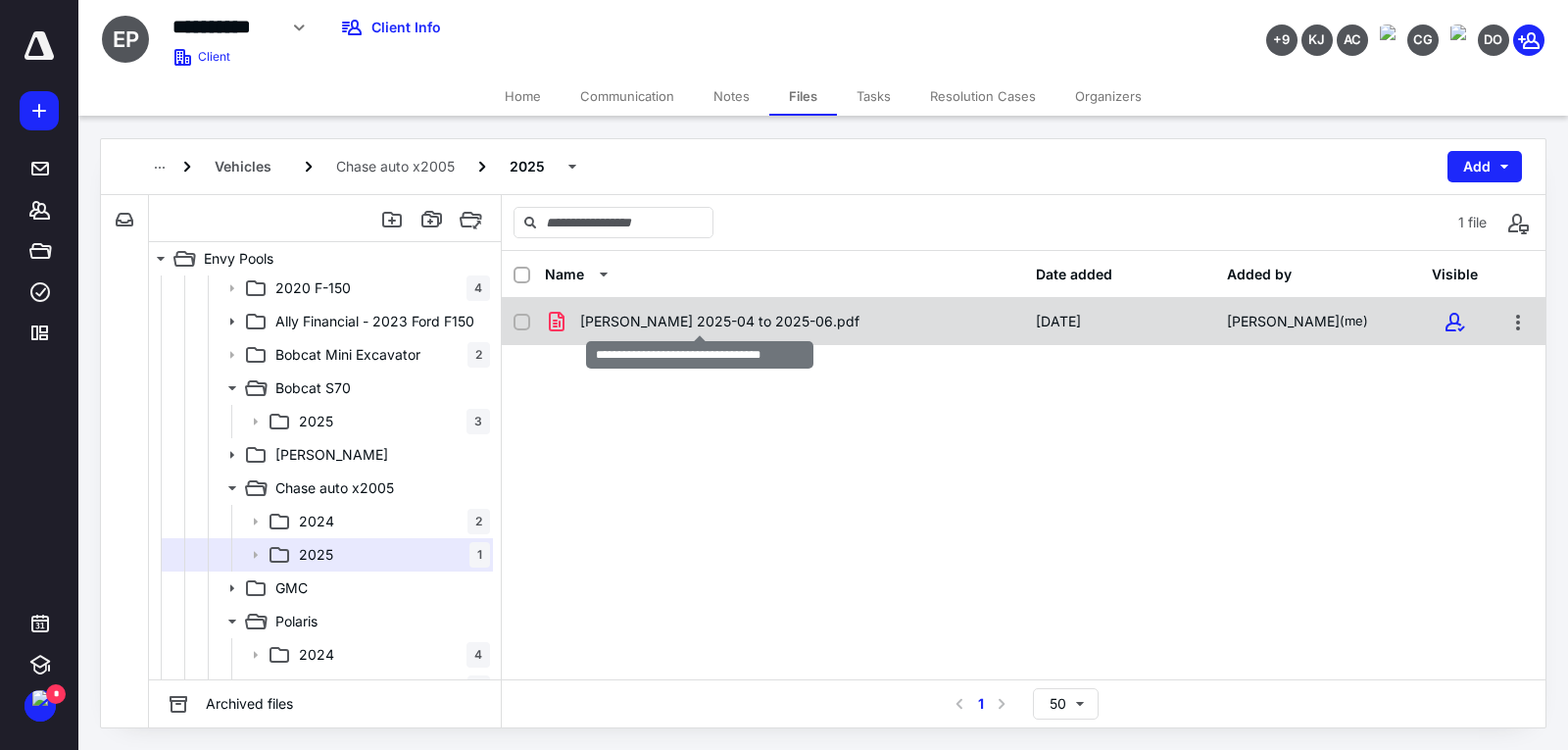 click on "[PERSON_NAME] 2025-04 to 2025-06.pdf" at bounding box center (719, 322) 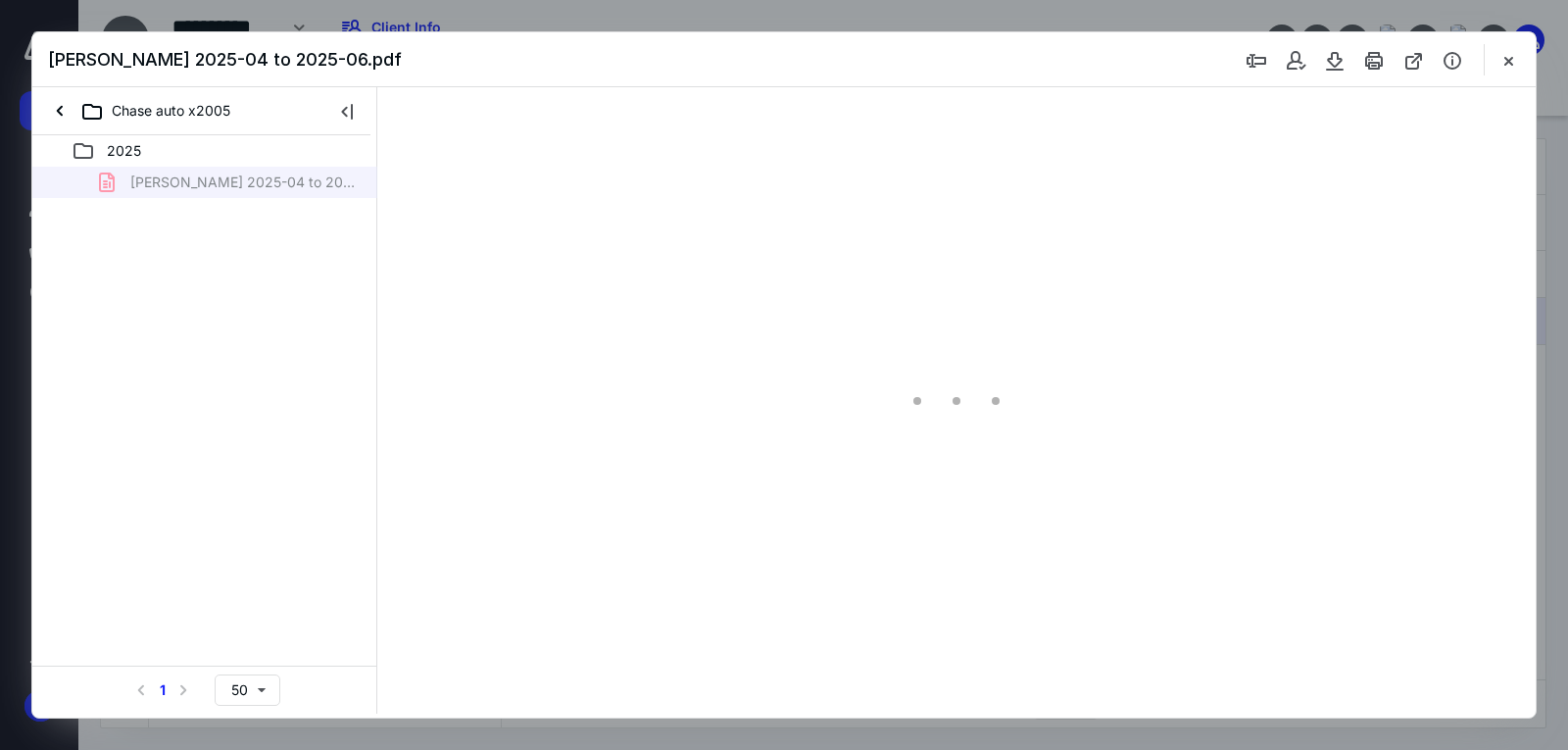 scroll, scrollTop: 0, scrollLeft: 0, axis: both 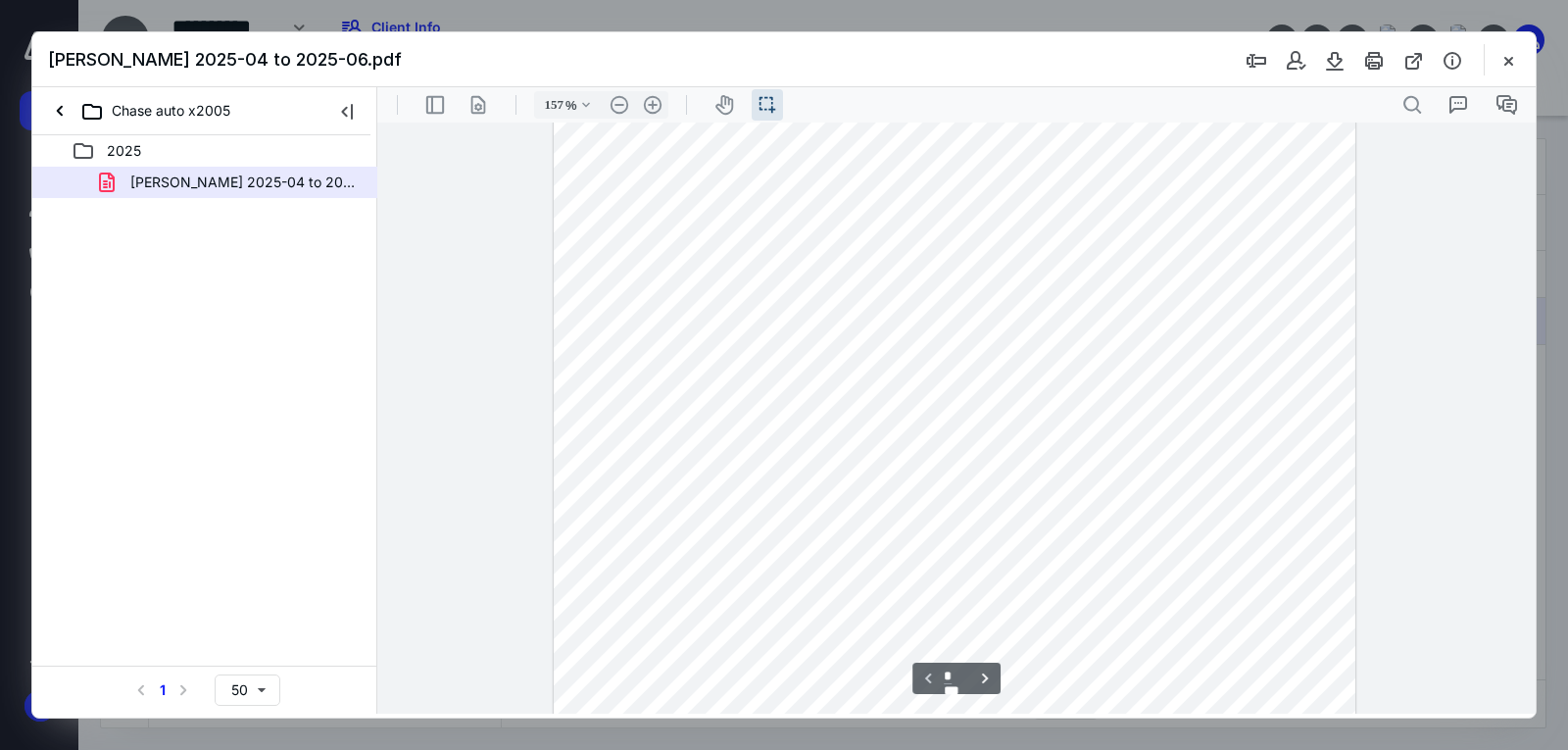 type on "207" 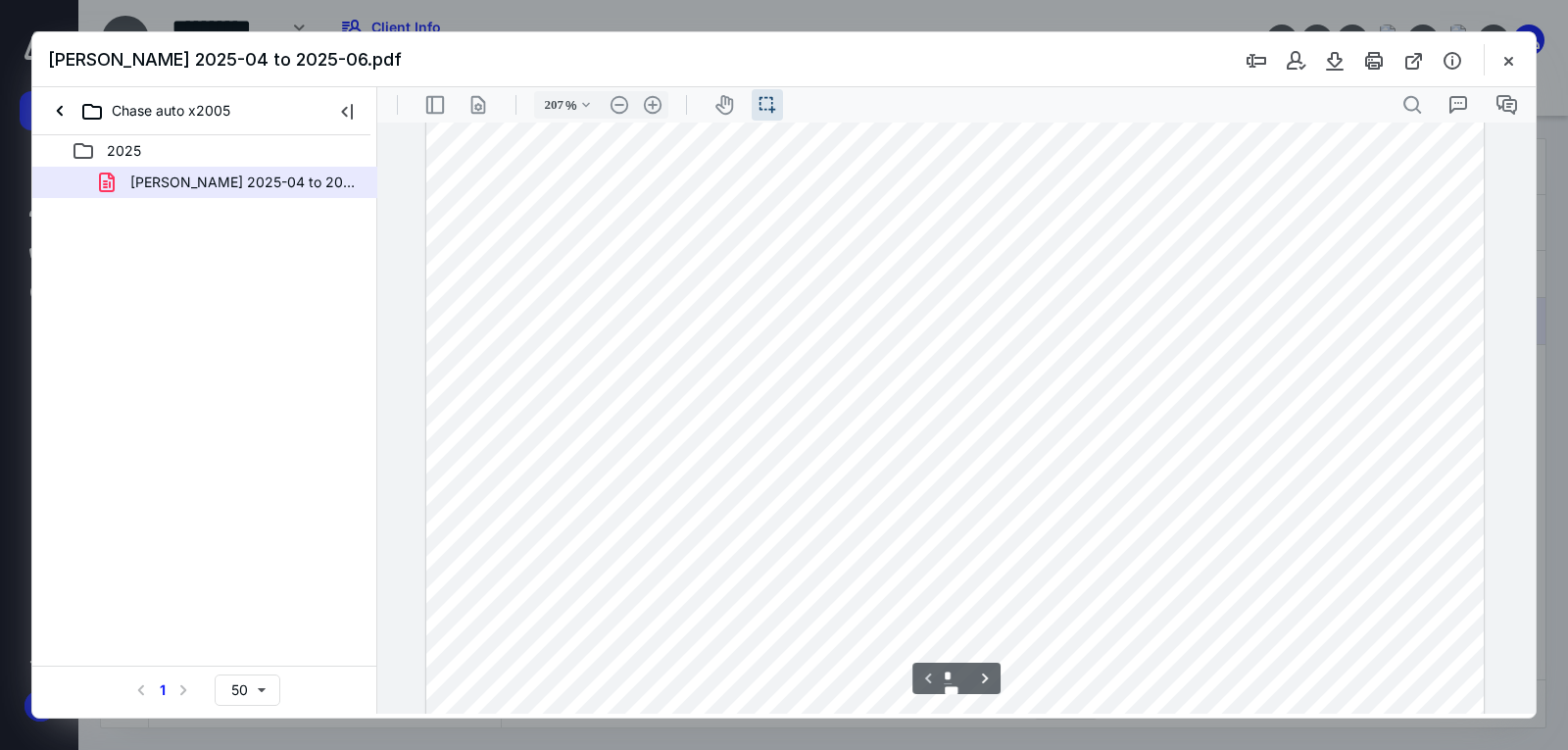 scroll, scrollTop: 312, scrollLeft: 0, axis: vertical 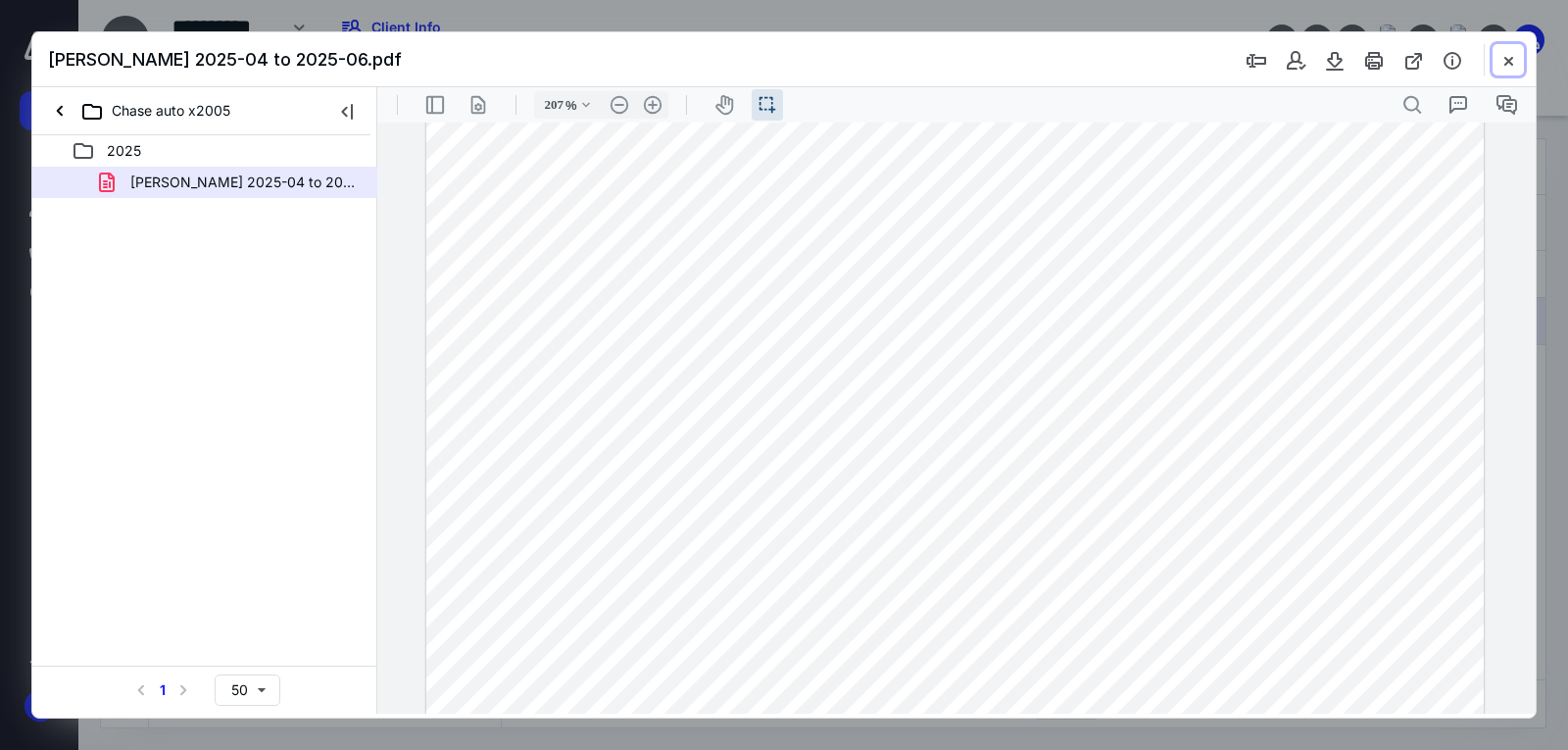 click at bounding box center (1508, 60) 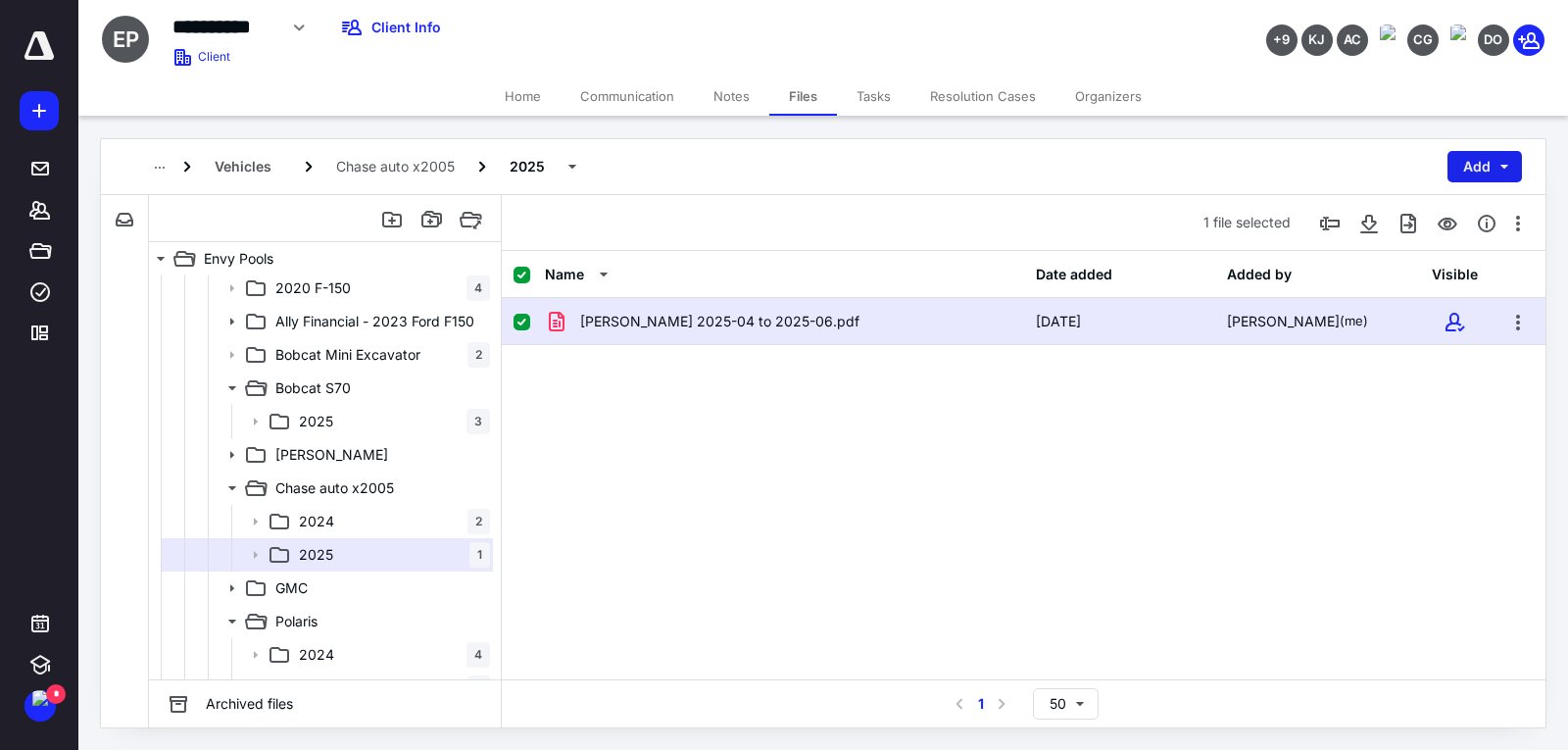 click on "Add" at bounding box center (1485, 167) 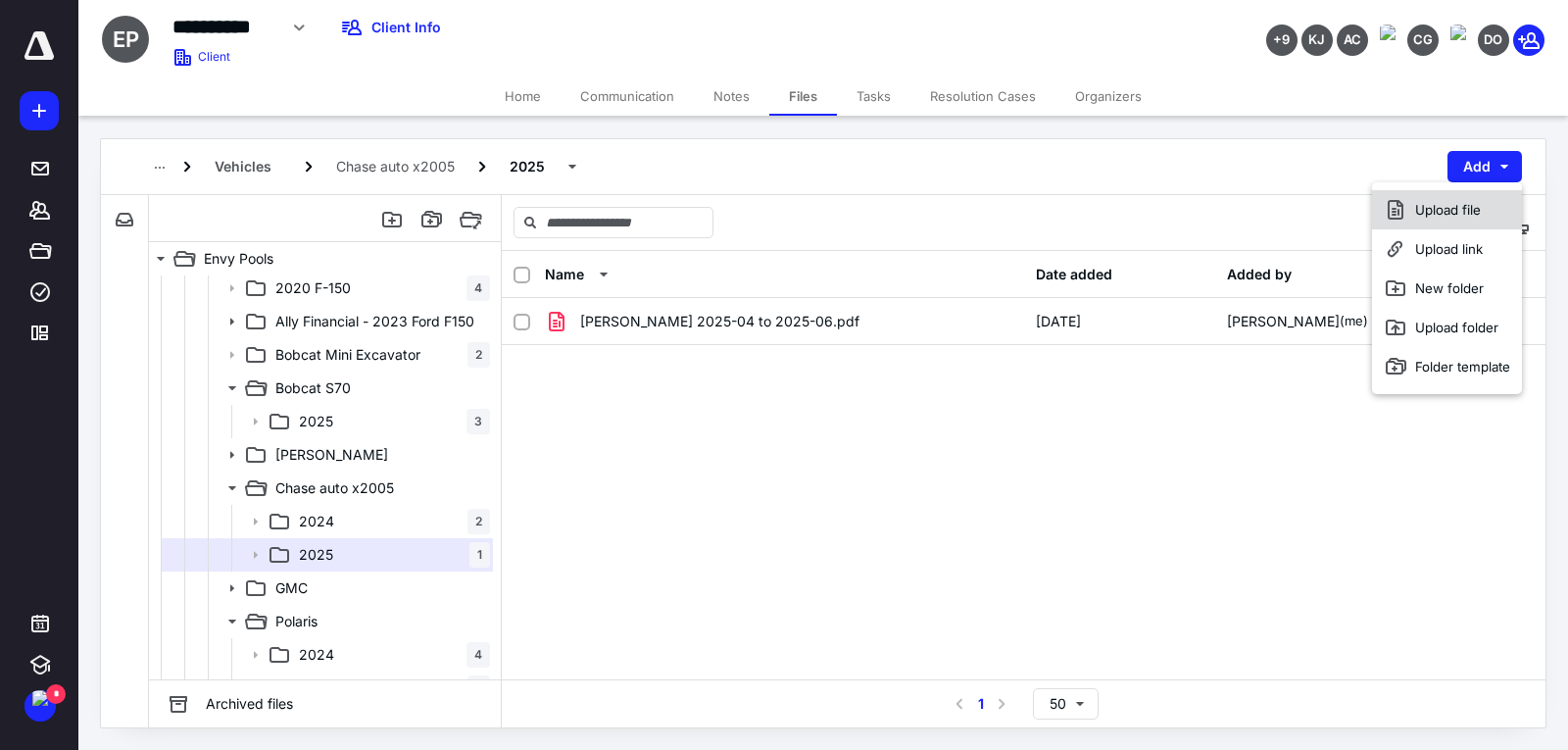 click on "Upload file" at bounding box center (1446, 210) 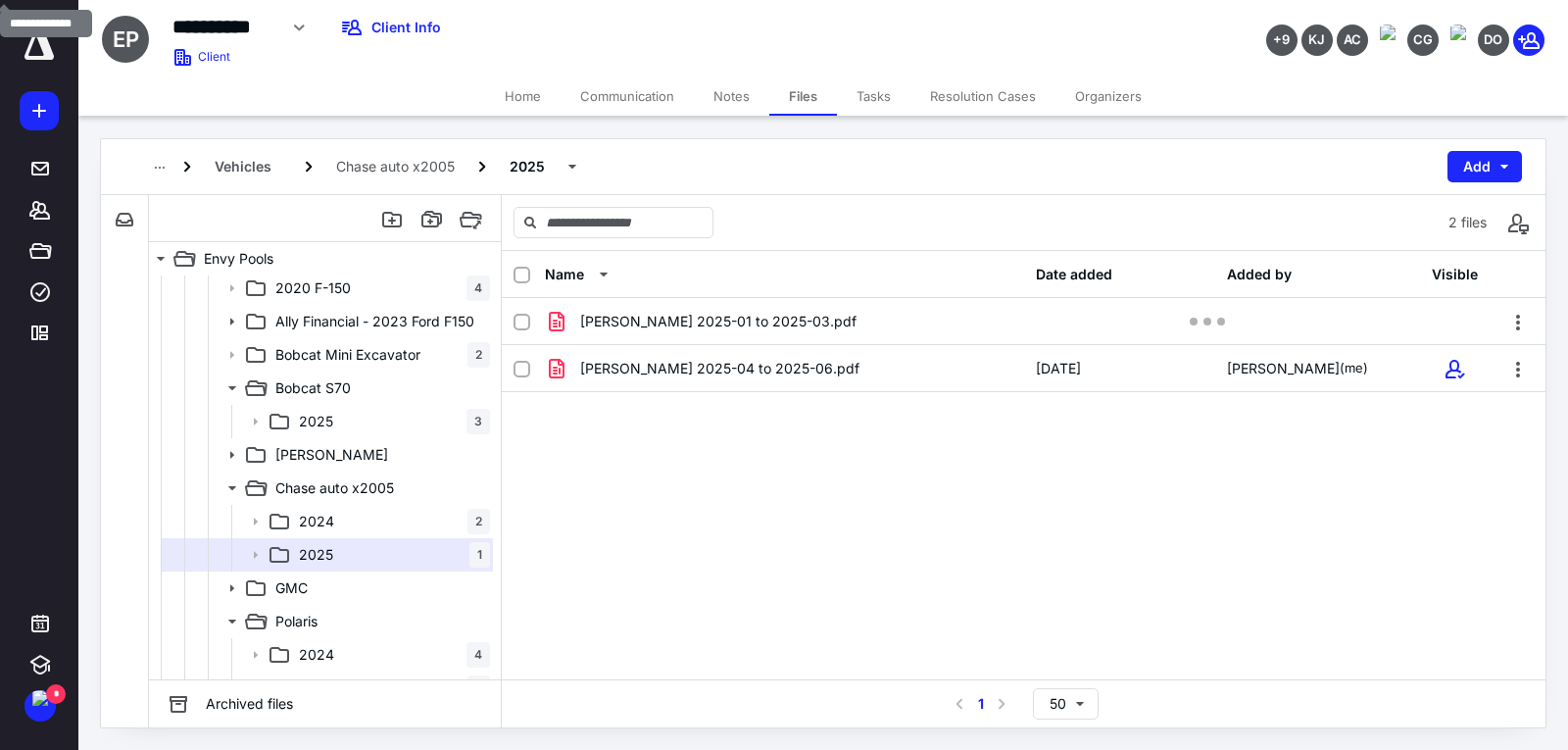 click on "[PERSON_NAME] 2025-01 to 2025-03.pdf [PERSON_NAME] 2025-04 to 2025-06.pdf [DATE] [PERSON_NAME]  (me)" at bounding box center [1023, 445] 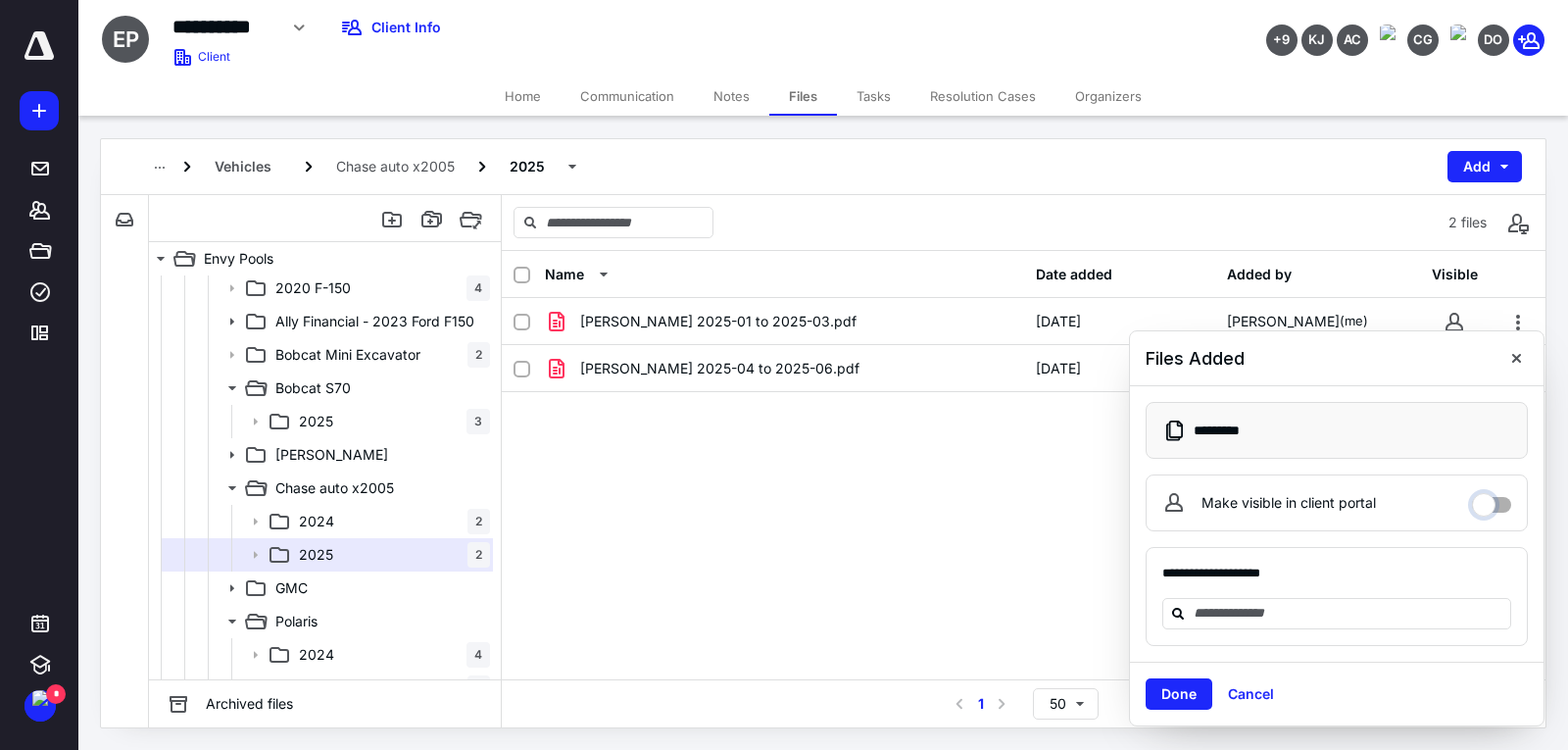 click on "Make visible in client portal" at bounding box center [1492, 500] 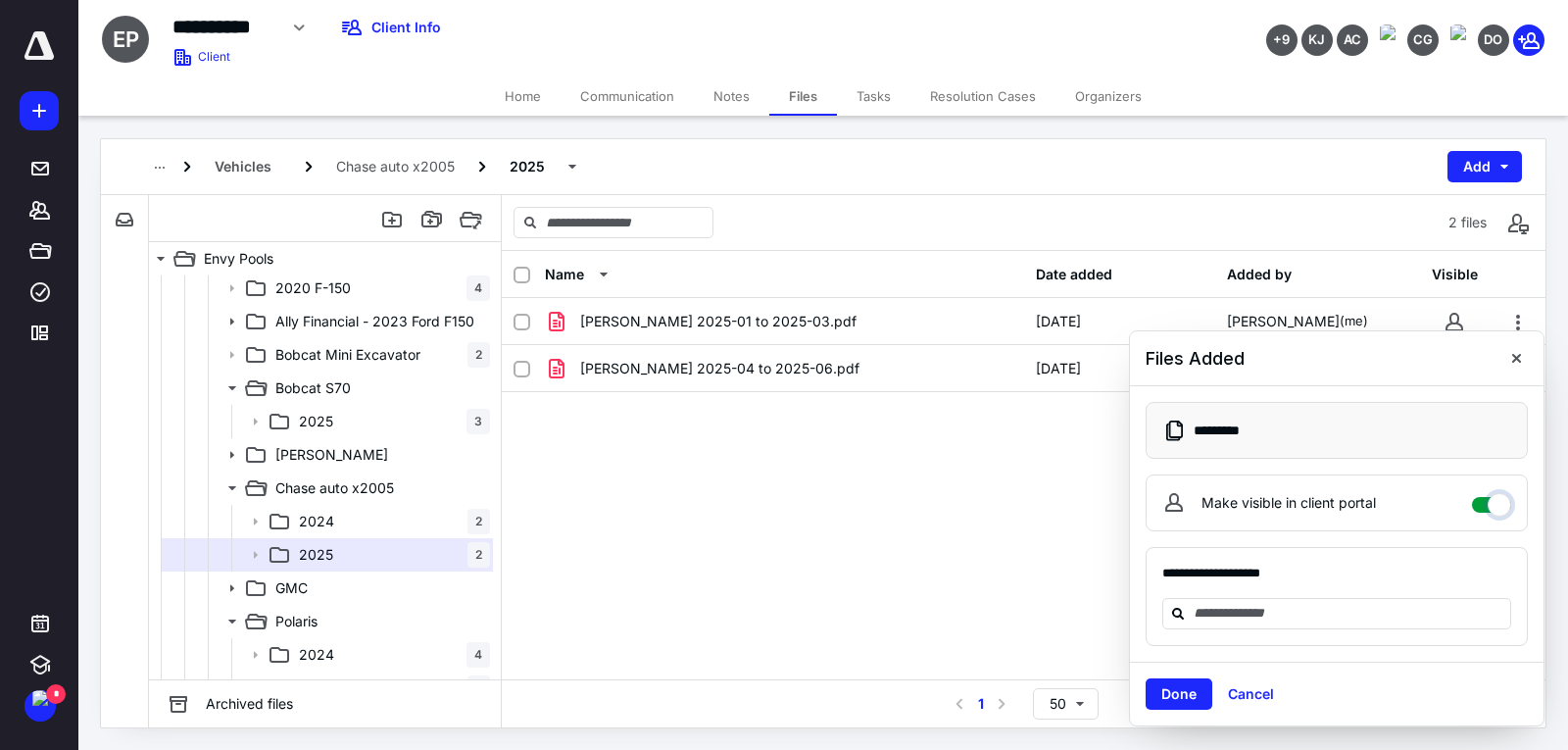 checkbox on "****" 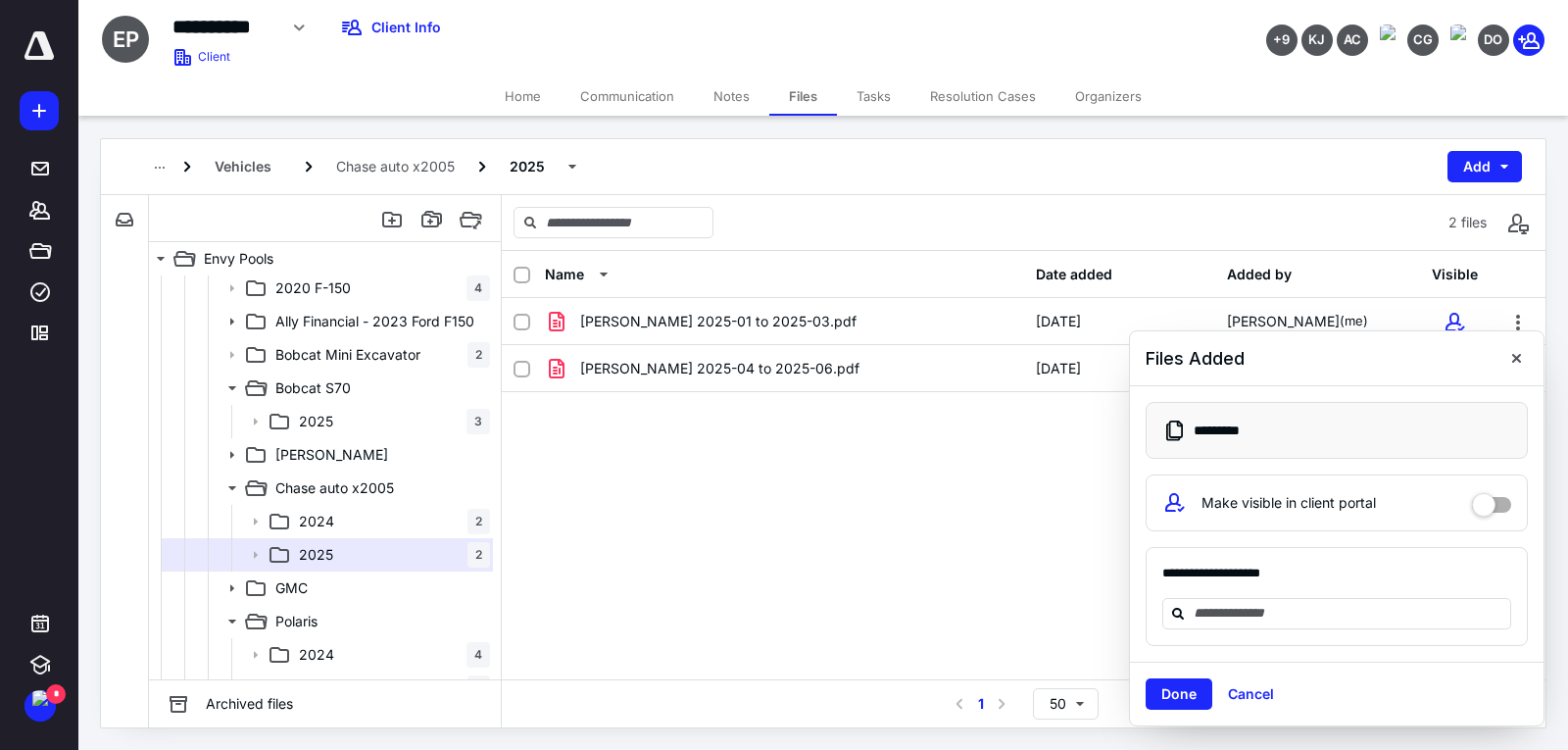 drag, startPoint x: 1193, startPoint y: 691, endPoint x: 1250, endPoint y: 653, distance: 68.50547 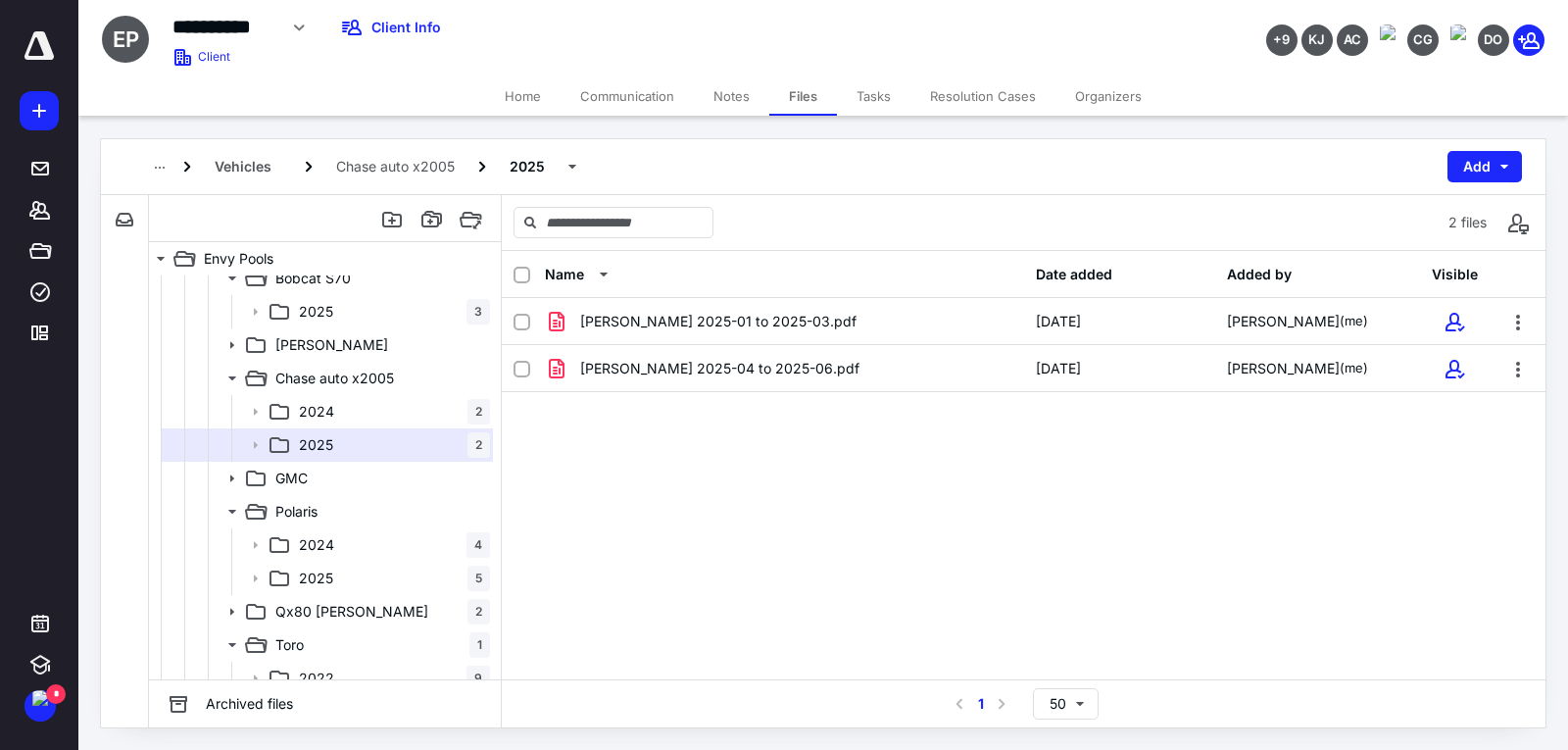 scroll, scrollTop: 996, scrollLeft: 0, axis: vertical 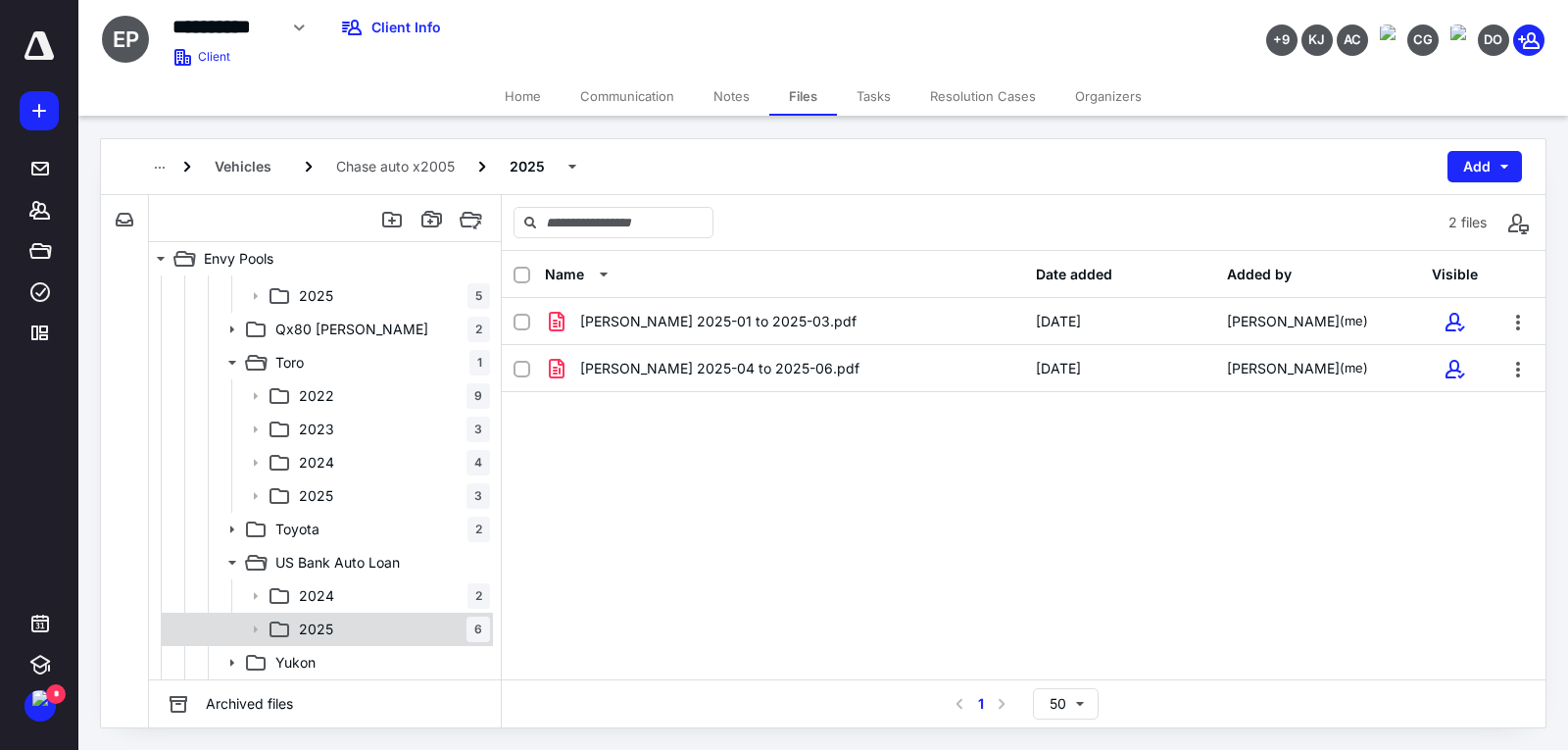click on "2025 6" at bounding box center (390, 629) 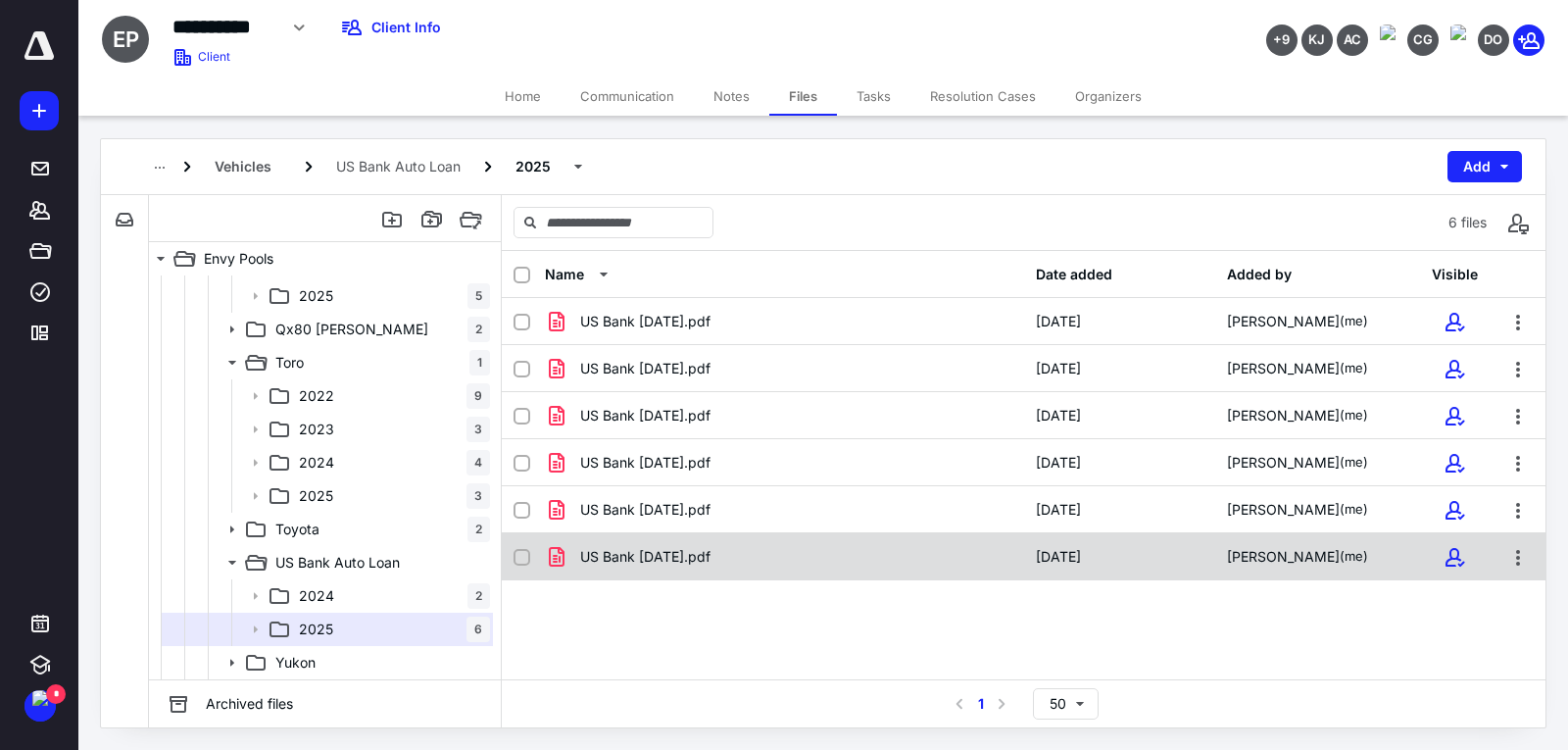 click on "US Bank [DATE].pdf" at bounding box center [784, 557] 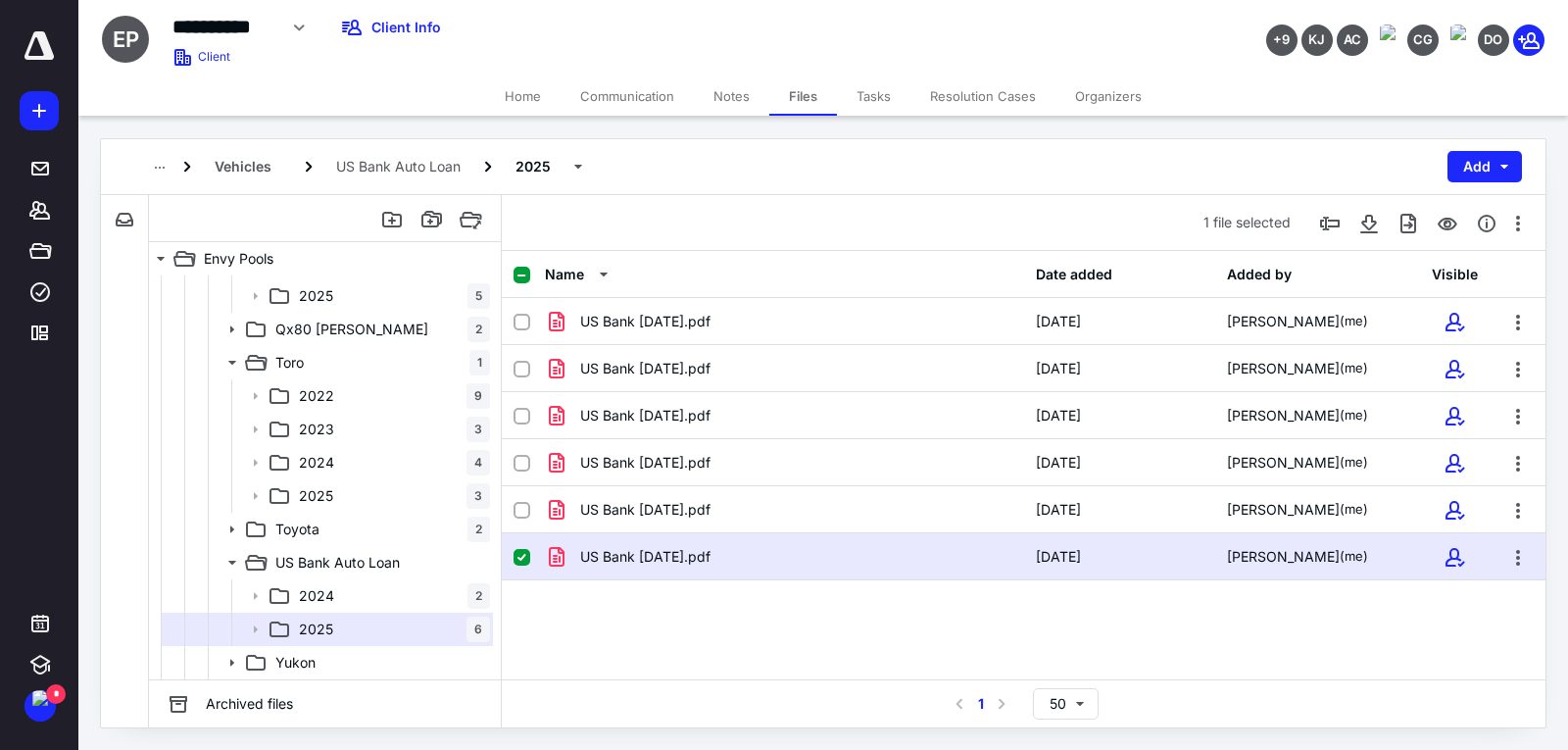 click on "US Bank [DATE].pdf" at bounding box center [784, 557] 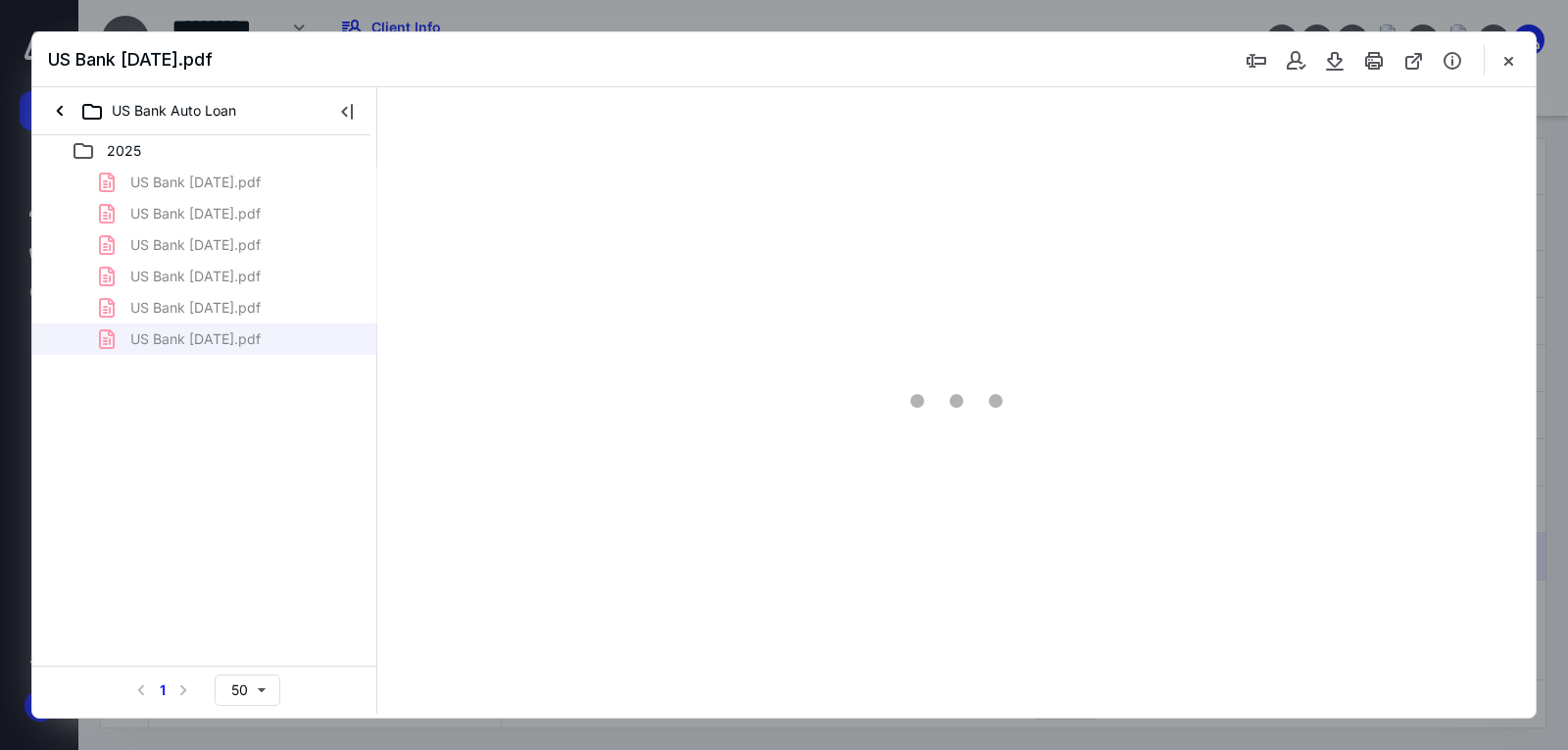 scroll, scrollTop: 0, scrollLeft: 0, axis: both 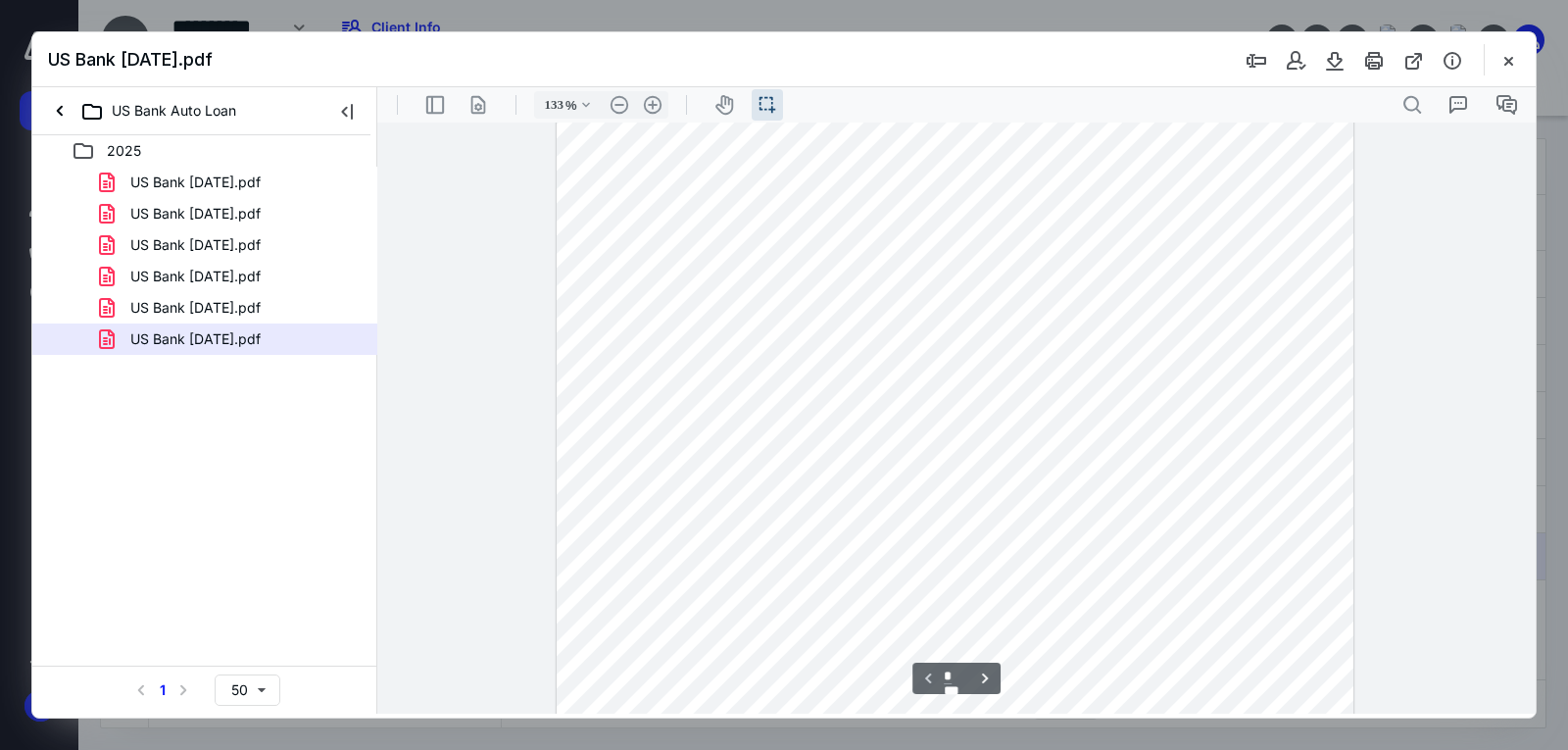 type on "158" 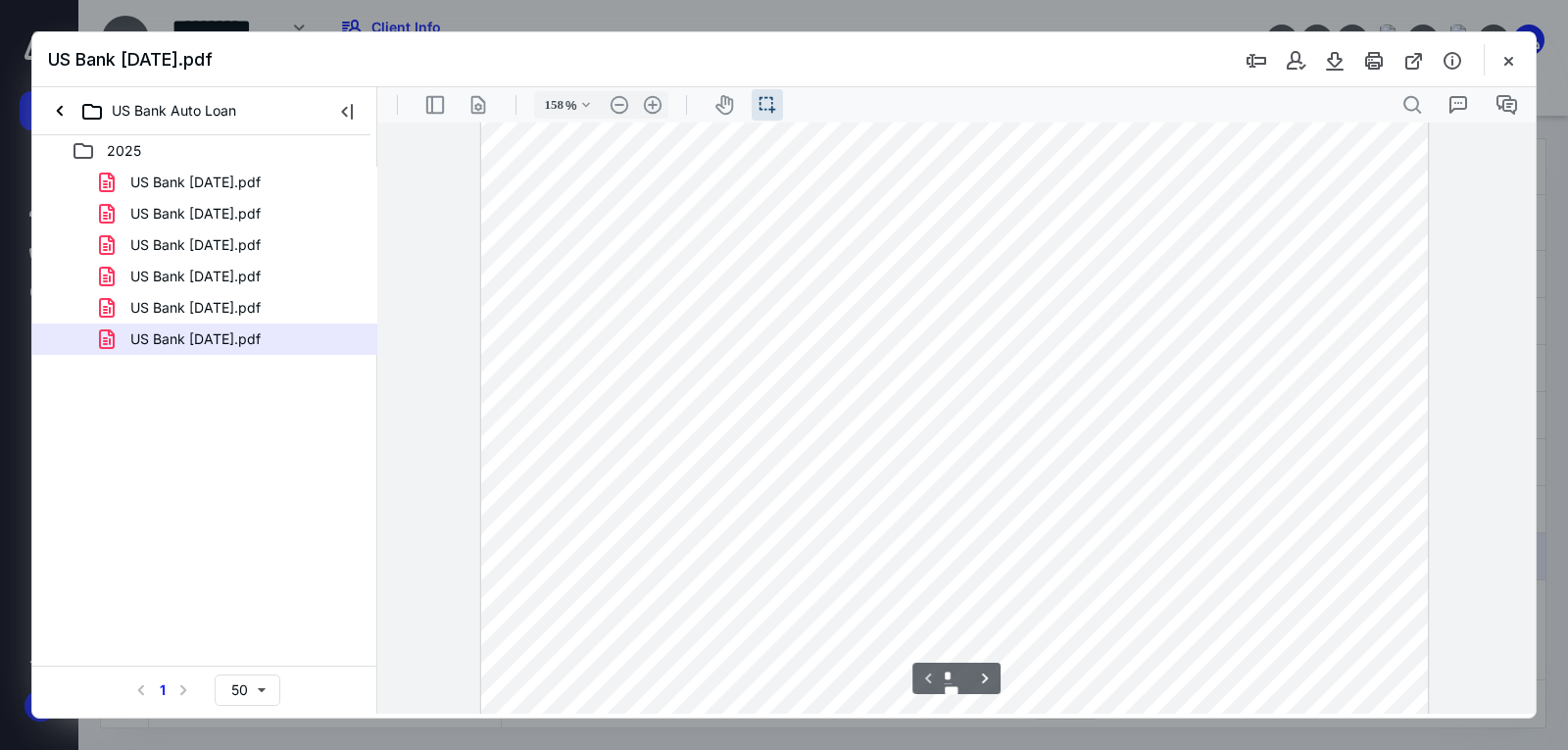 scroll, scrollTop: 0, scrollLeft: 0, axis: both 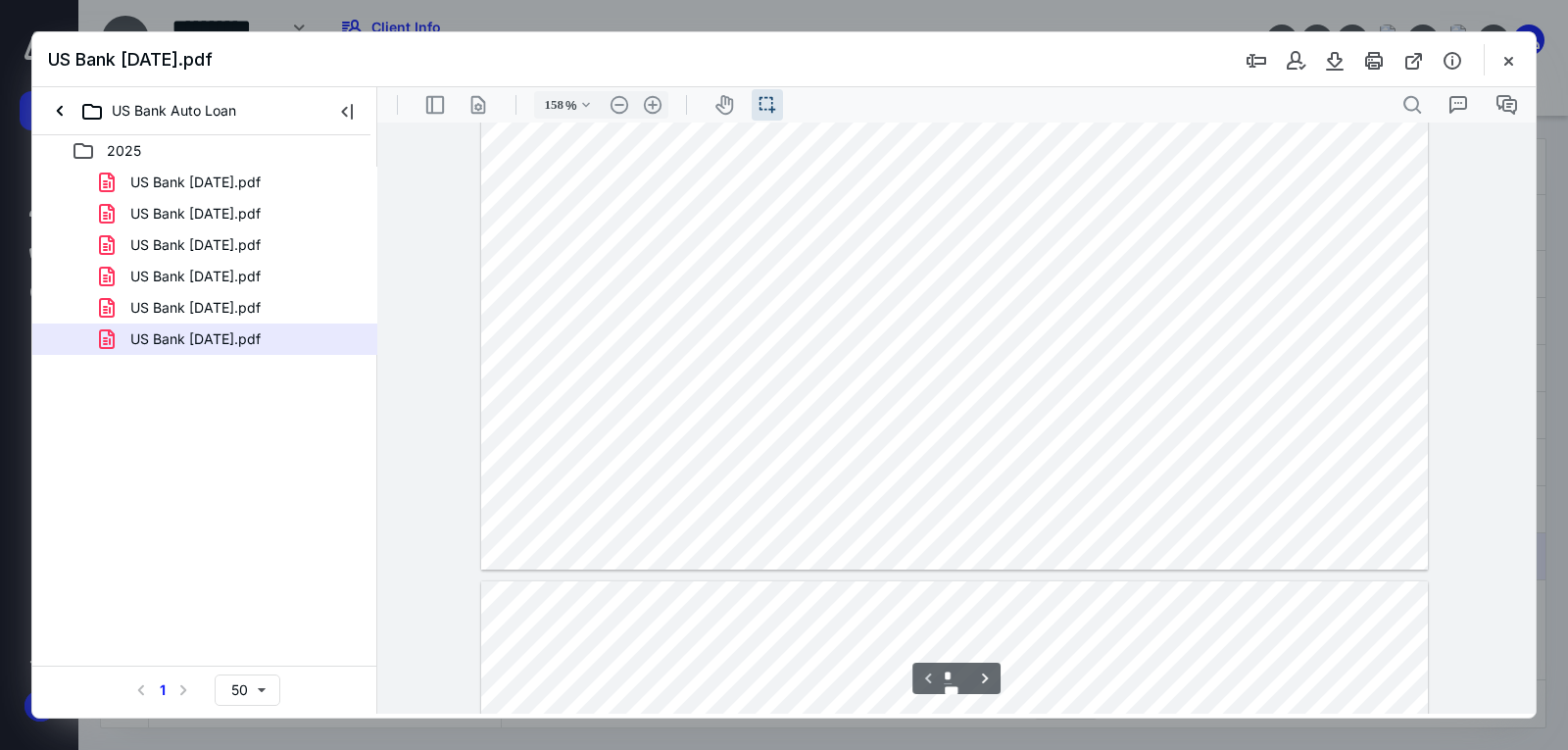 type on "*" 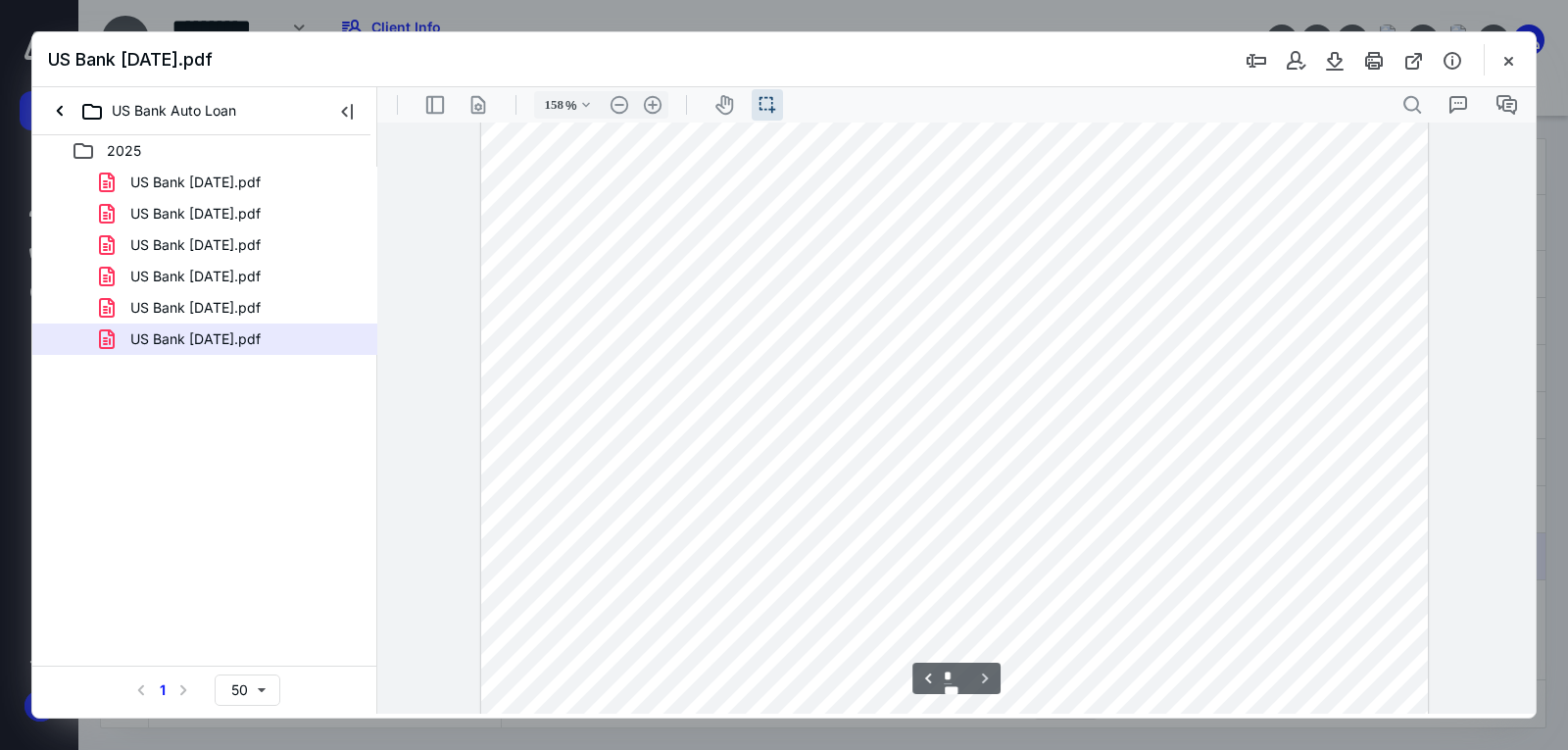 scroll, scrollTop: 1471, scrollLeft: 0, axis: vertical 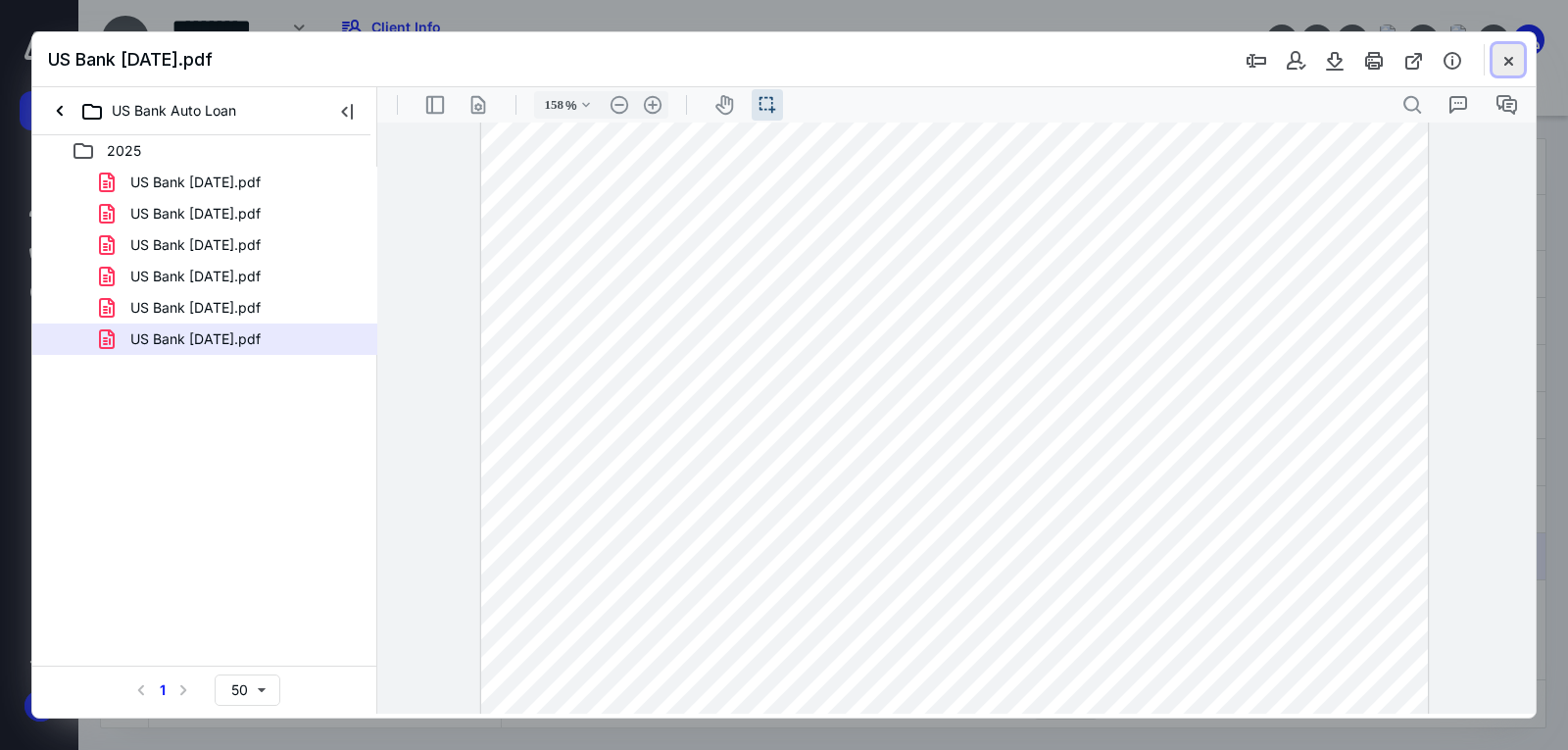 click at bounding box center (1508, 60) 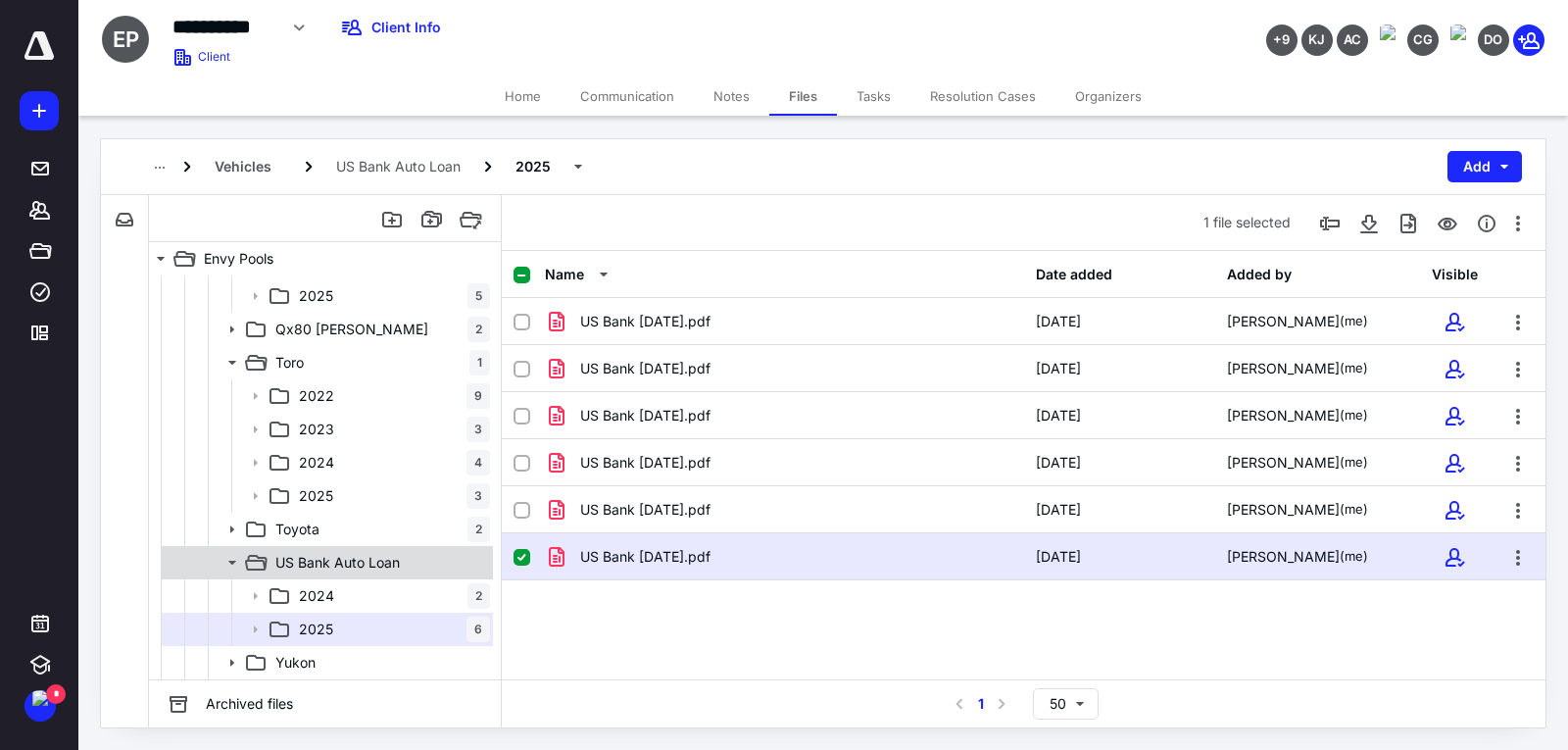 click 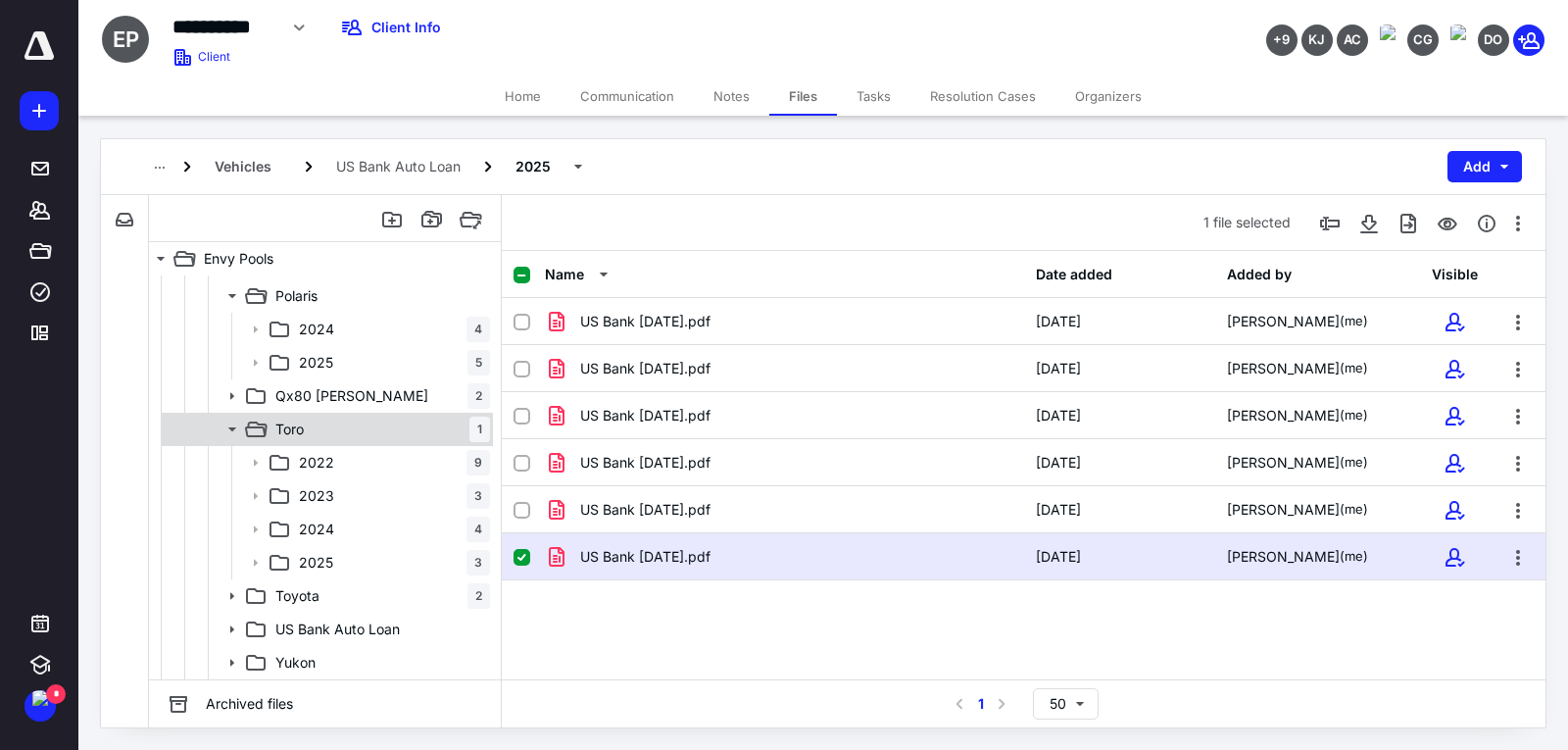click 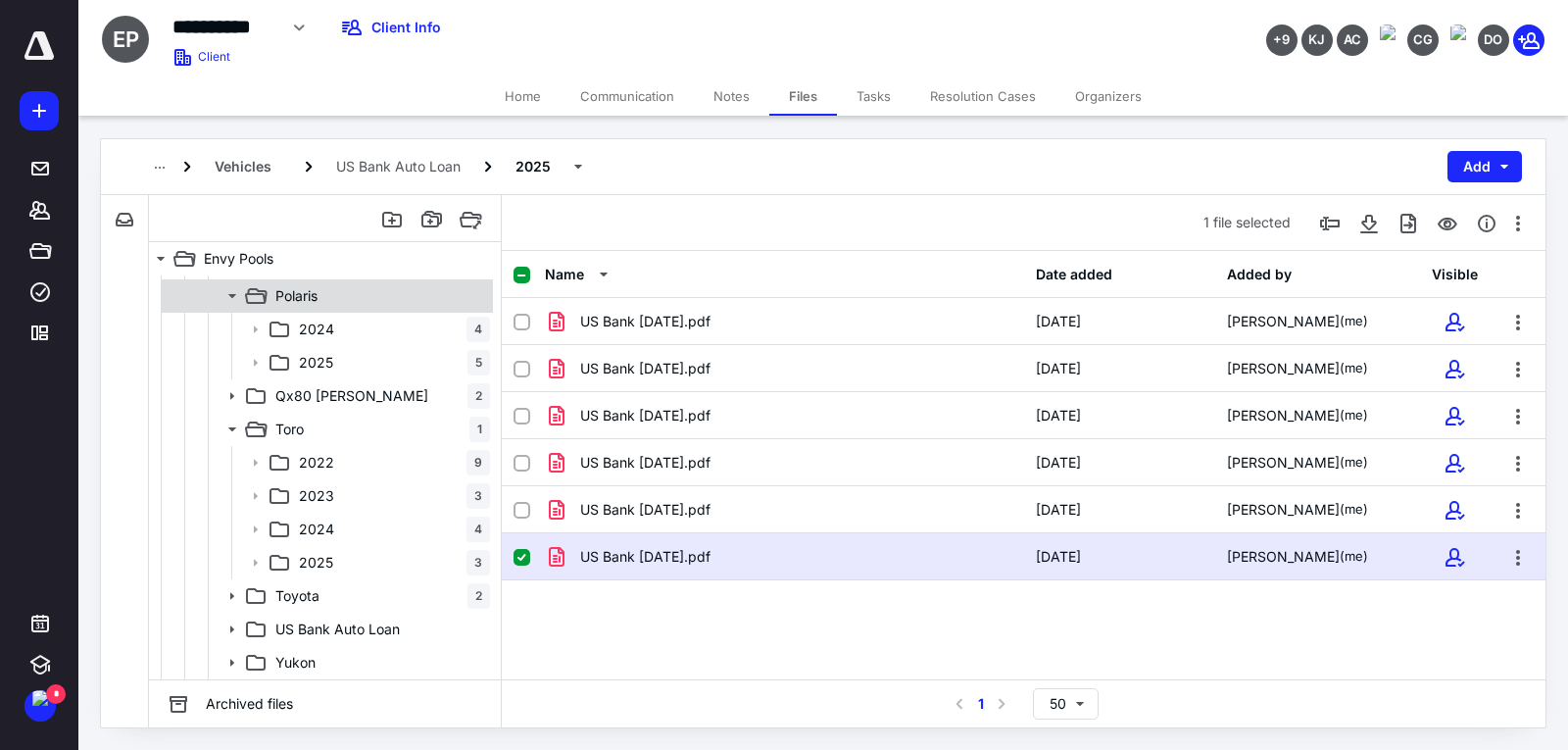 scroll, scrollTop: 796, scrollLeft: 0, axis: vertical 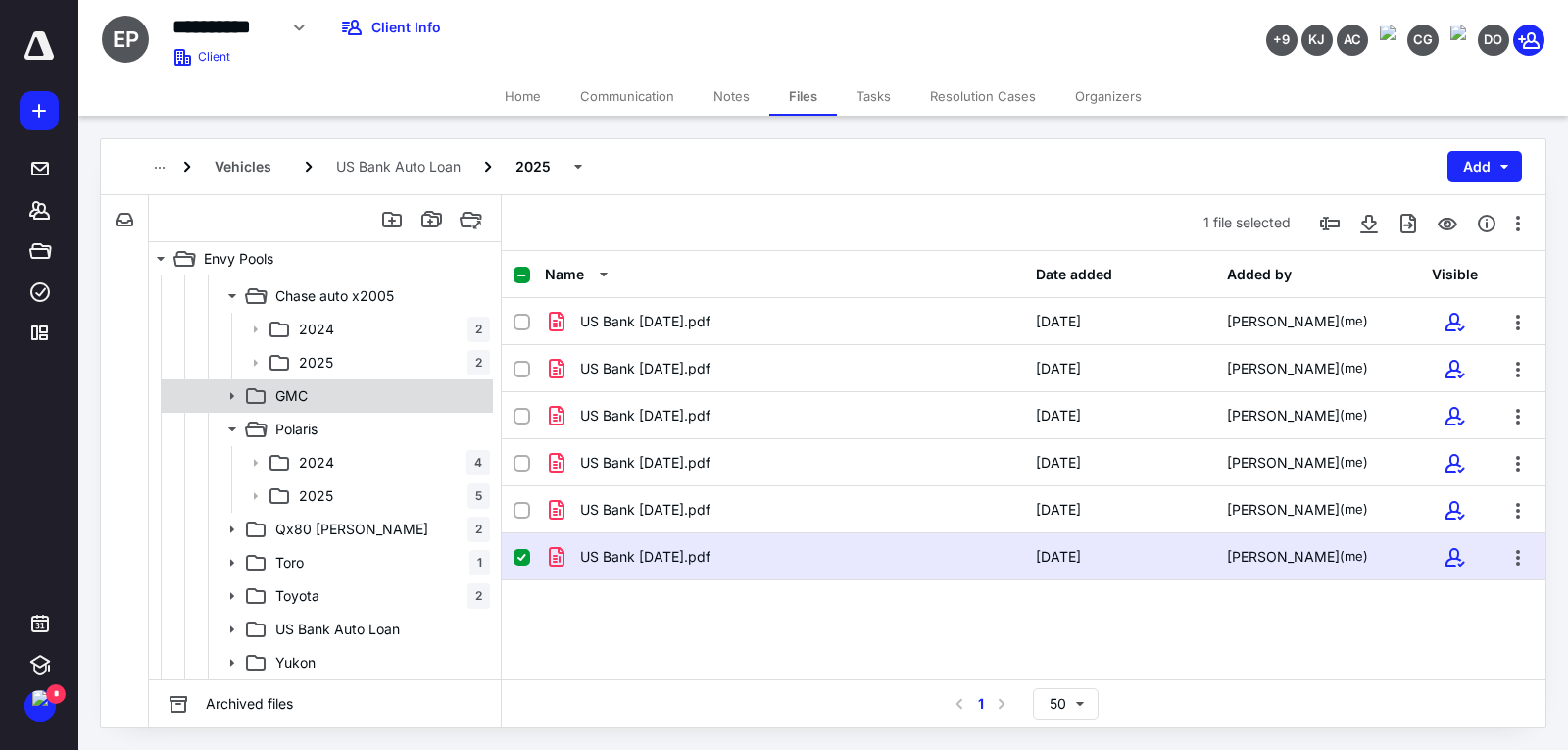 click on "GMC" at bounding box center (378, 396) 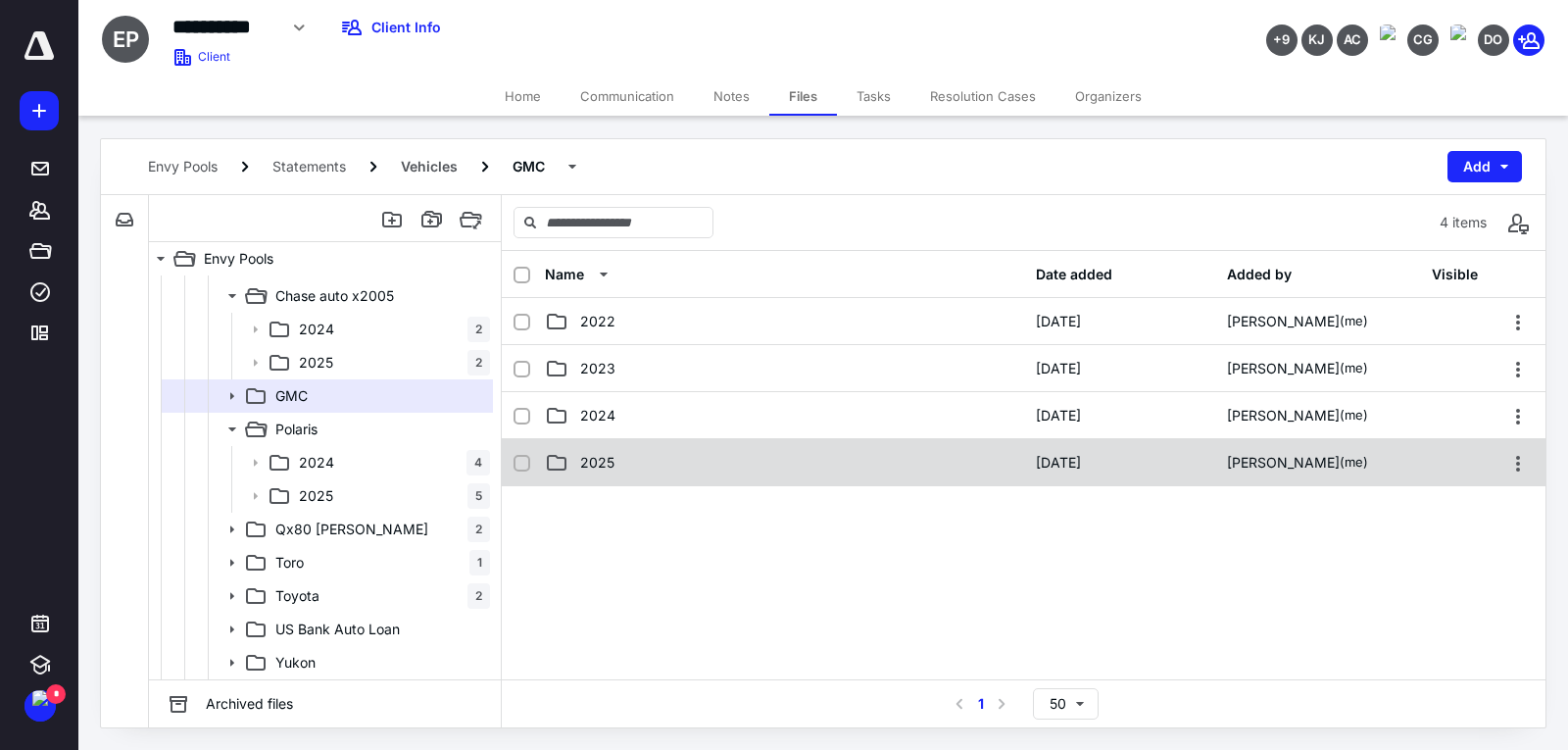 click on "2025" at bounding box center [784, 463] 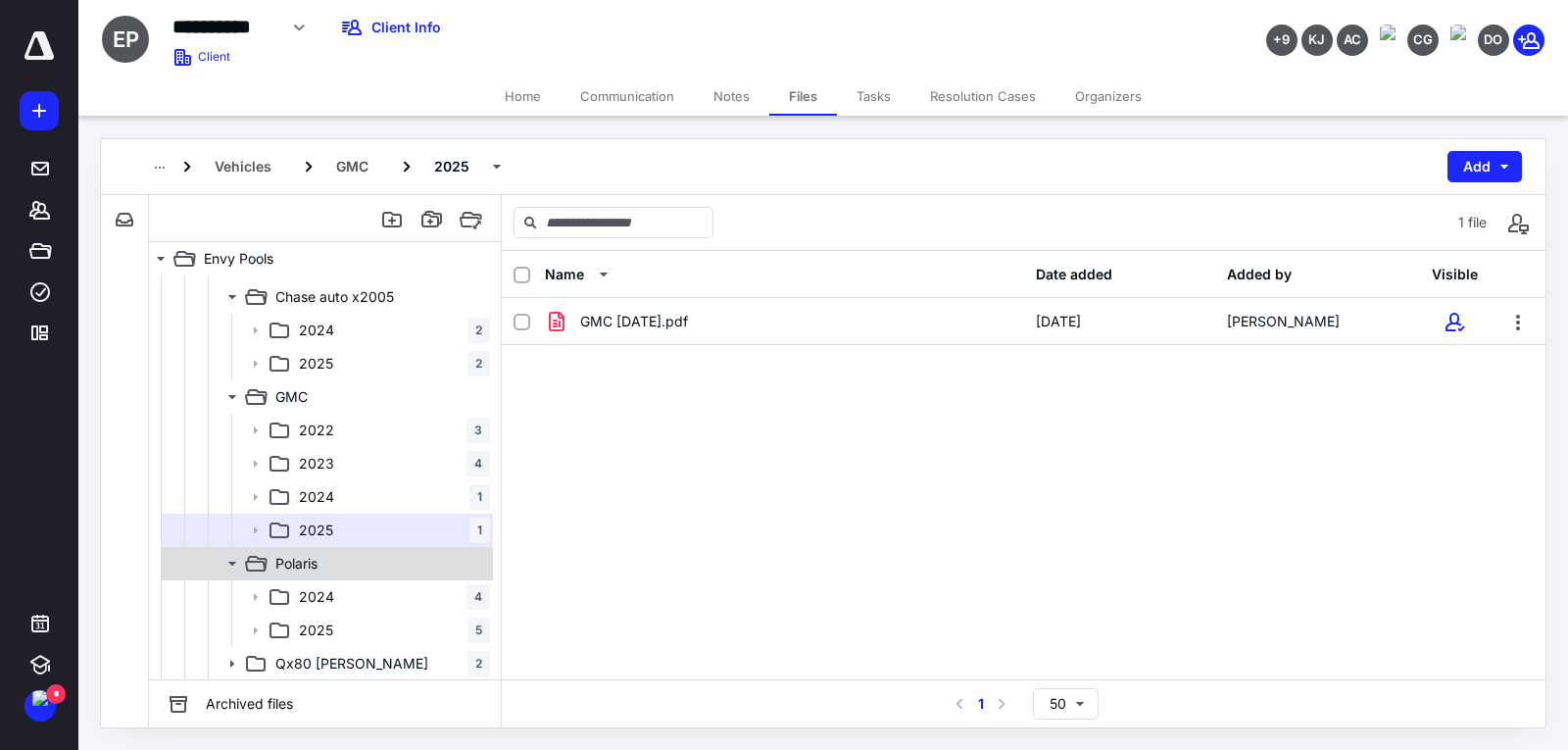 scroll, scrollTop: 929, scrollLeft: 0, axis: vertical 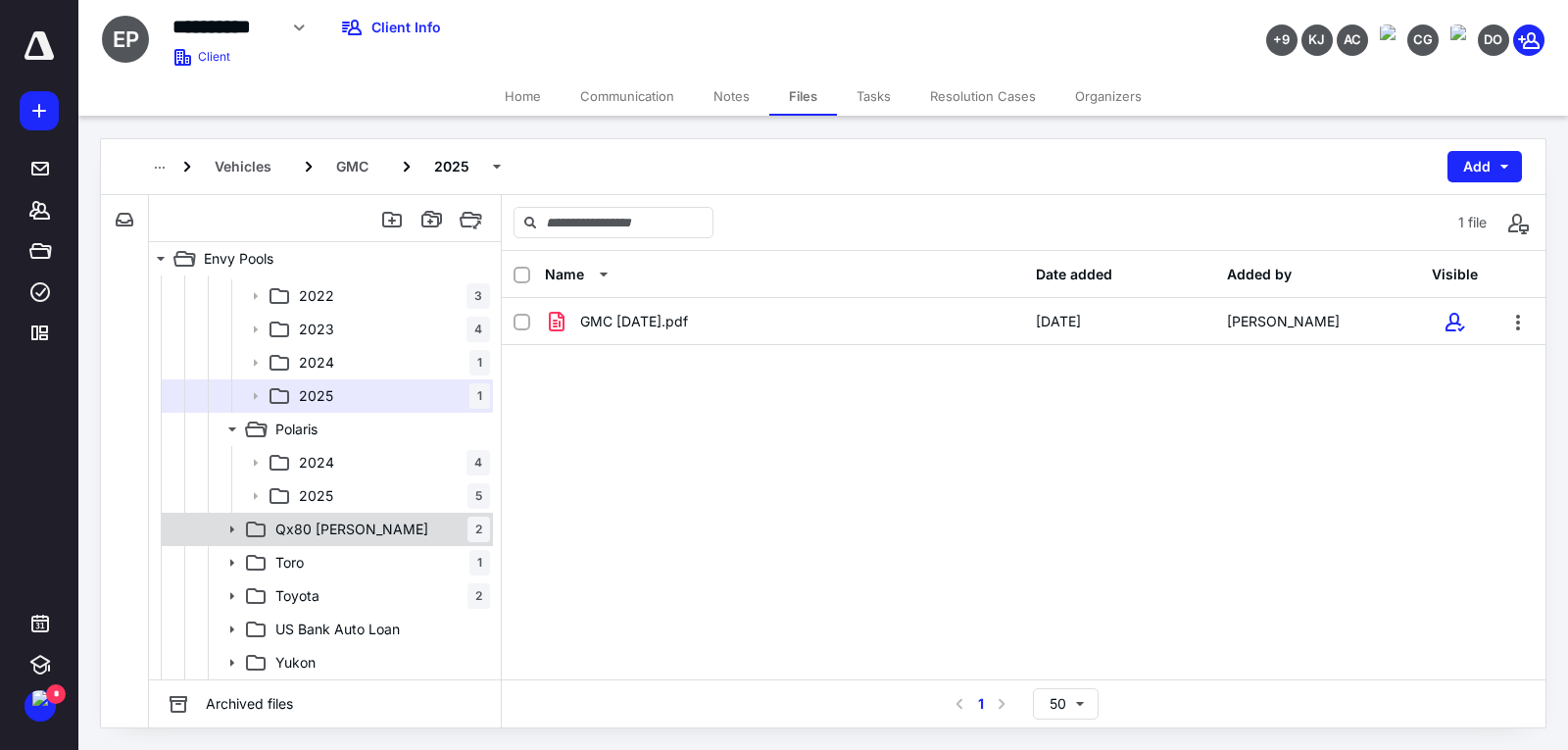 click on "Qx80 [PERSON_NAME] 2" at bounding box center [378, 529] 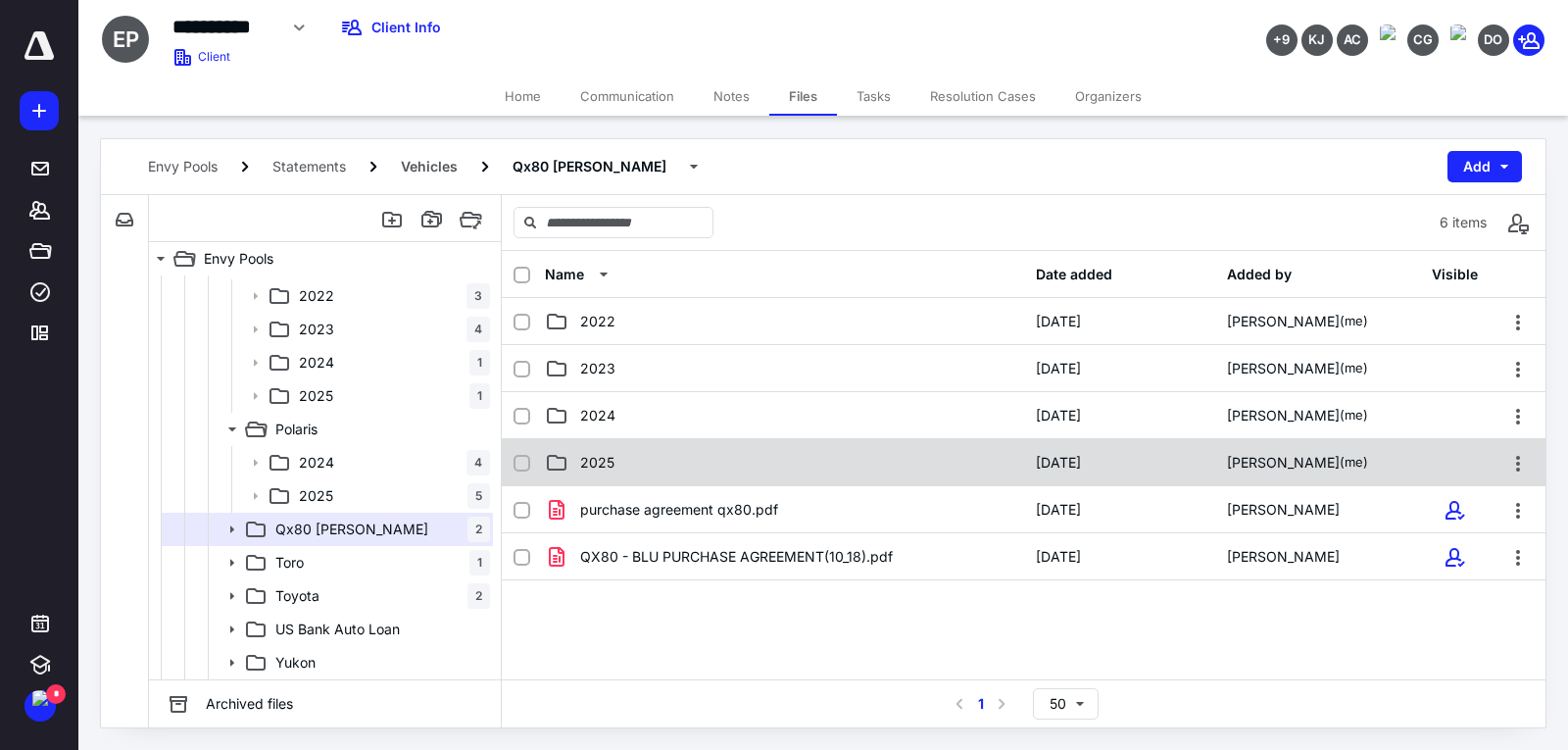 click on "2025" at bounding box center [784, 463] 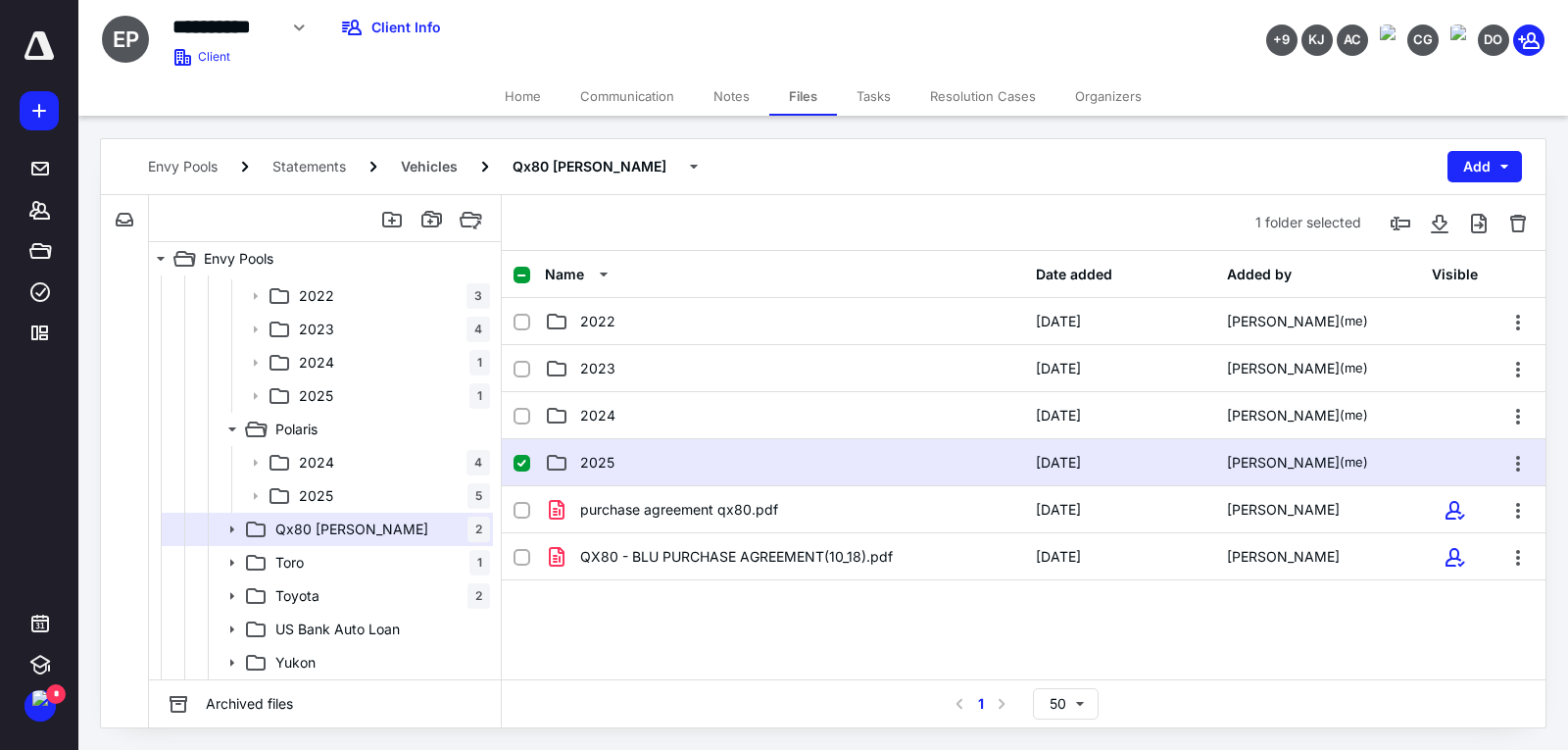 click on "2025" at bounding box center [784, 463] 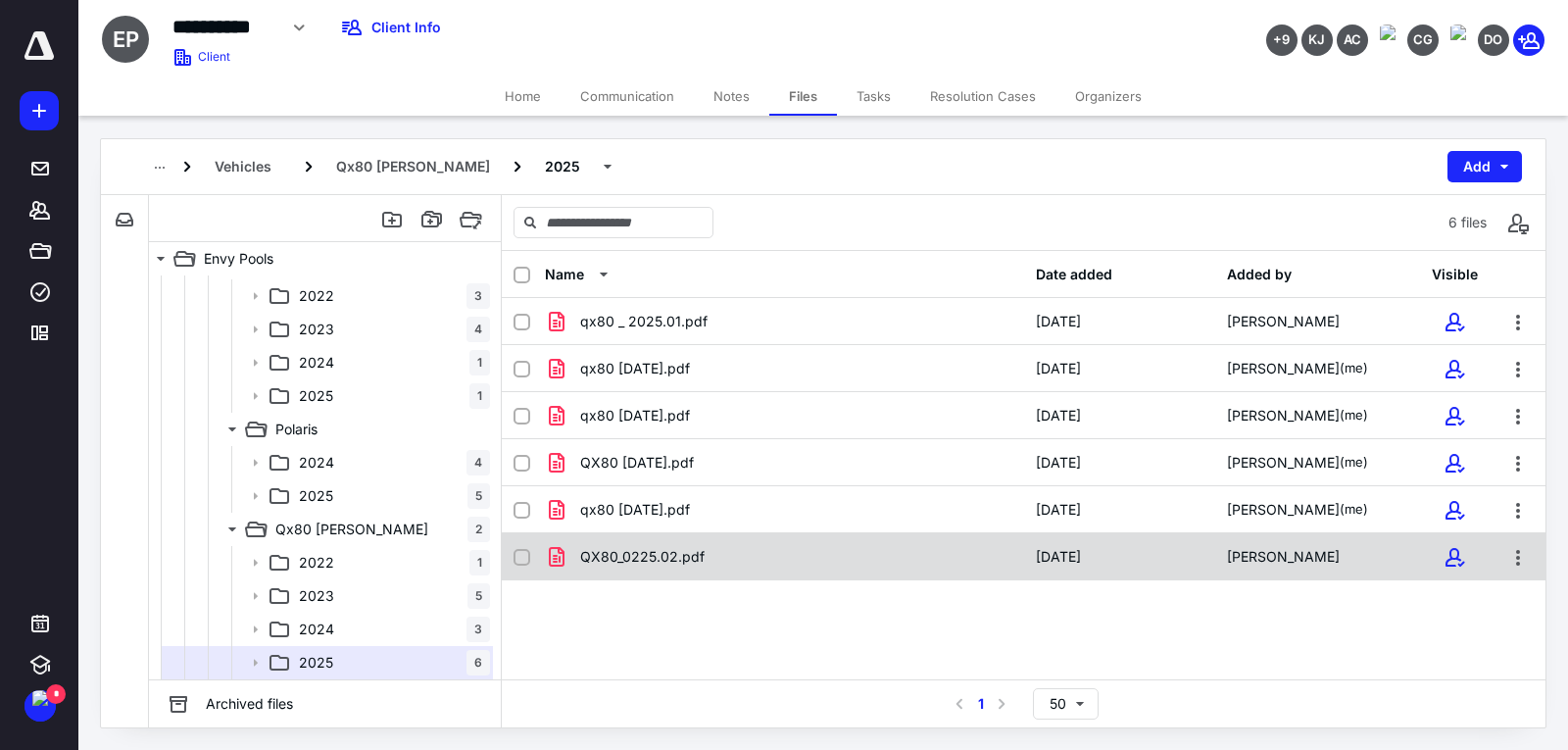 checkbox on "true" 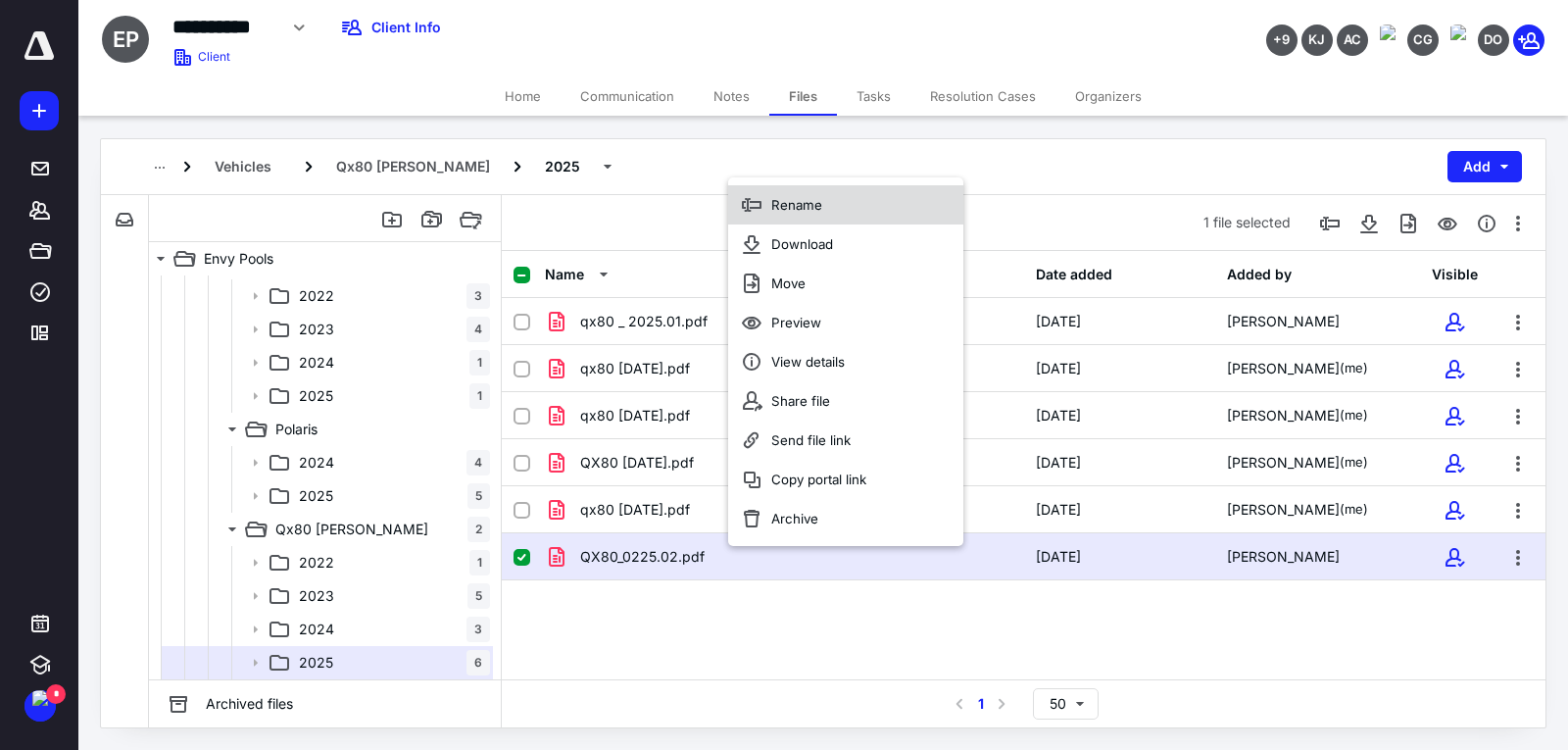 click on "Rename" at bounding box center (846, 205) 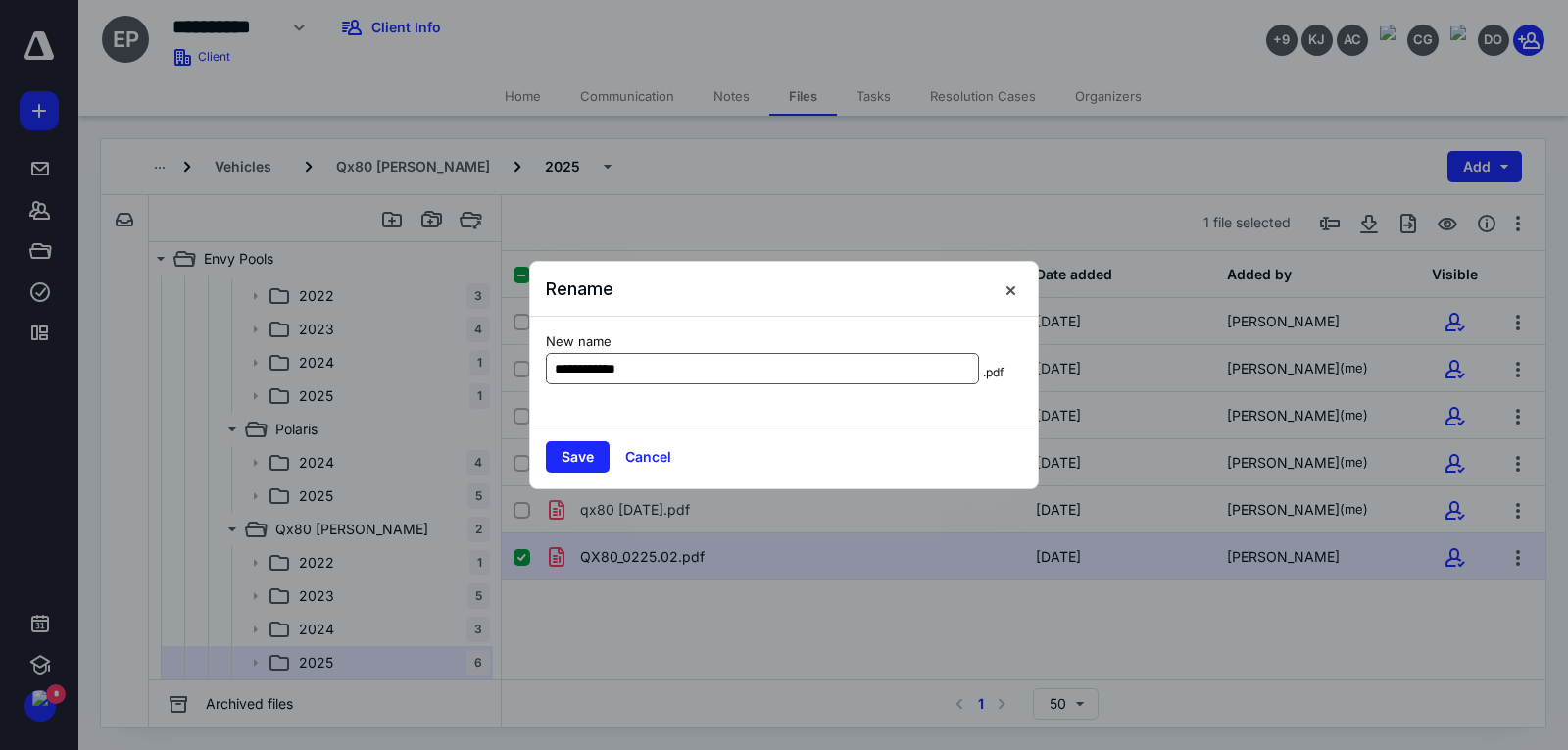 click on "**********" at bounding box center [762, 369] 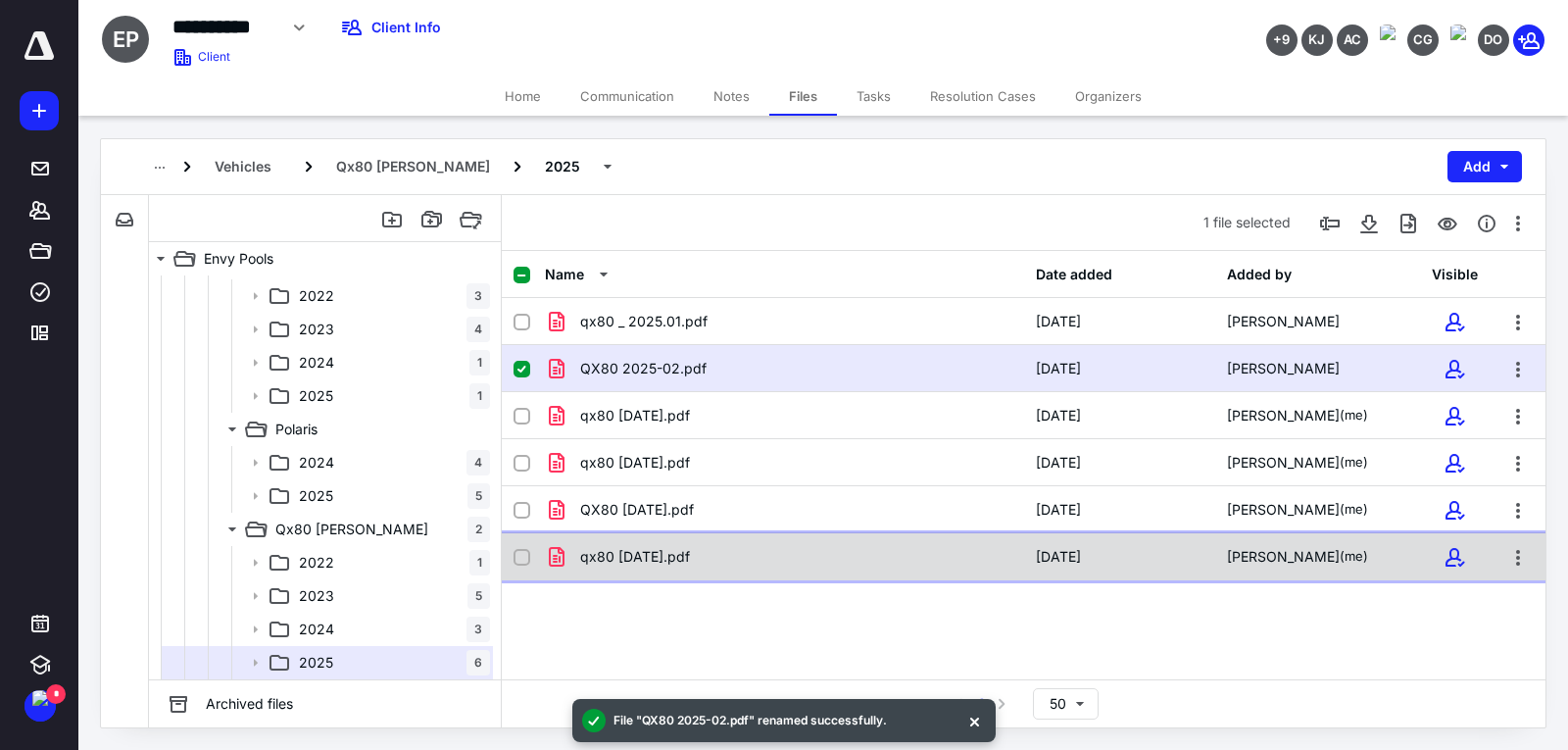 click on "qx80 [DATE].pdf" at bounding box center (784, 557) 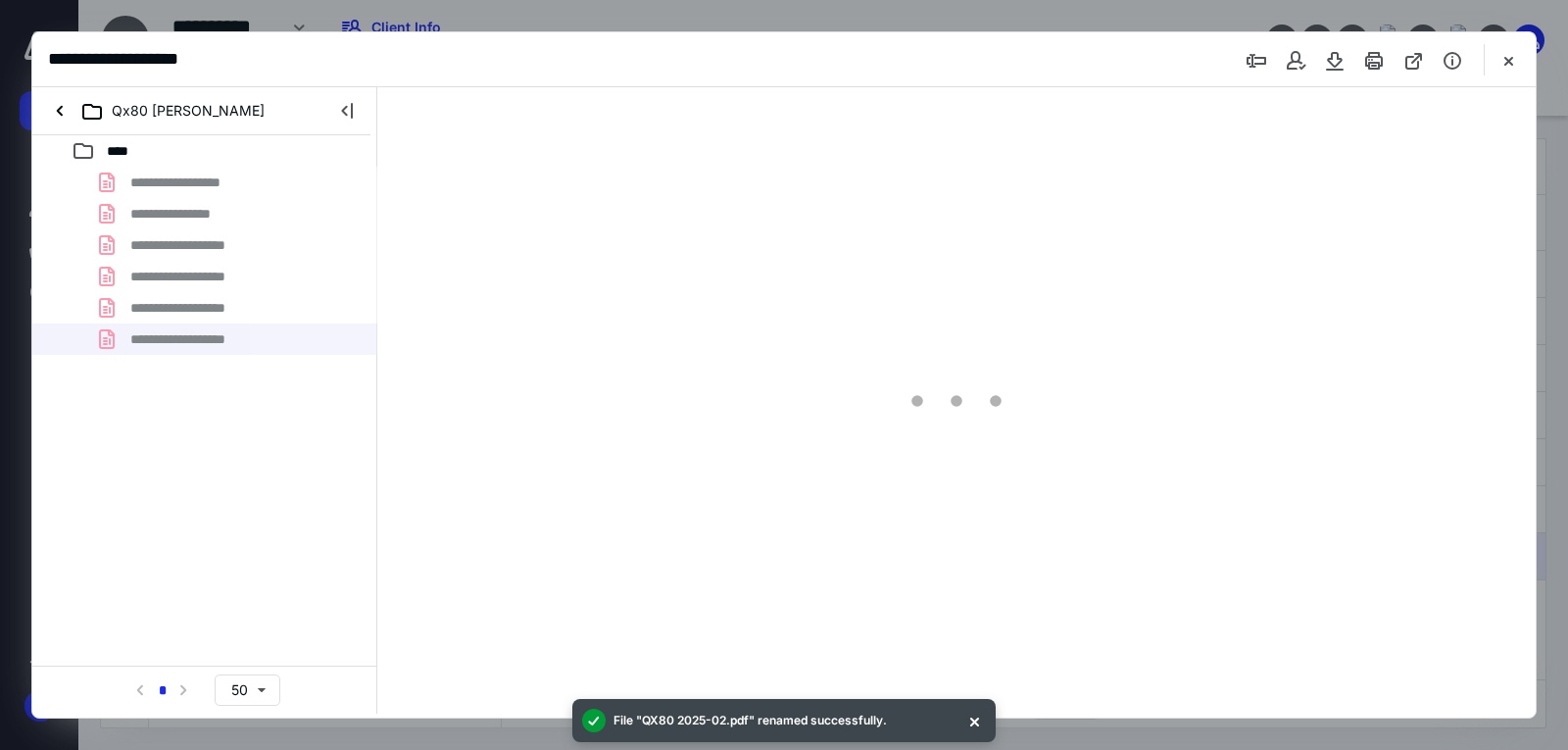 scroll, scrollTop: 0, scrollLeft: 0, axis: both 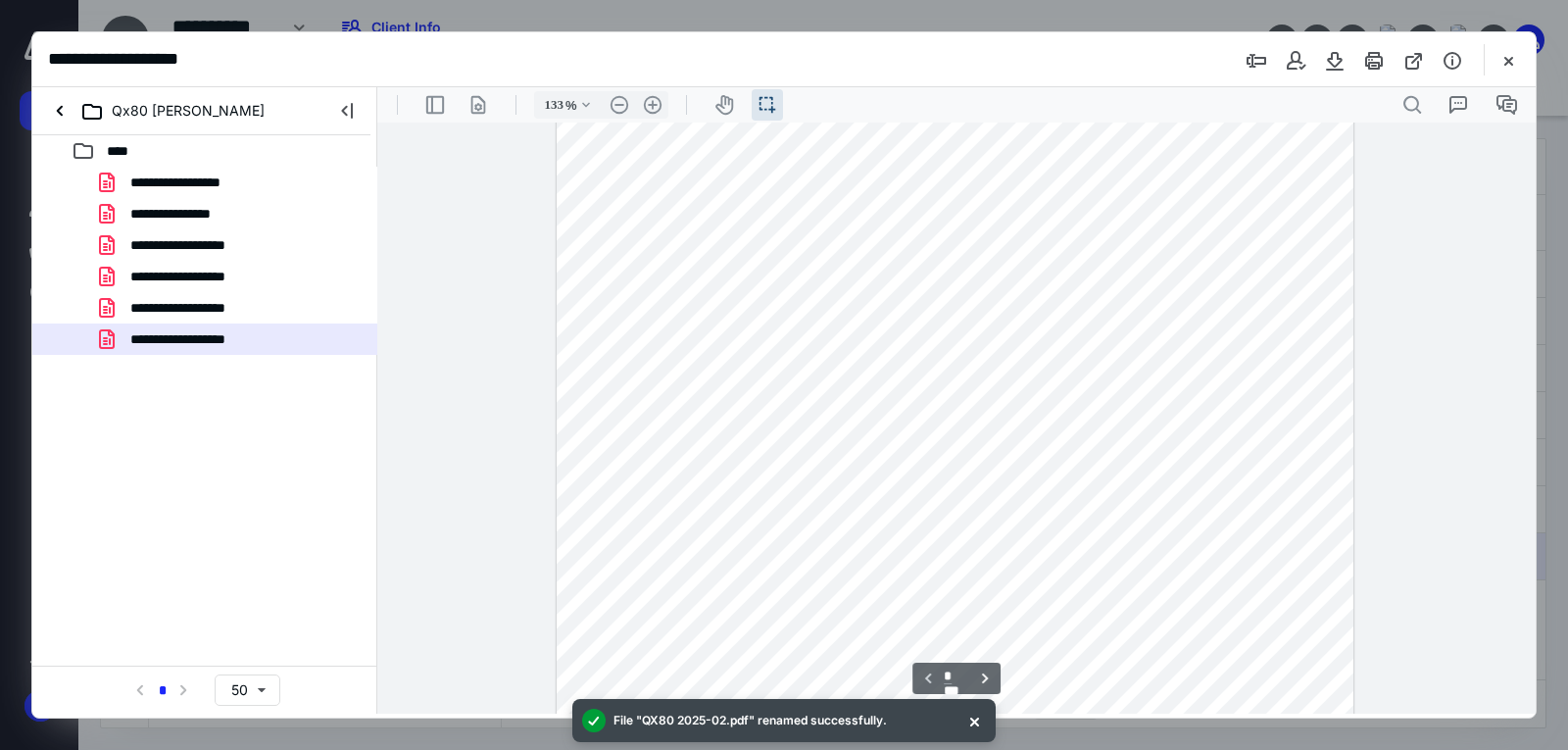 type on "158" 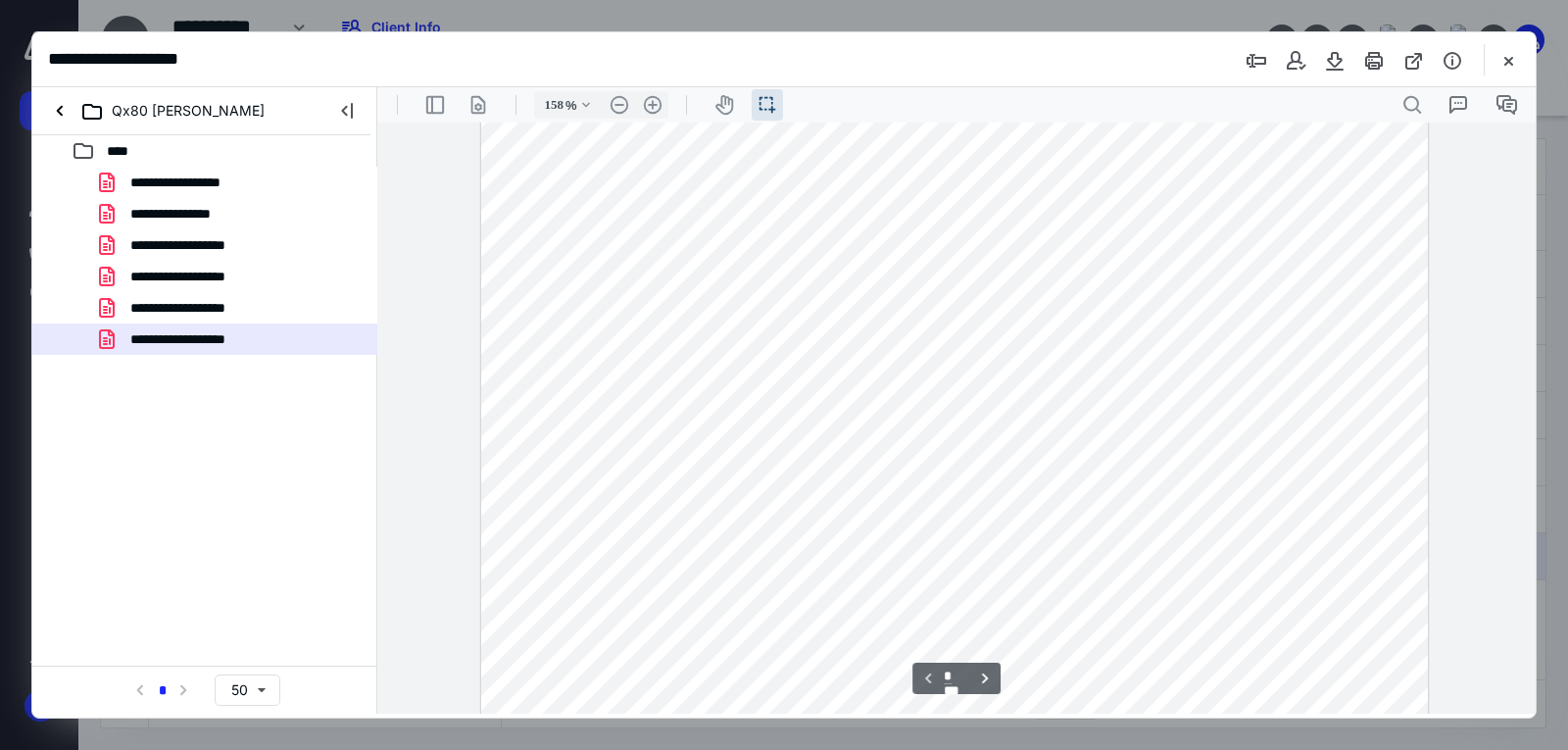 scroll, scrollTop: 0, scrollLeft: 0, axis: both 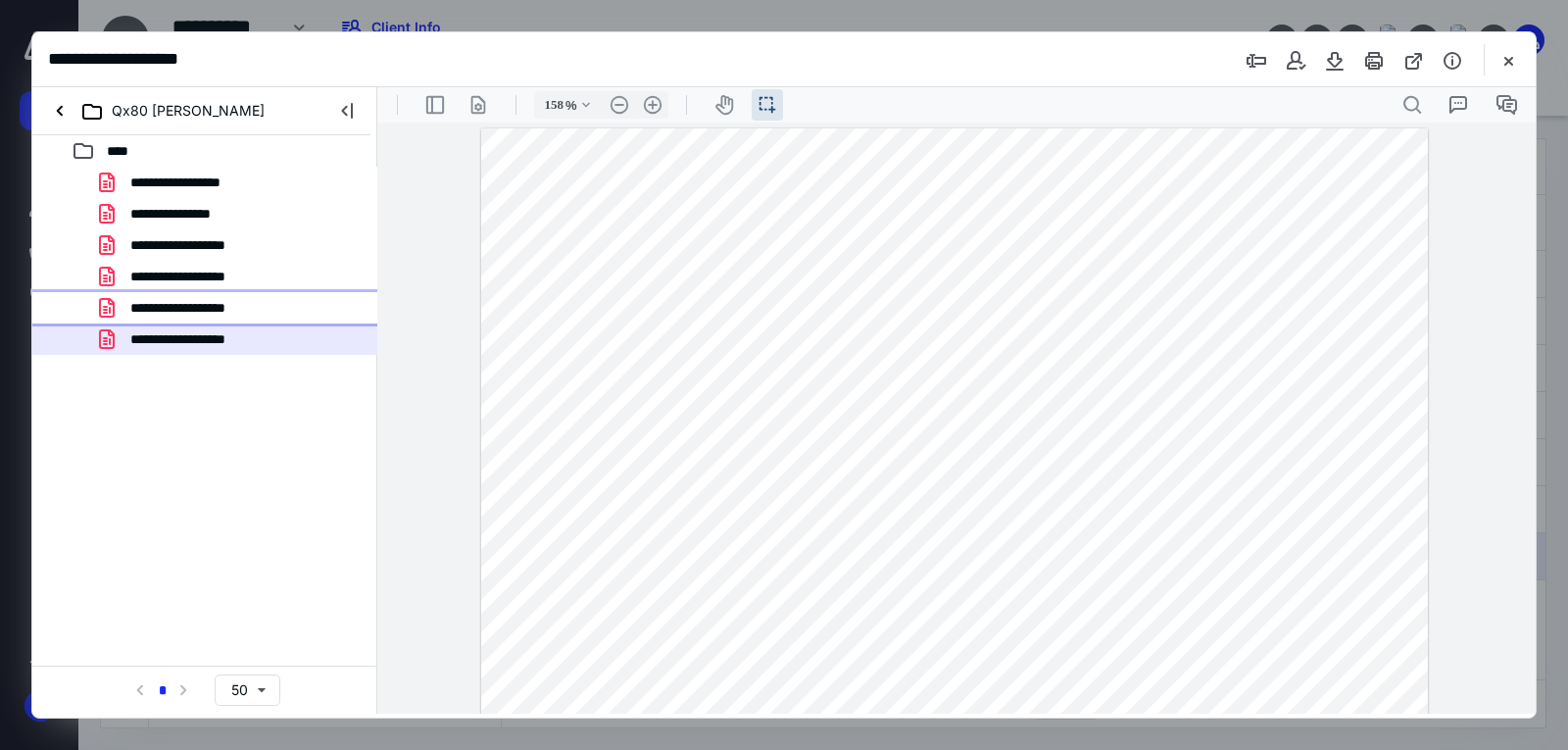 click on "**********" at bounding box center [203, 308] 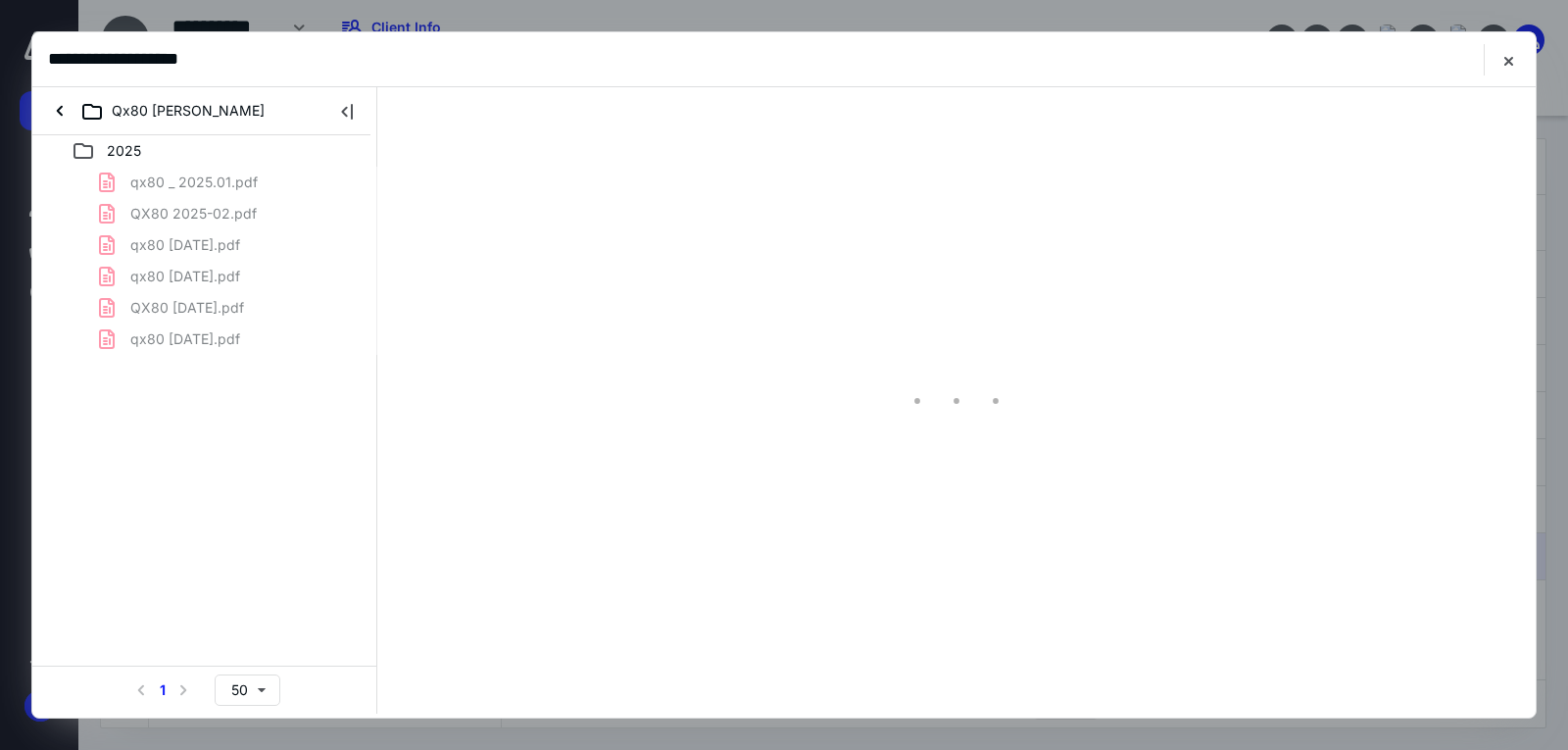 scroll, scrollTop: 0, scrollLeft: 0, axis: both 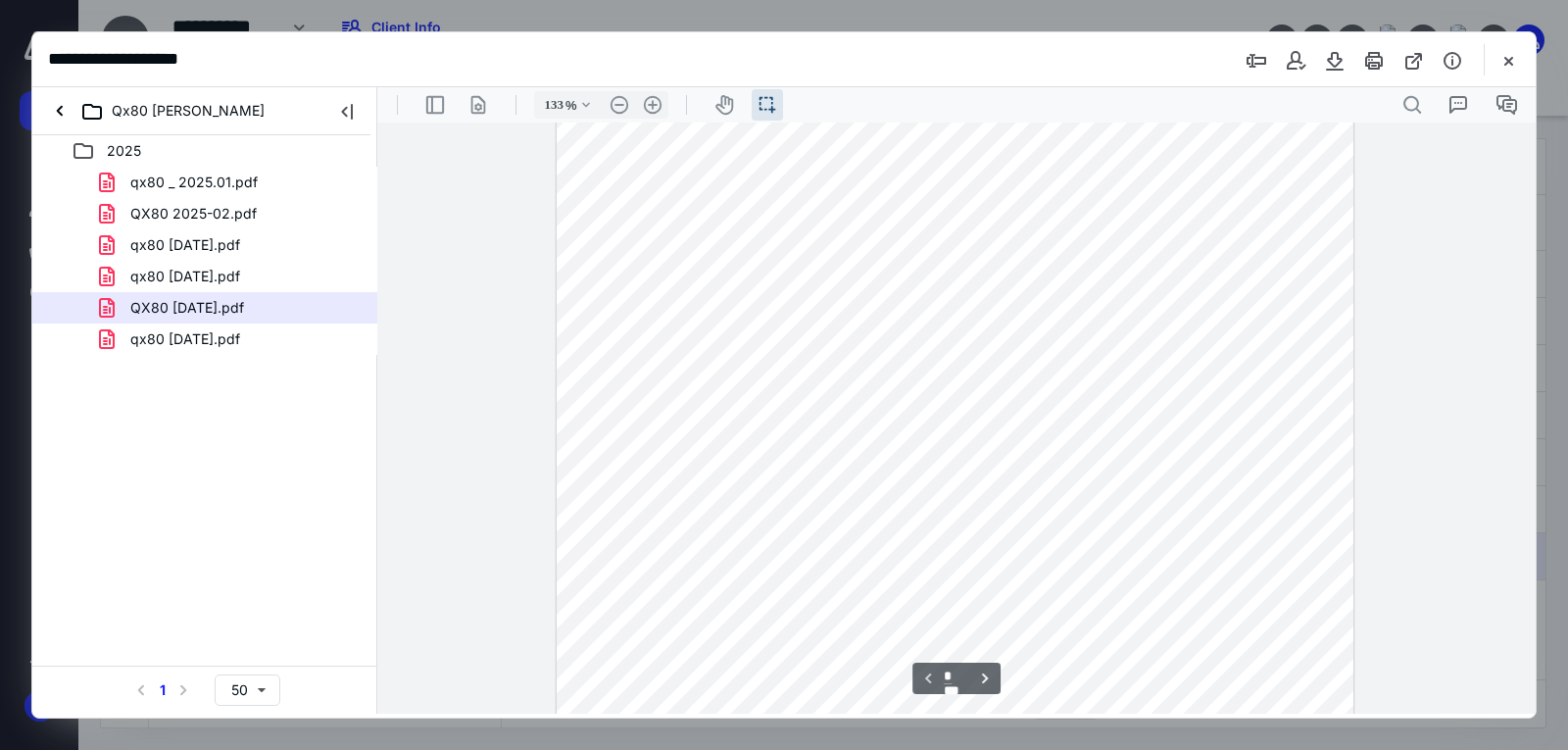type on "158" 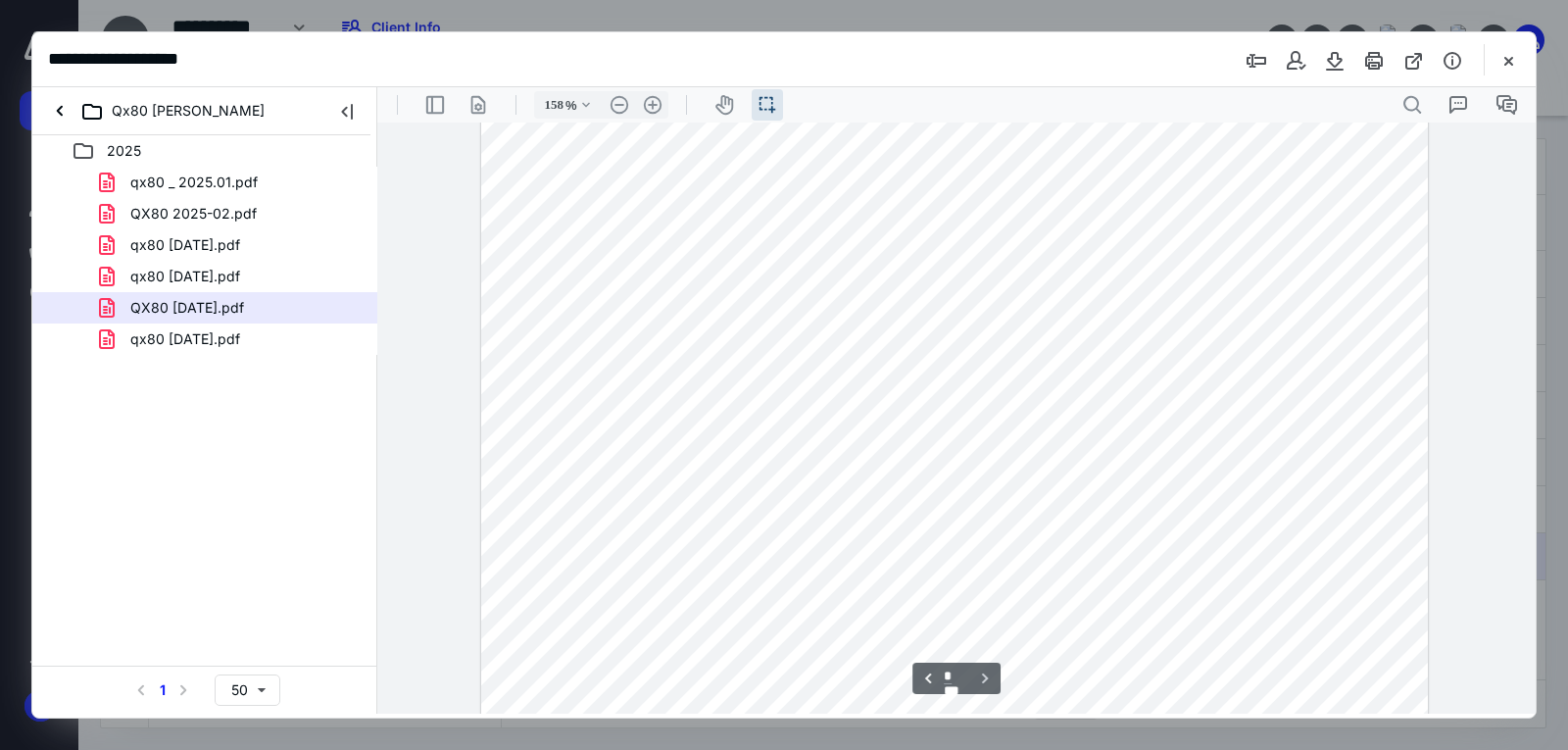 type on "*" 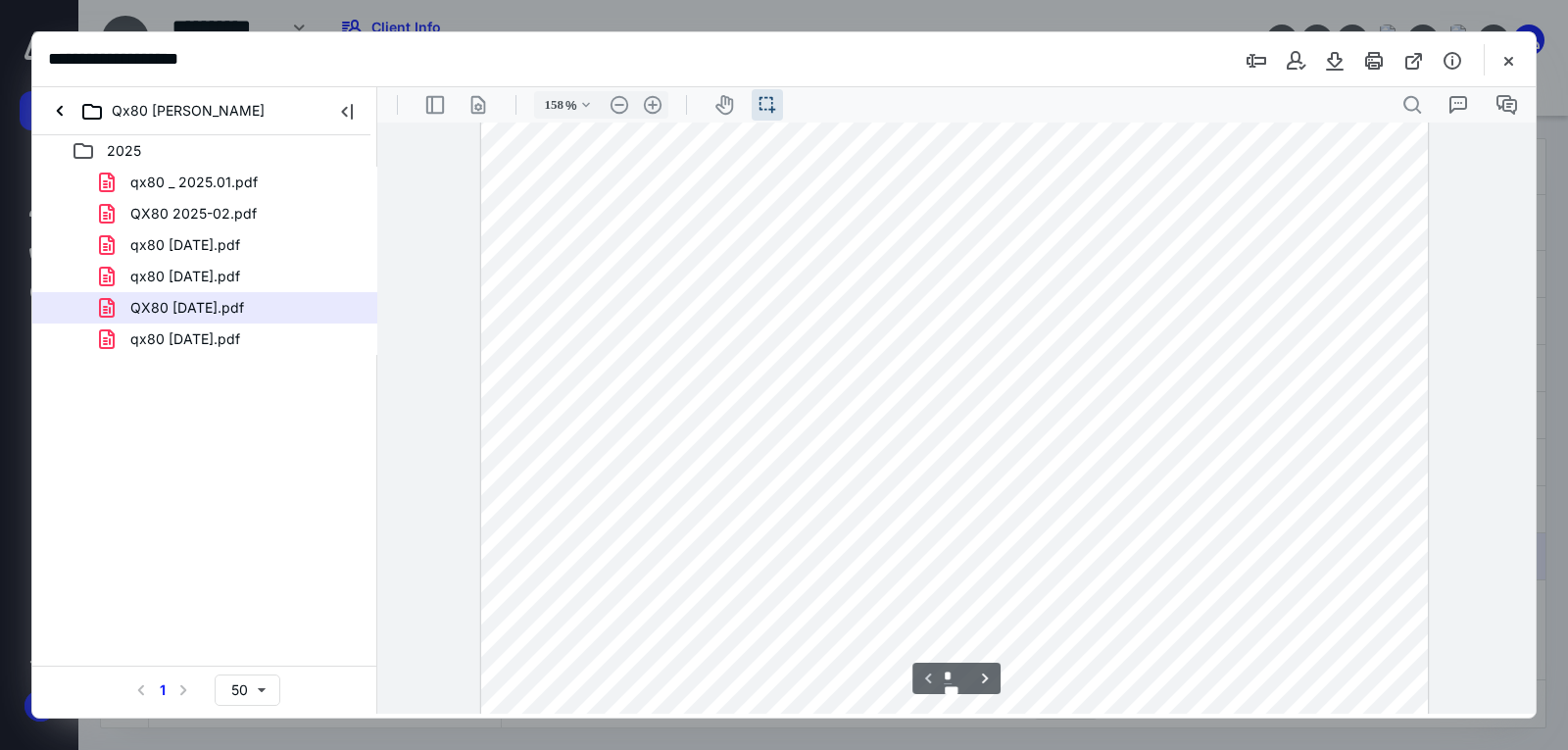 scroll, scrollTop: 0, scrollLeft: 0, axis: both 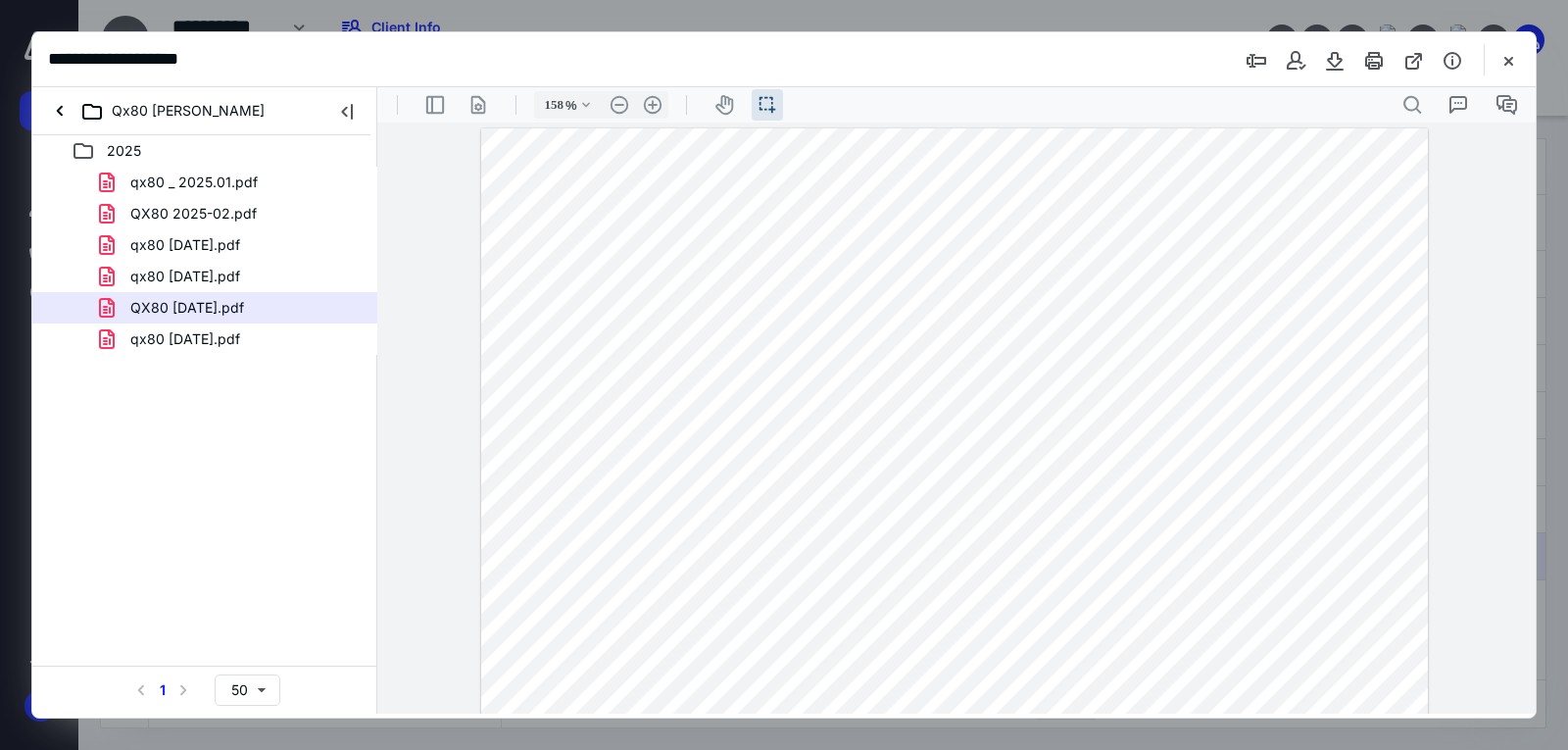 click on "qx80 [DATE].pdf" at bounding box center (185, 339) 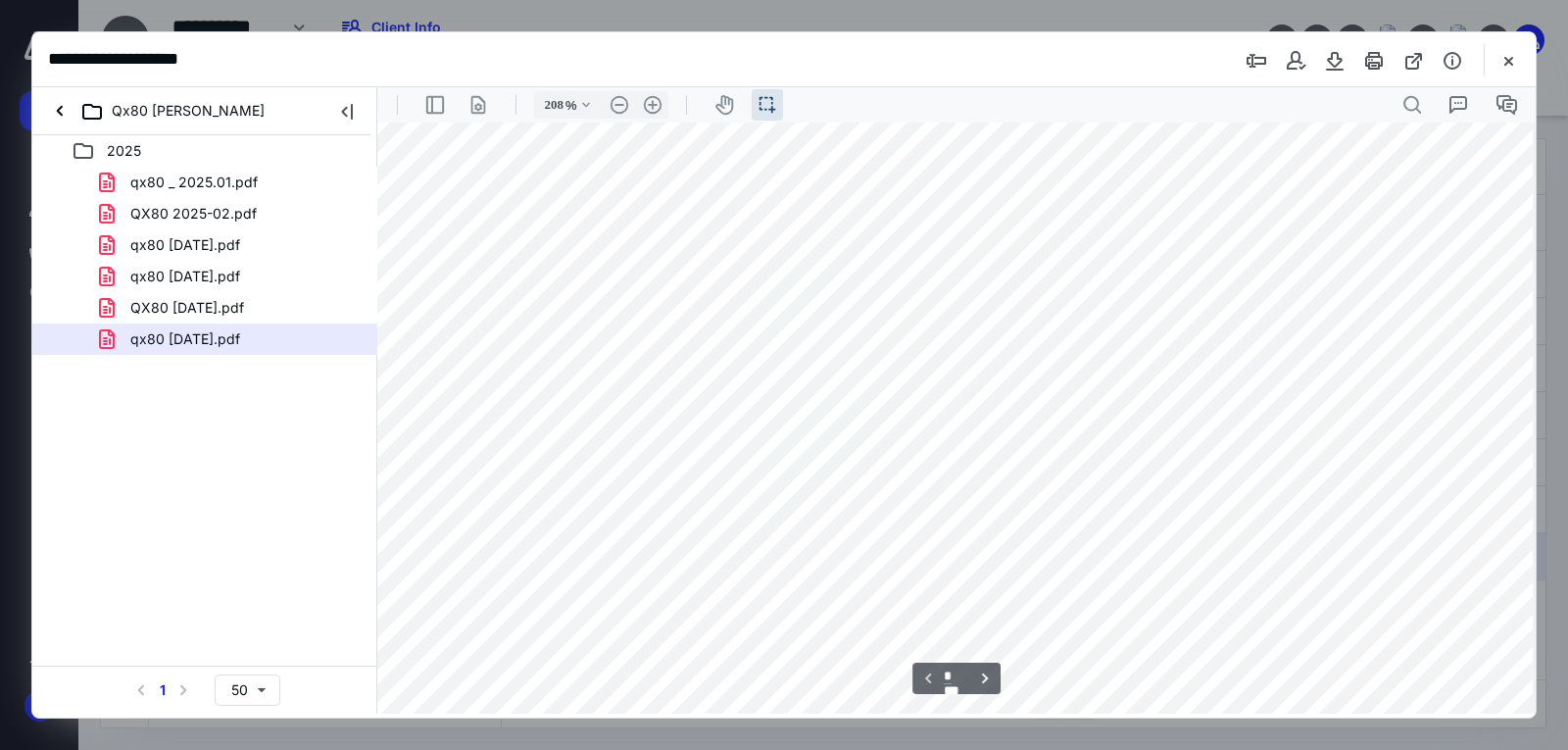 scroll, scrollTop: 196, scrollLeft: 48, axis: both 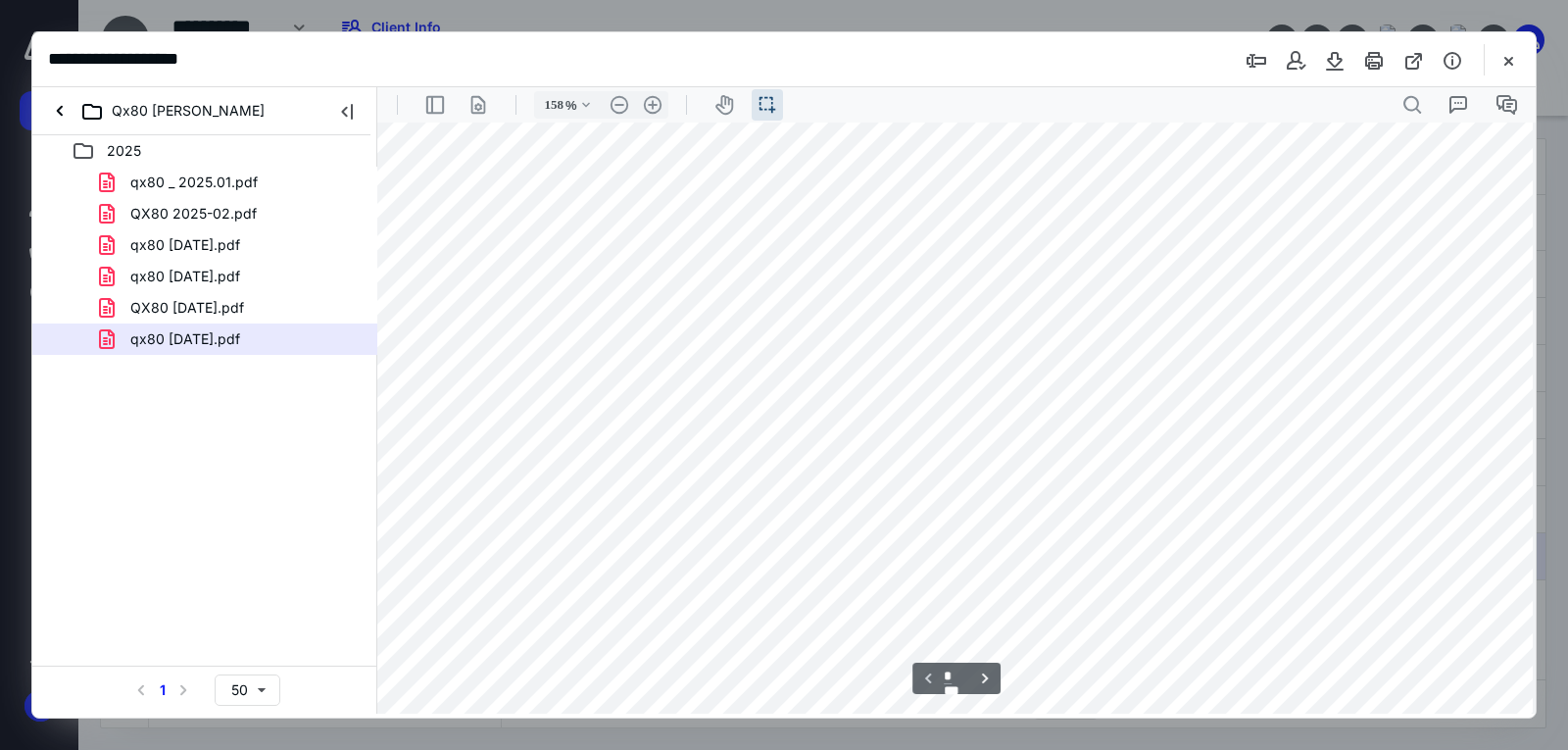 type on "108" 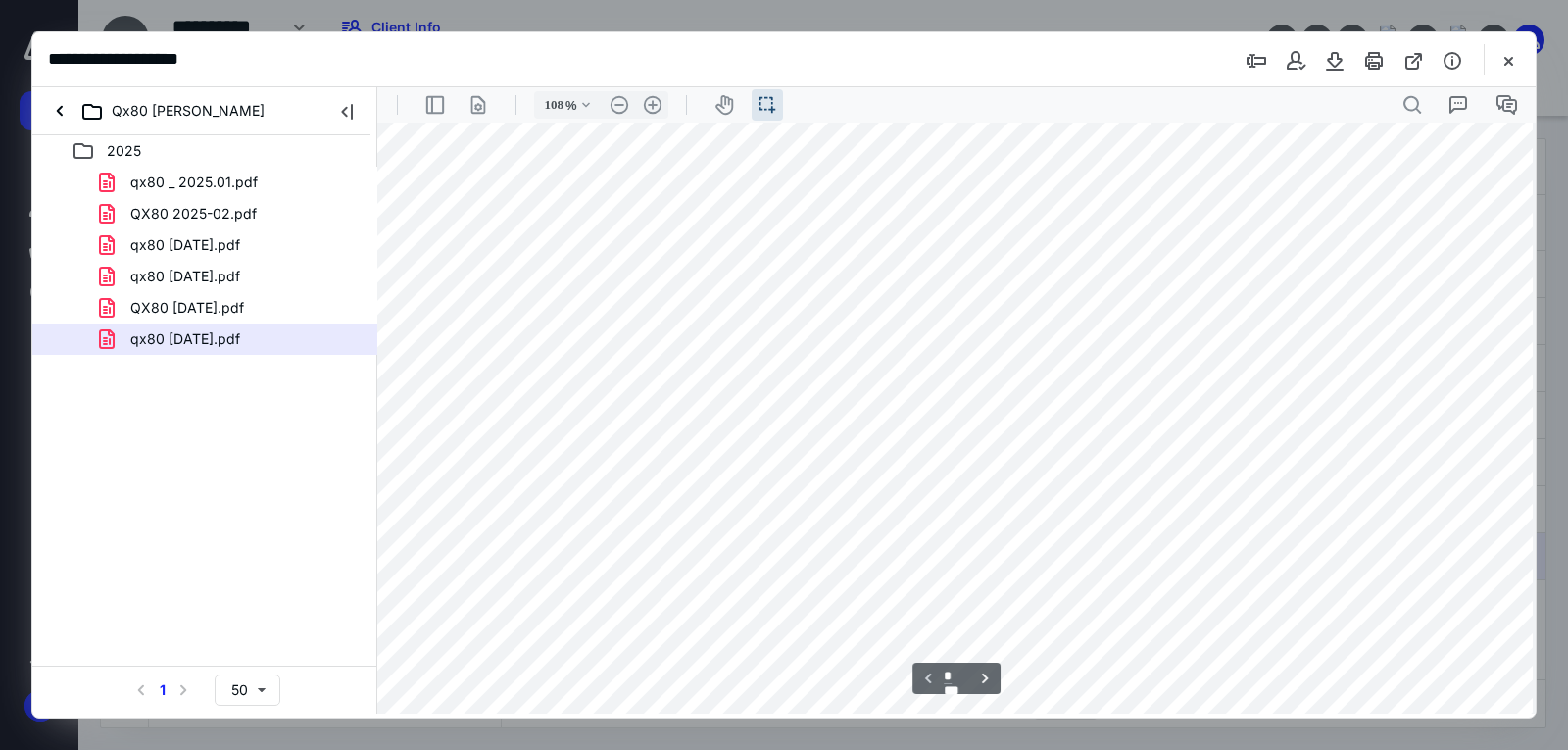 scroll, scrollTop: 0, scrollLeft: 0, axis: both 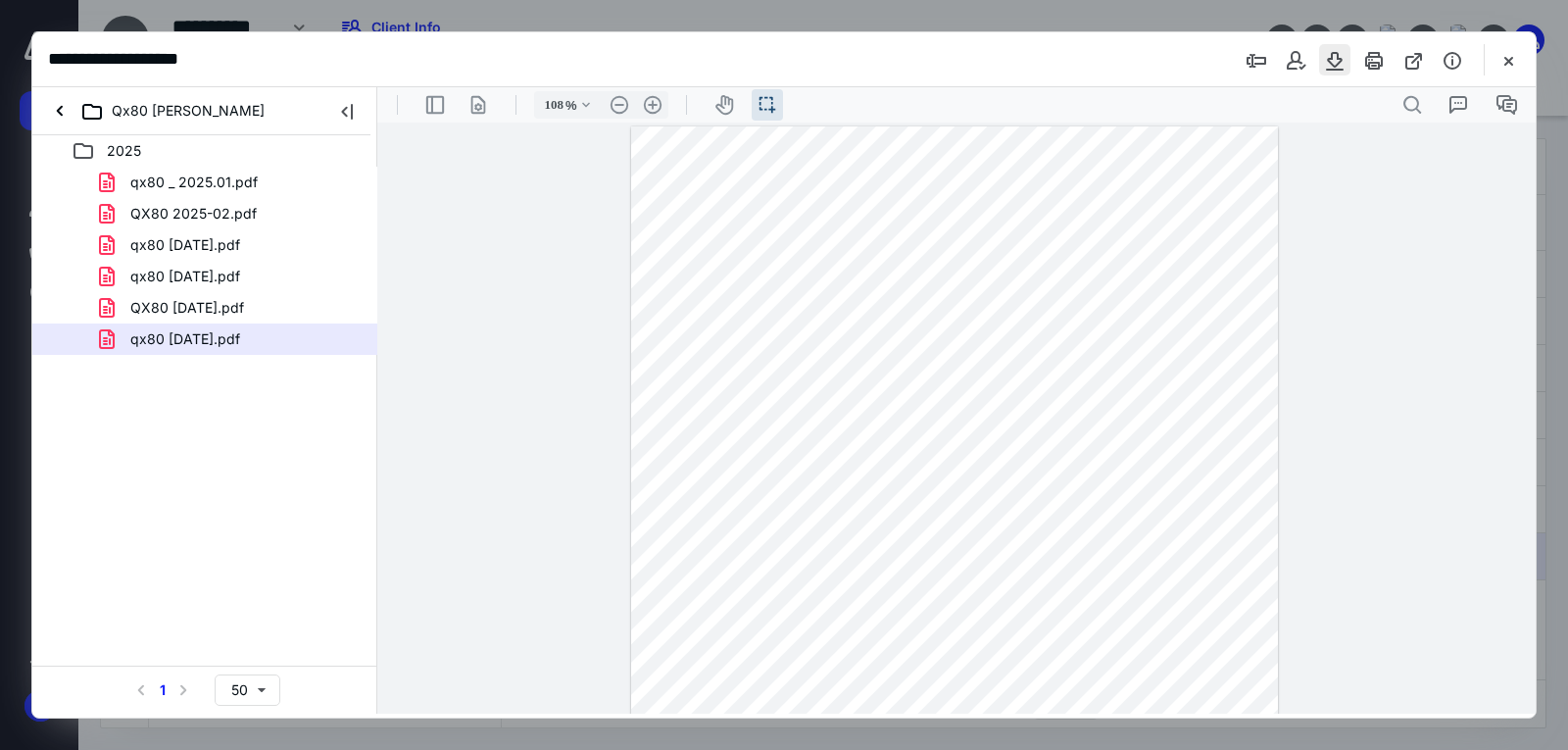 click at bounding box center (1335, 60) 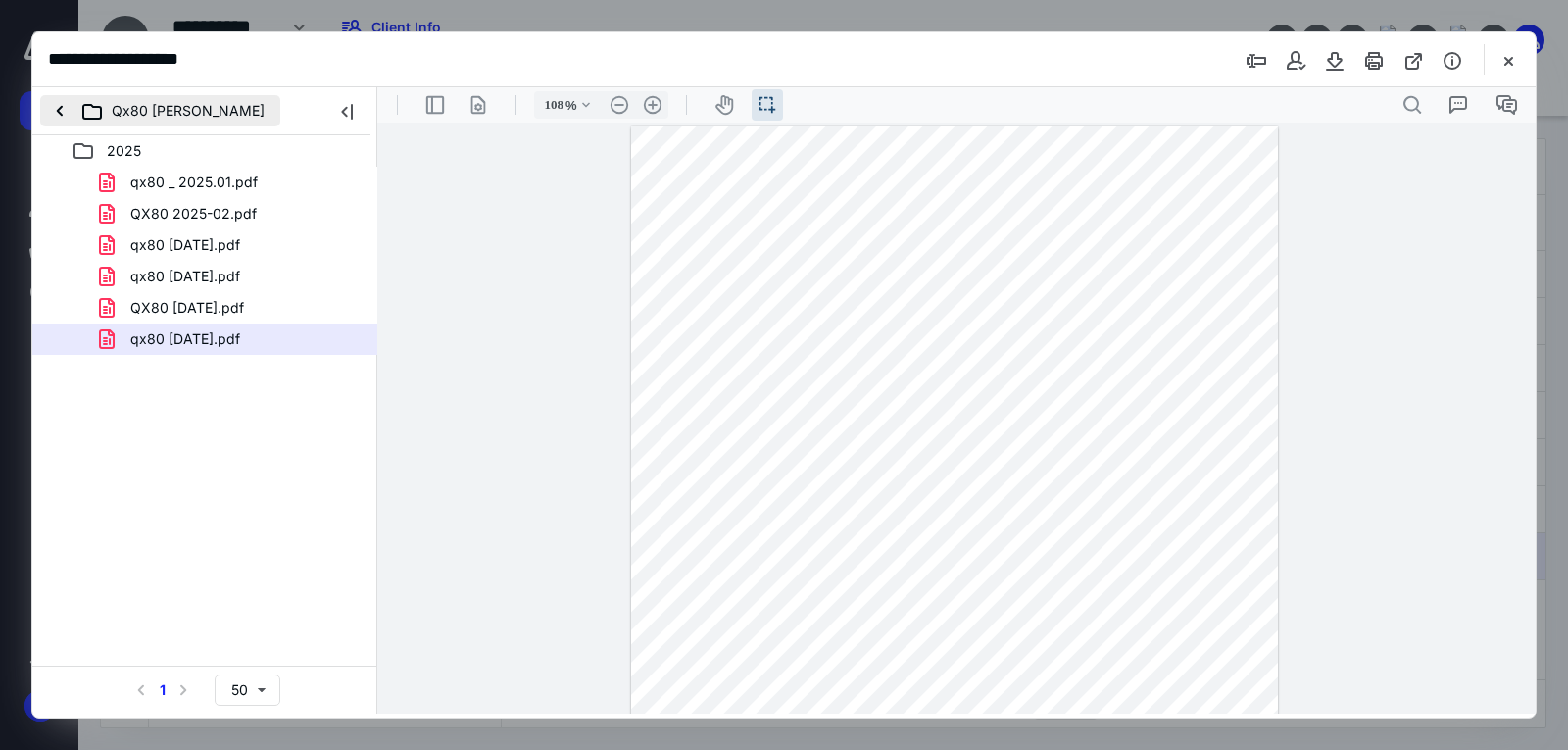 click on "Qx80 [PERSON_NAME]" at bounding box center (160, 111) 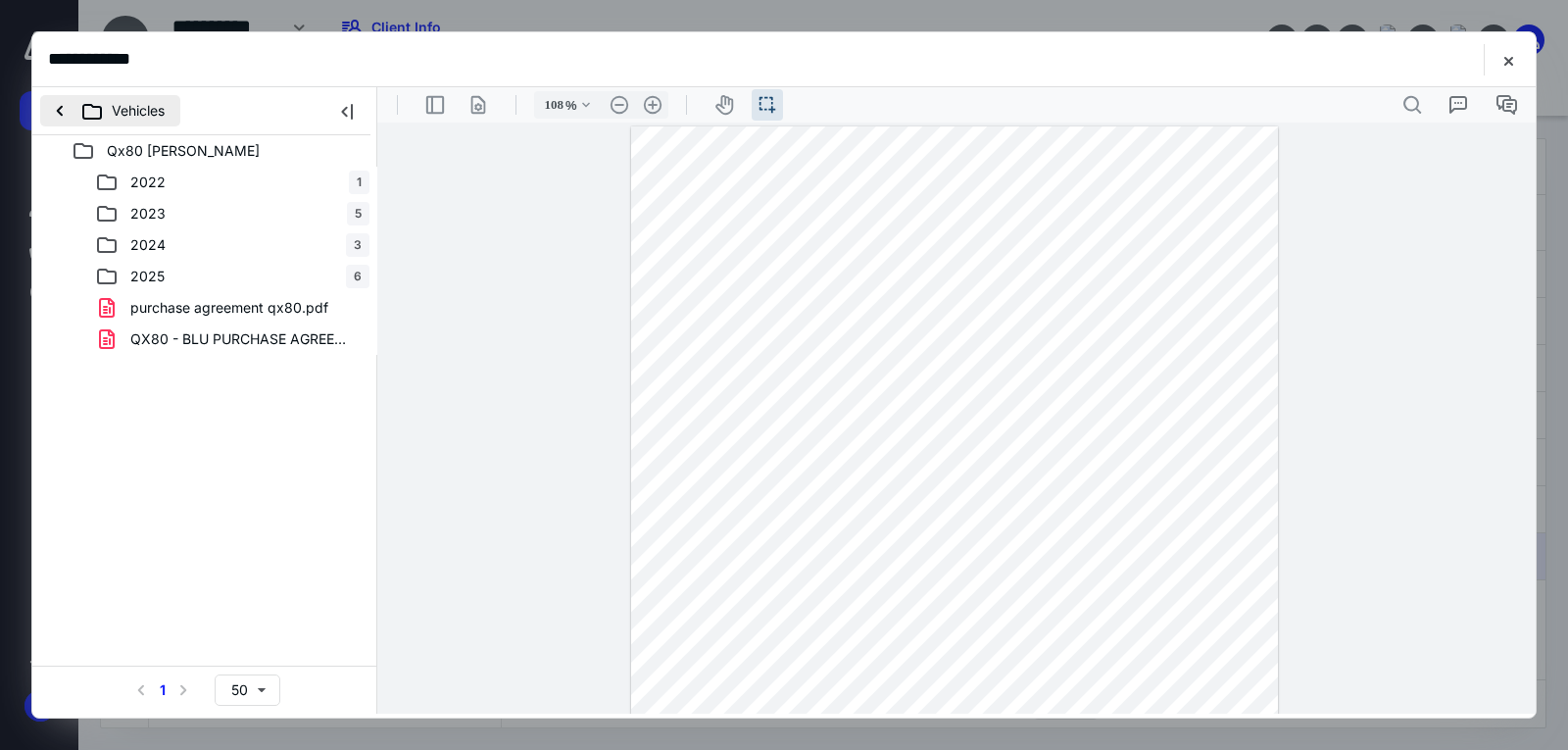 click on "Vehicles" at bounding box center [110, 111] 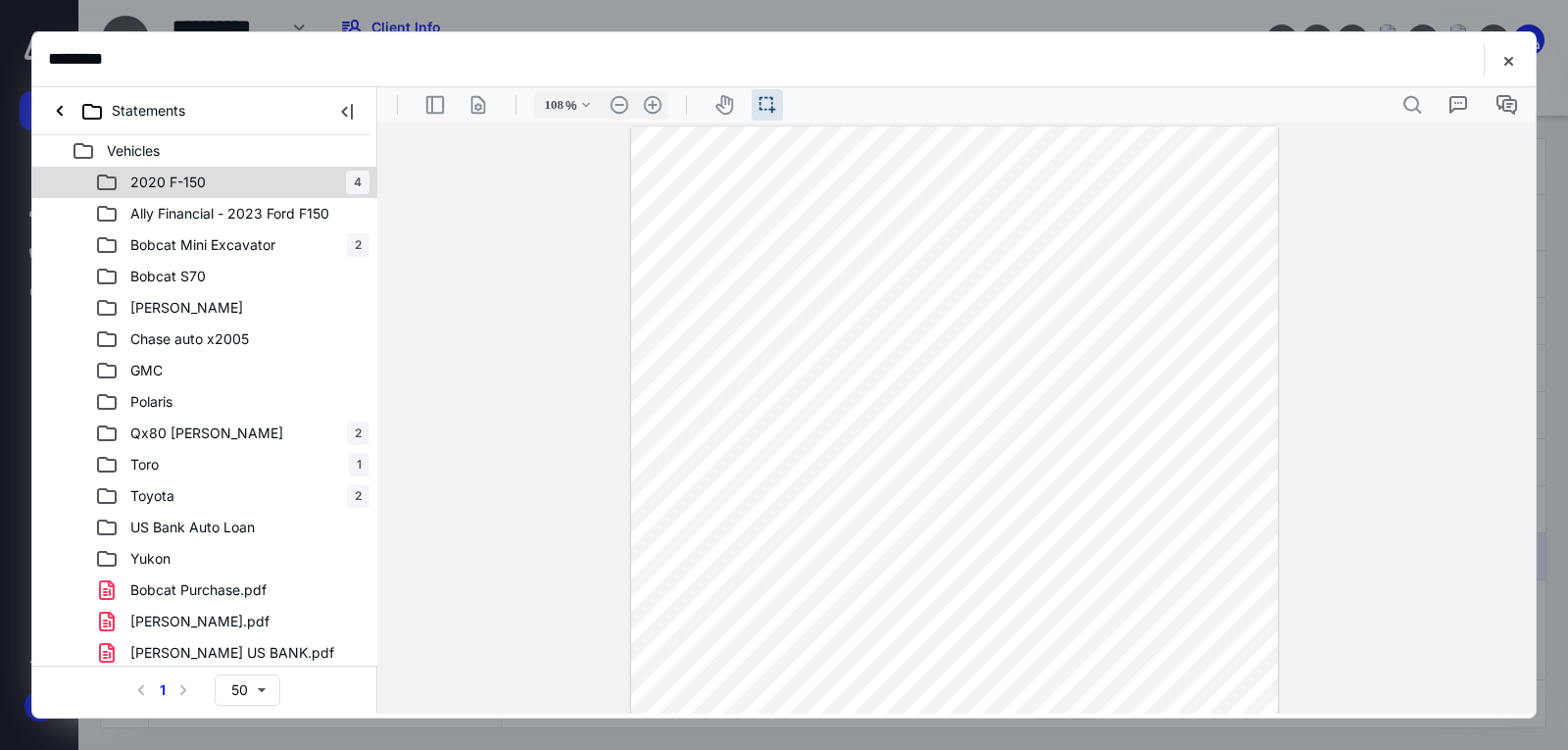 click on "2020 F-150 4" at bounding box center [232, 182] 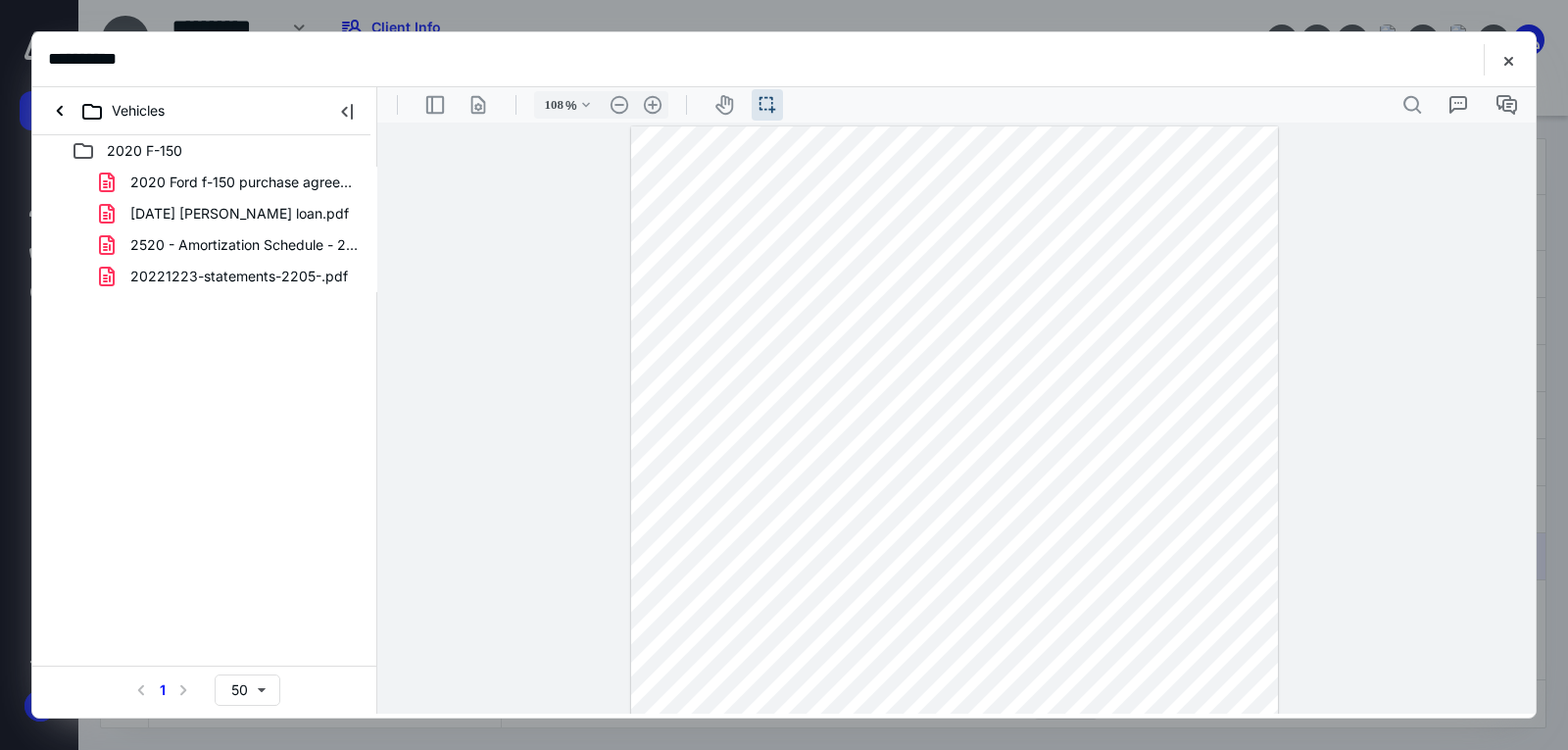 click on "2020 F-150 2020 Ford f-150 purchase agreement ([PERSON_NAME]).pdf [DATE] [PERSON_NAME] loan.pdf 2520 - Amortization Schedule - 2020 Ford F150 #64178.pdf 20221223-statements-2205-.pdf Select a page number for more results 1 50" at bounding box center (205, 425) 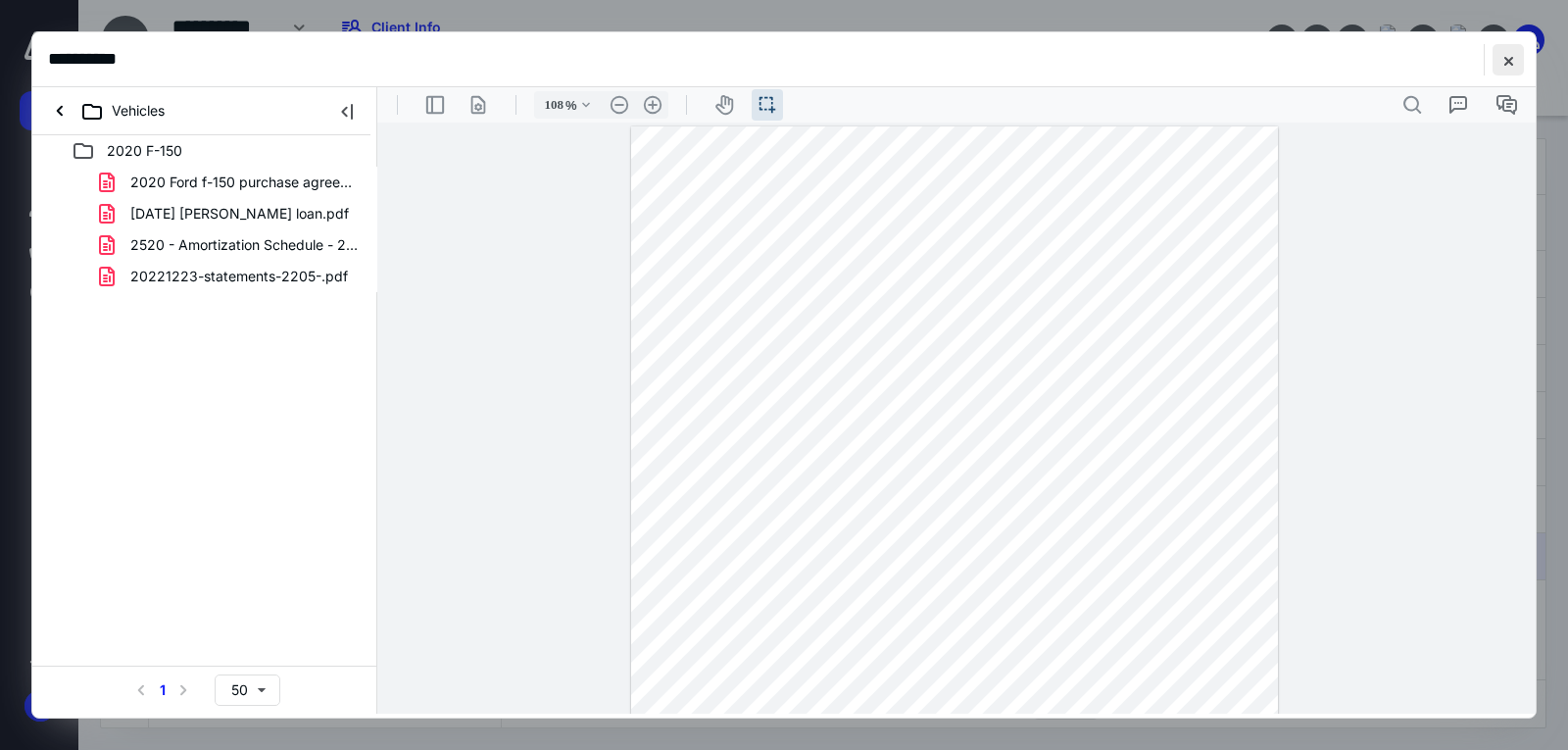 click at bounding box center (1508, 60) 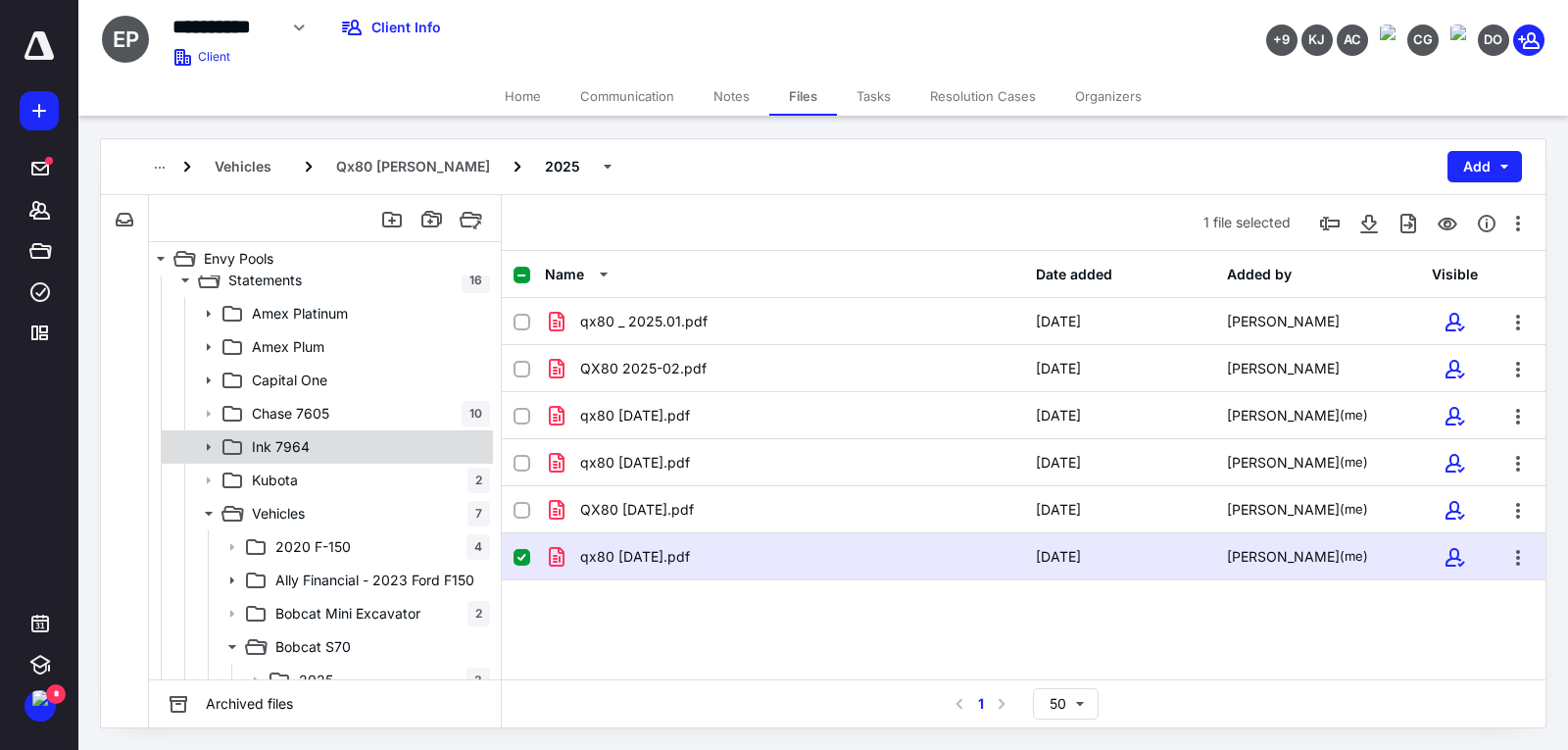 scroll, scrollTop: 392, scrollLeft: 0, axis: vertical 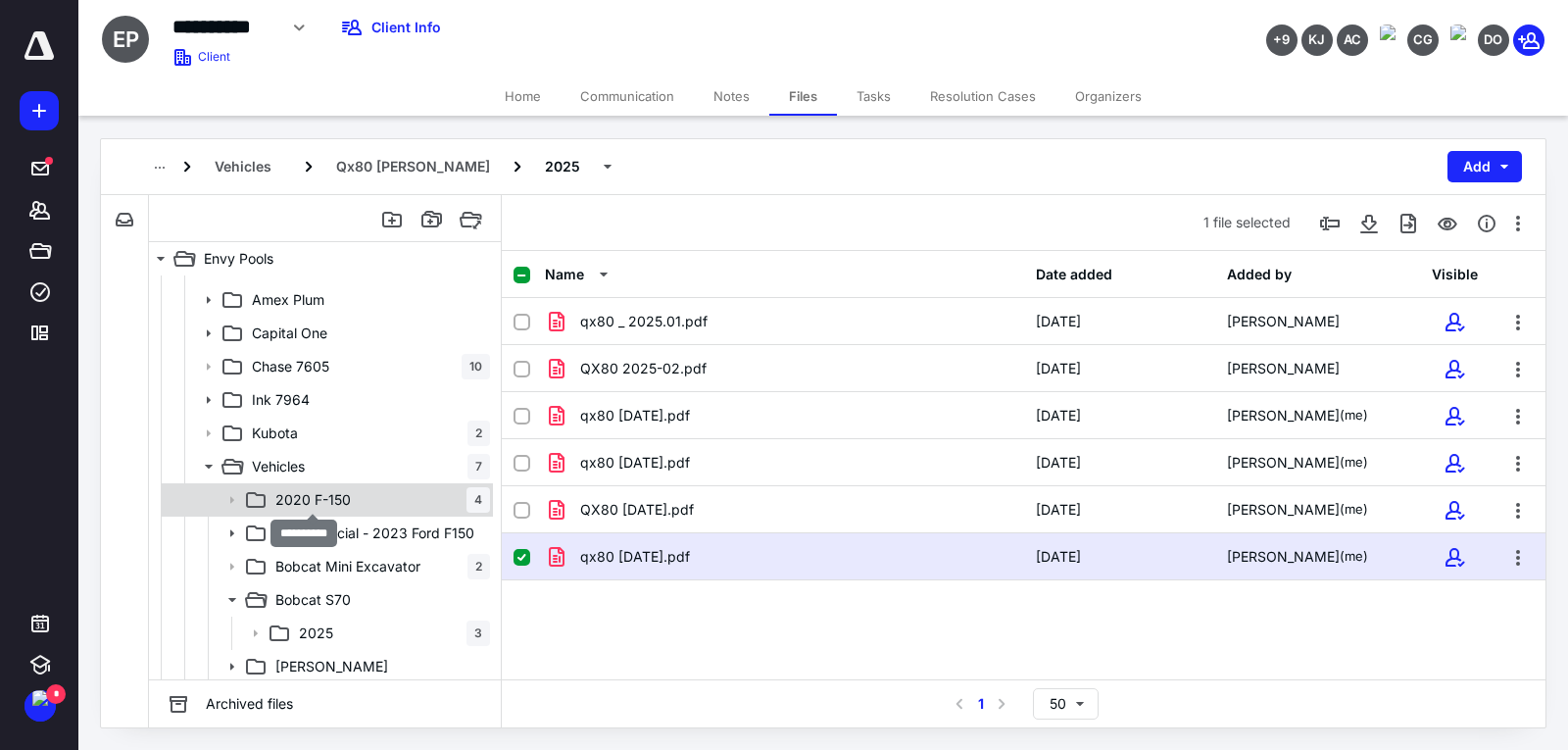 click on "2020 F-150" at bounding box center (313, 500) 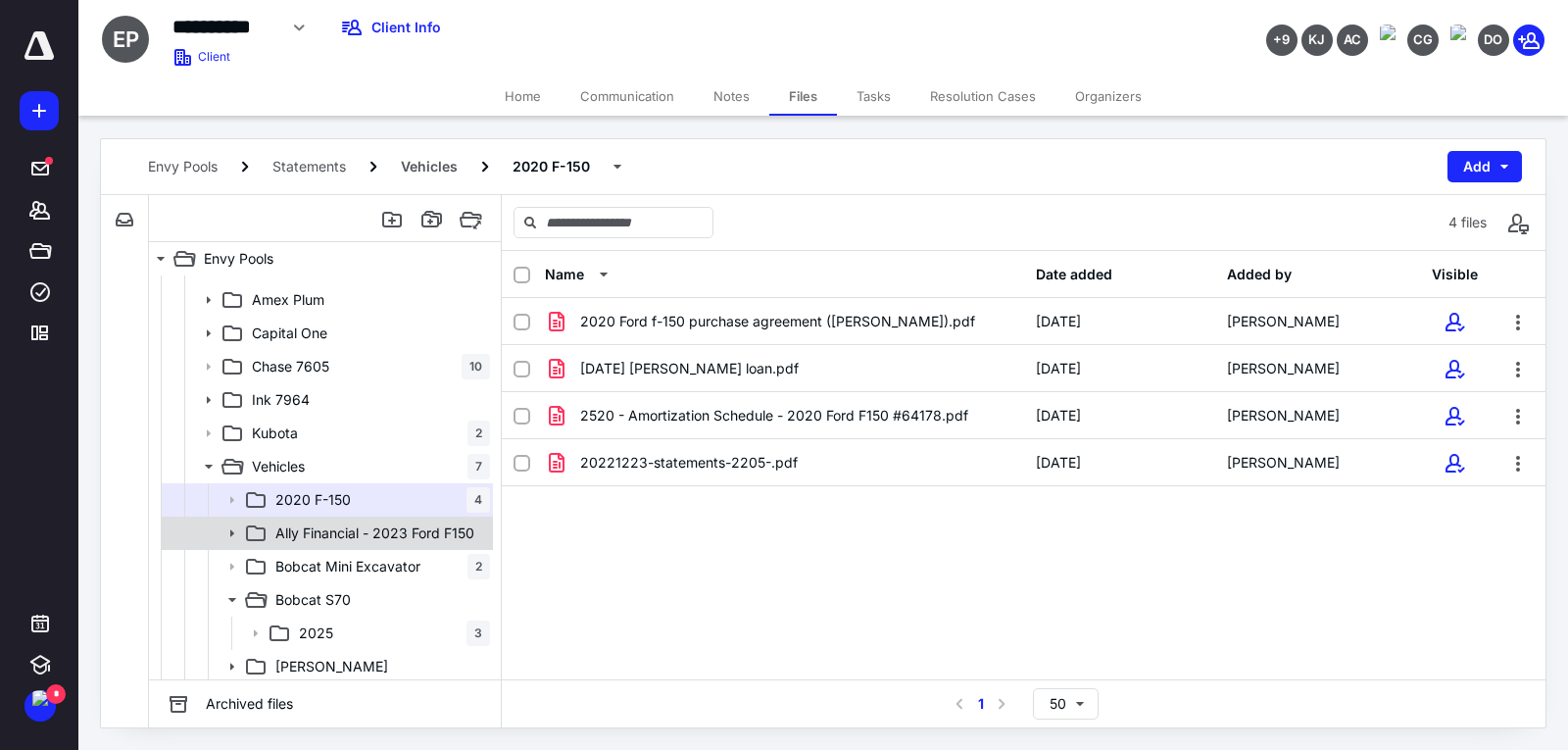 click on "Ally Financial - 2023 Ford F150" at bounding box center [374, 533] 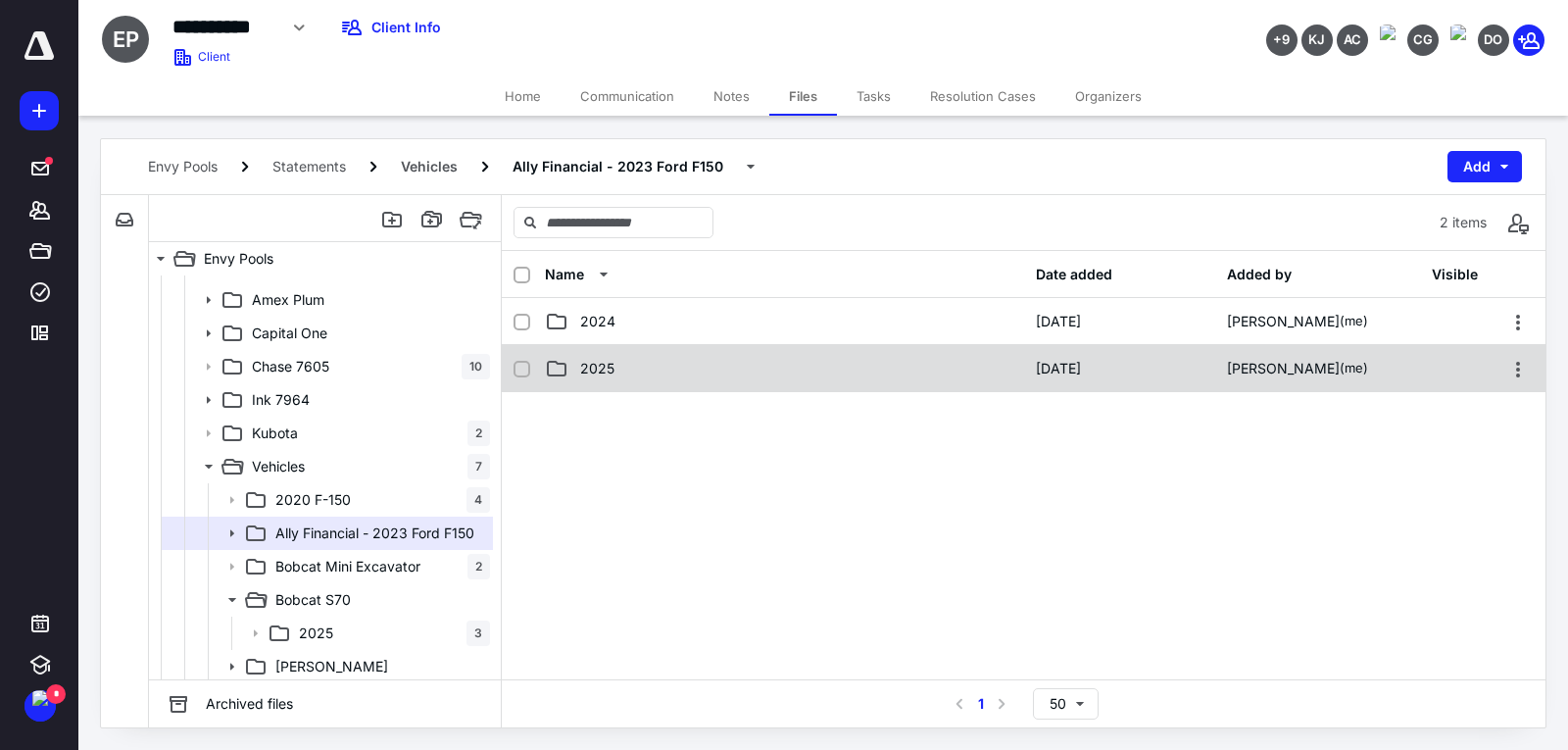 click on "2025" at bounding box center (597, 369) 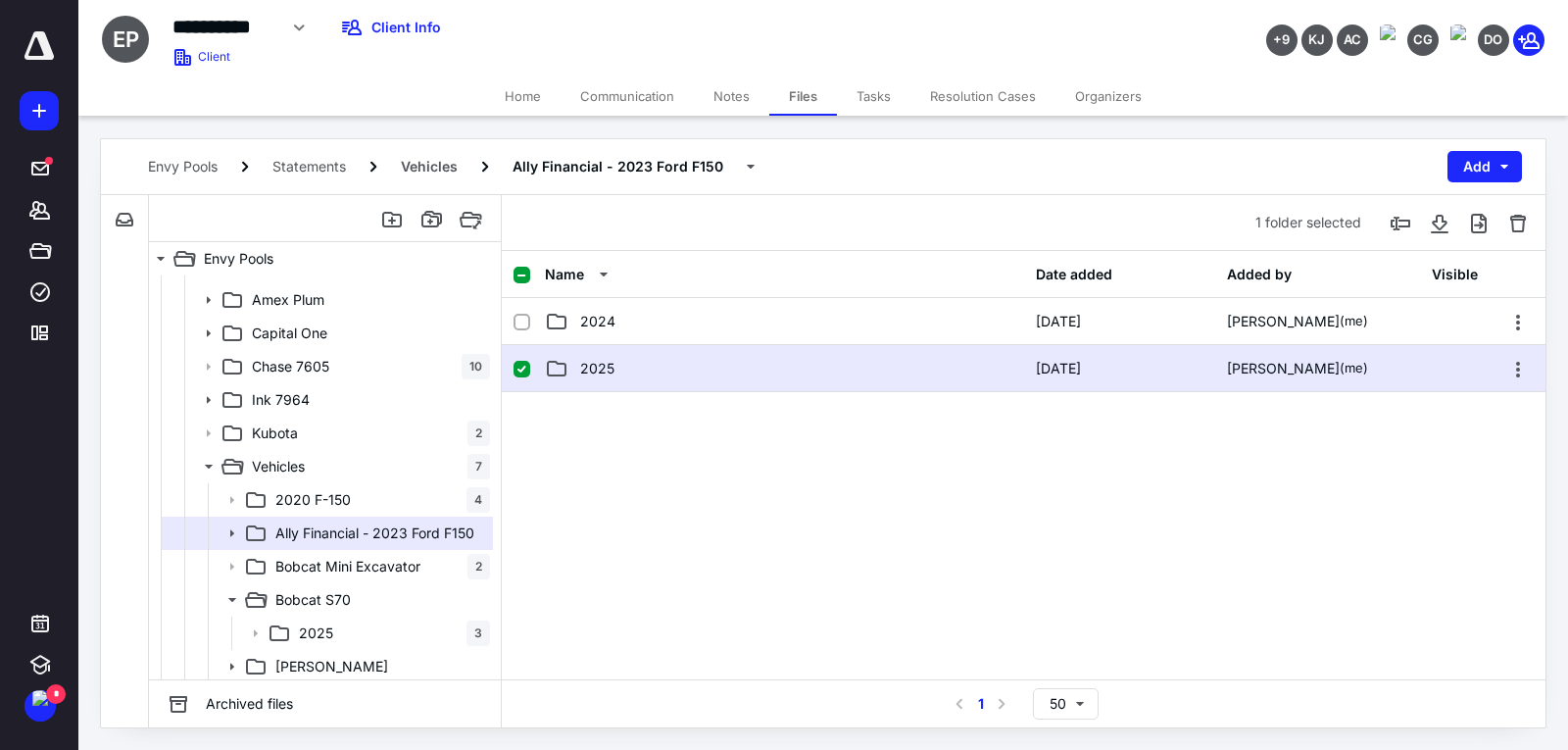 click on "2025" at bounding box center [597, 369] 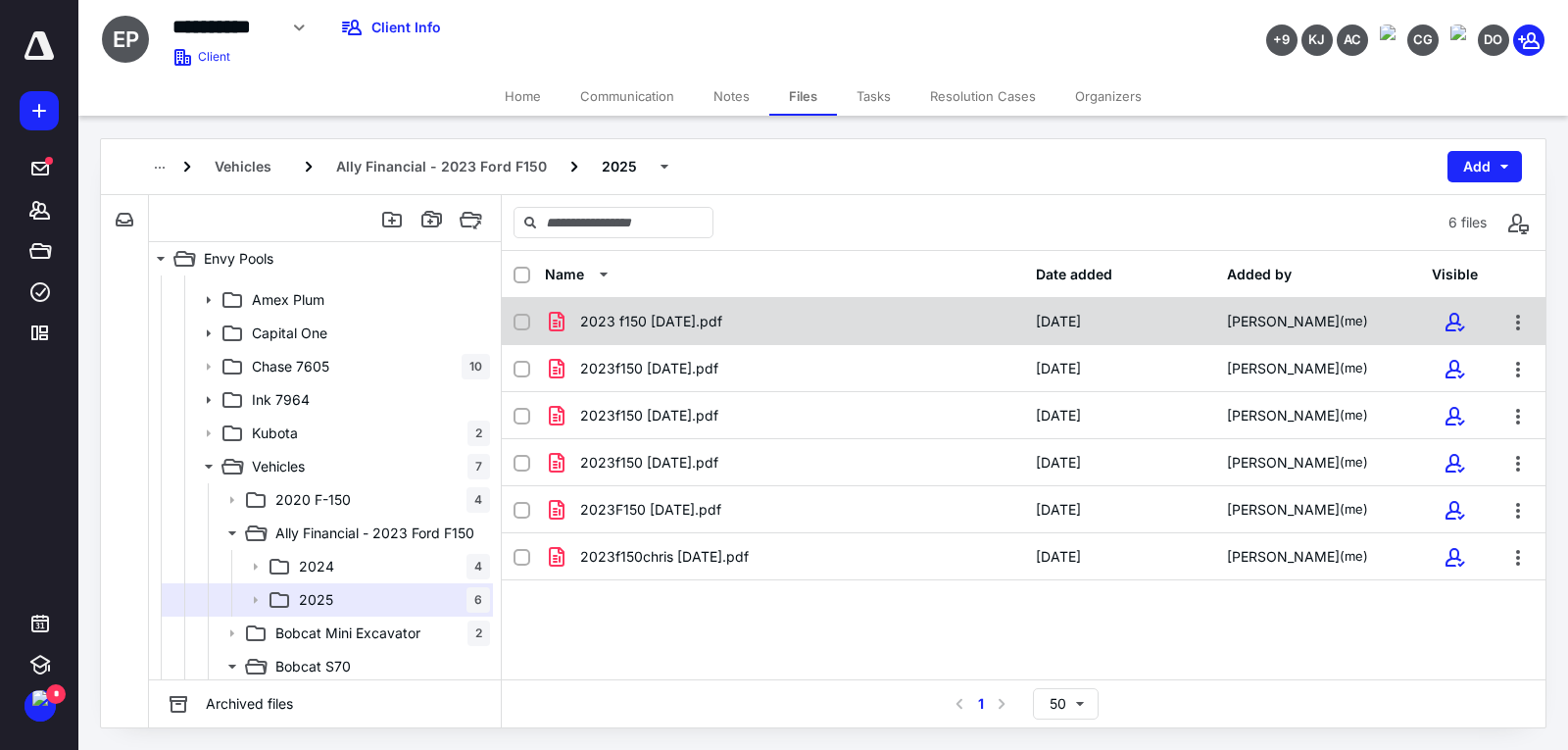 click on "2023 f150 [DATE].pdf" at bounding box center (784, 322) 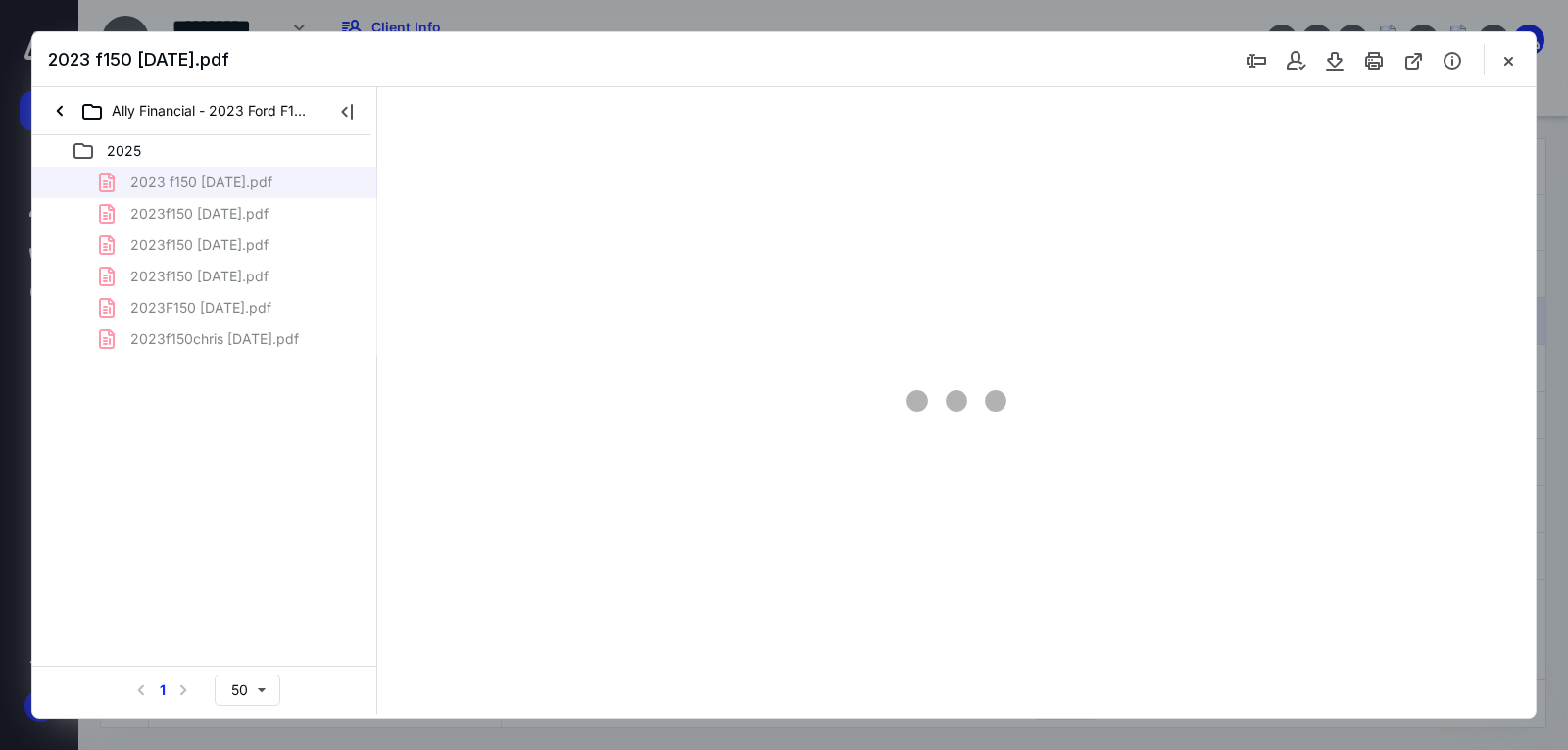 scroll, scrollTop: 0, scrollLeft: 0, axis: both 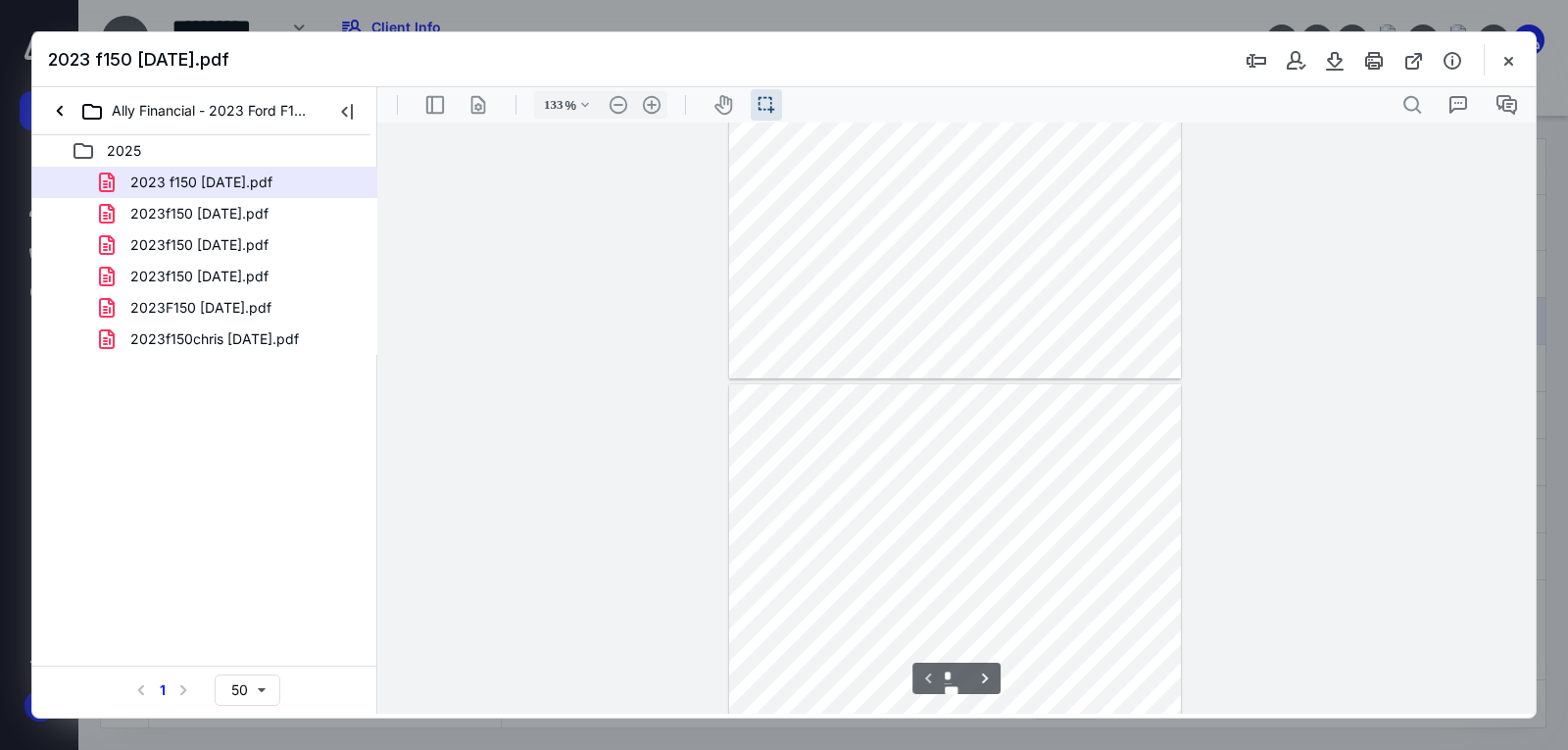 type on "158" 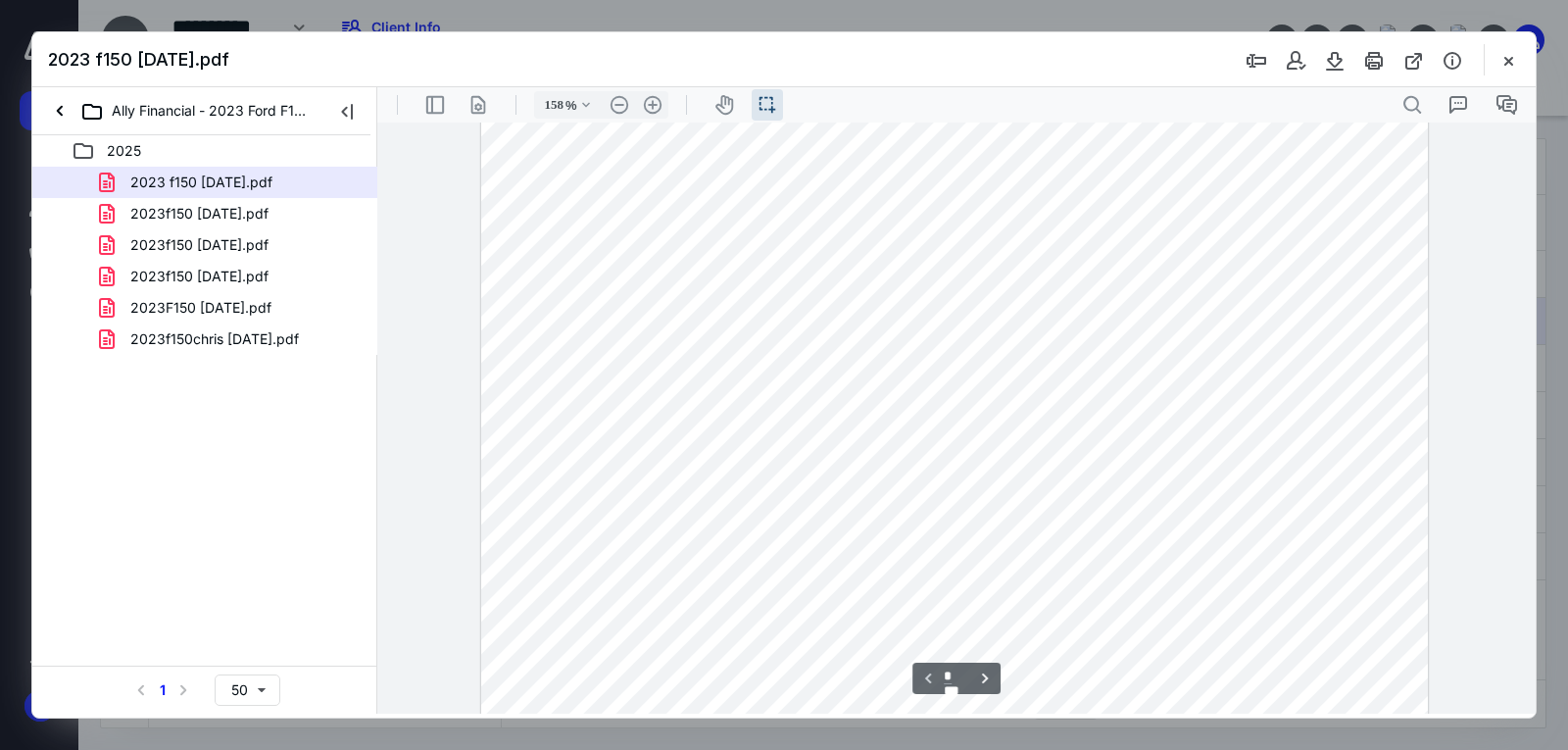 scroll, scrollTop: 21, scrollLeft: 0, axis: vertical 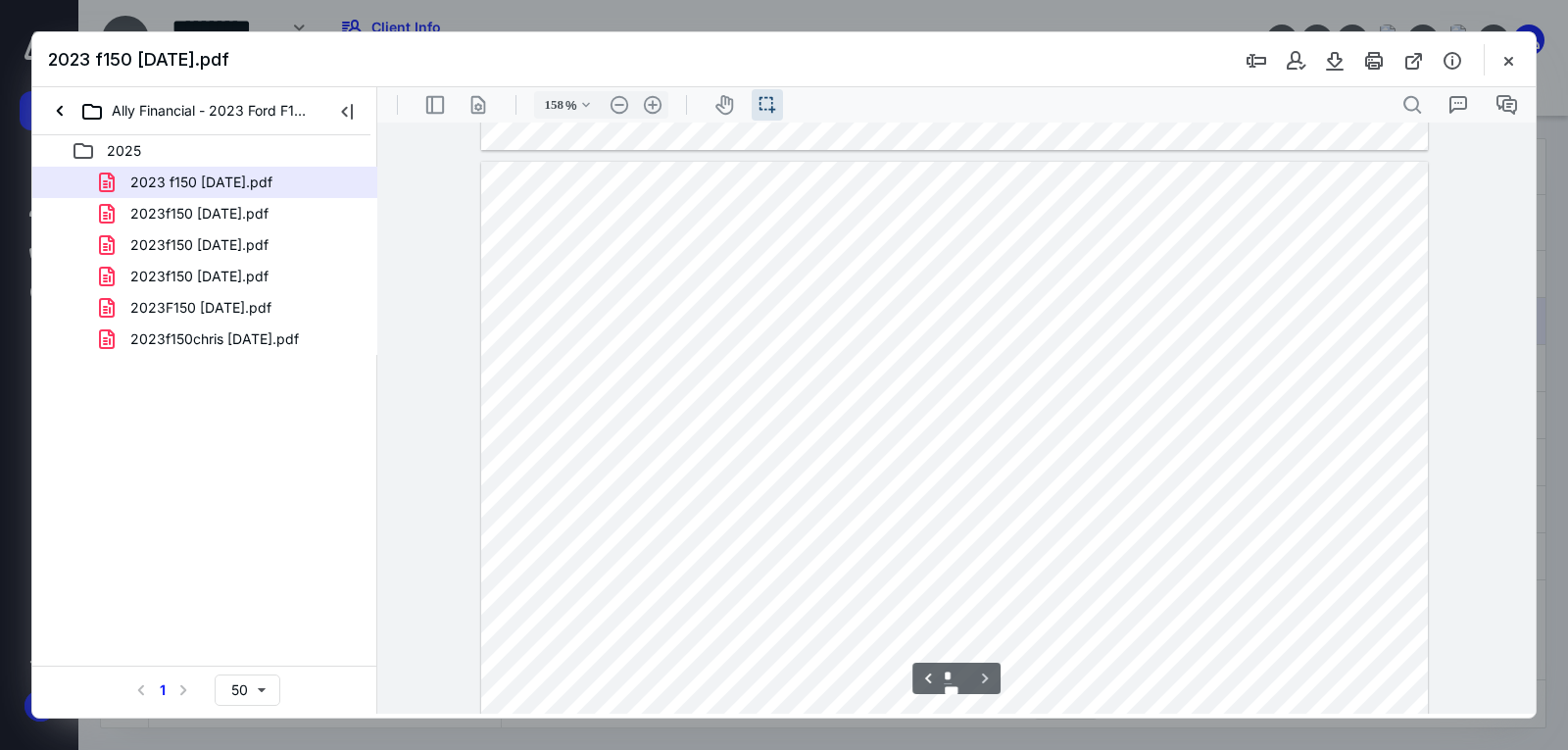 type on "*" 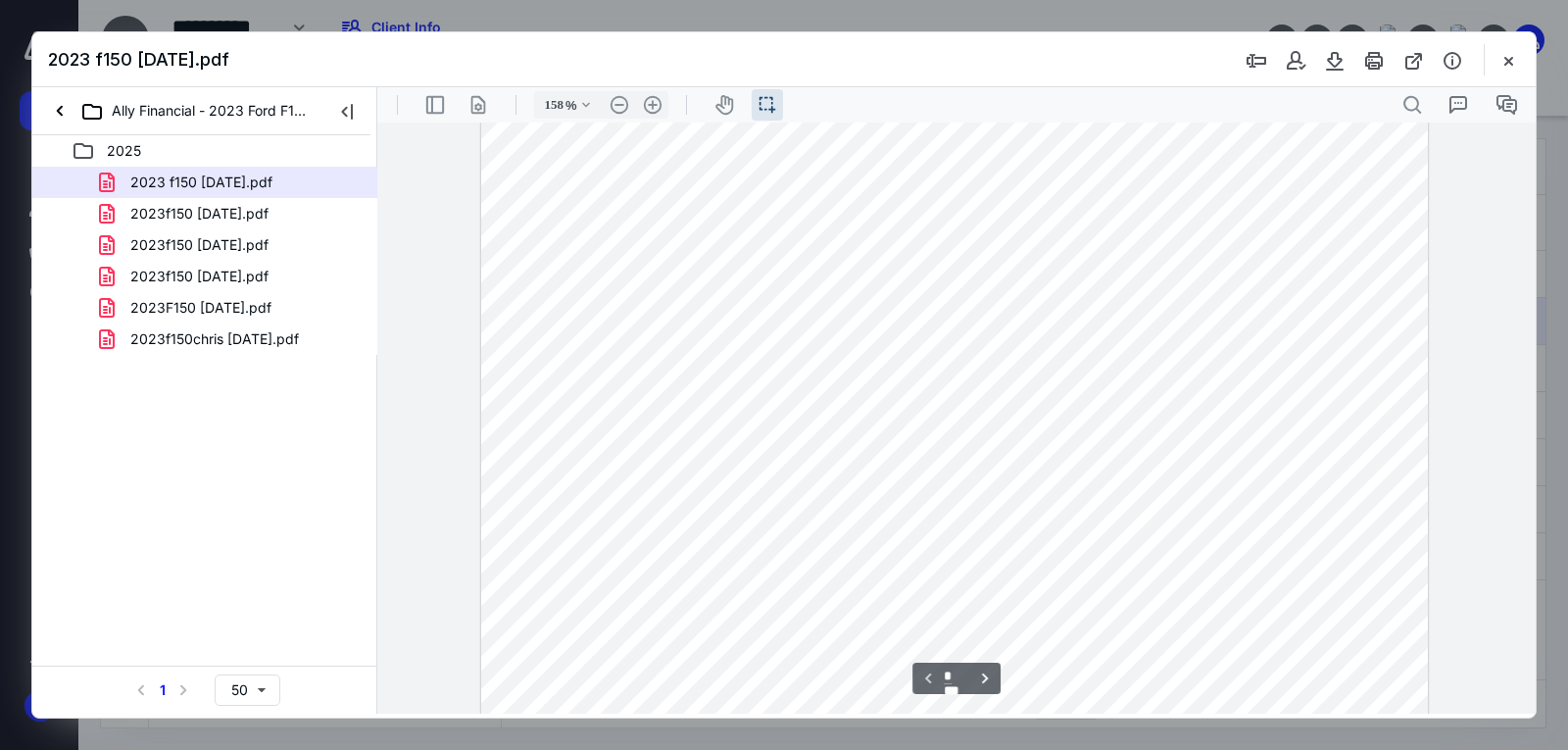 scroll, scrollTop: 0, scrollLeft: 0, axis: both 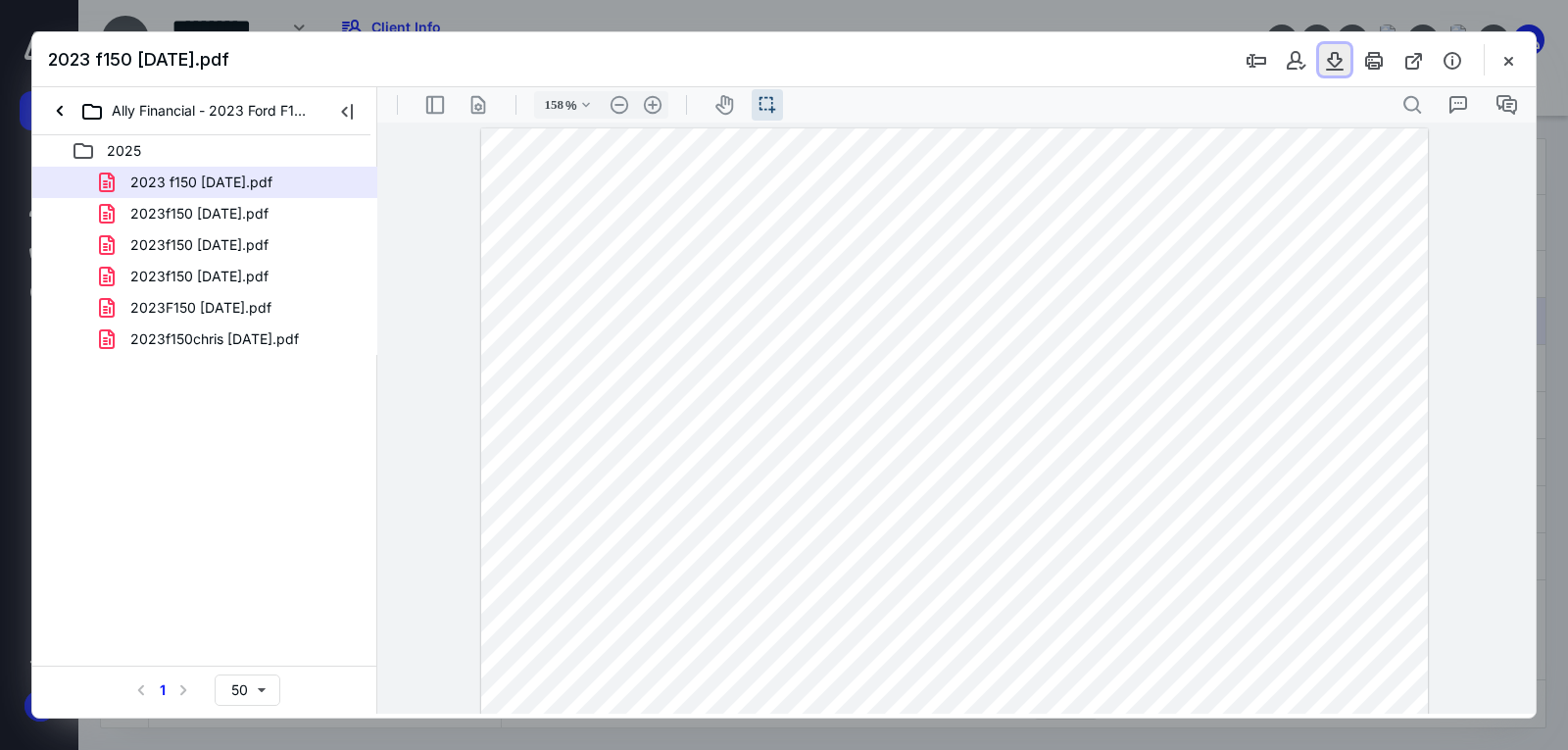 click at bounding box center (1335, 60) 